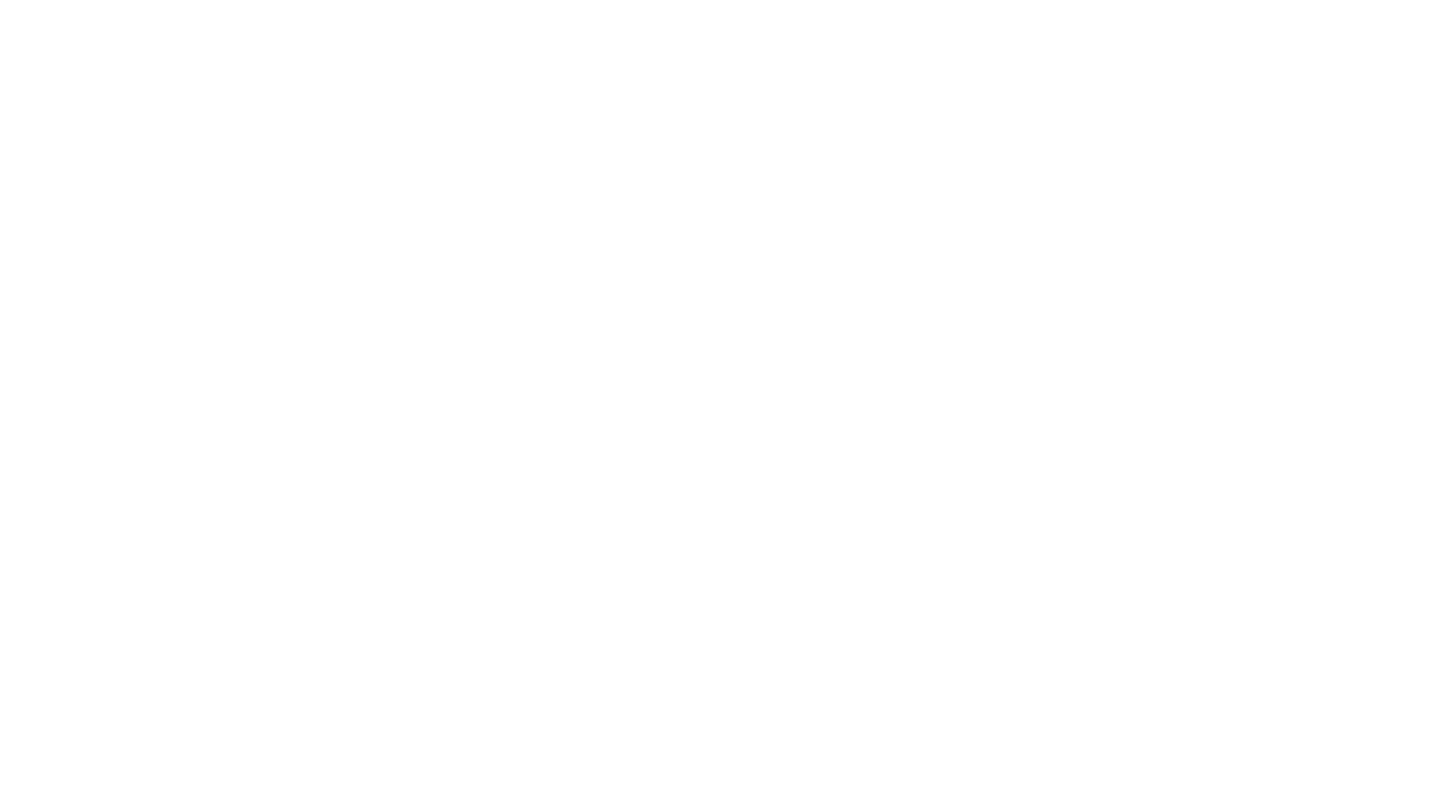 scroll, scrollTop: 0, scrollLeft: 0, axis: both 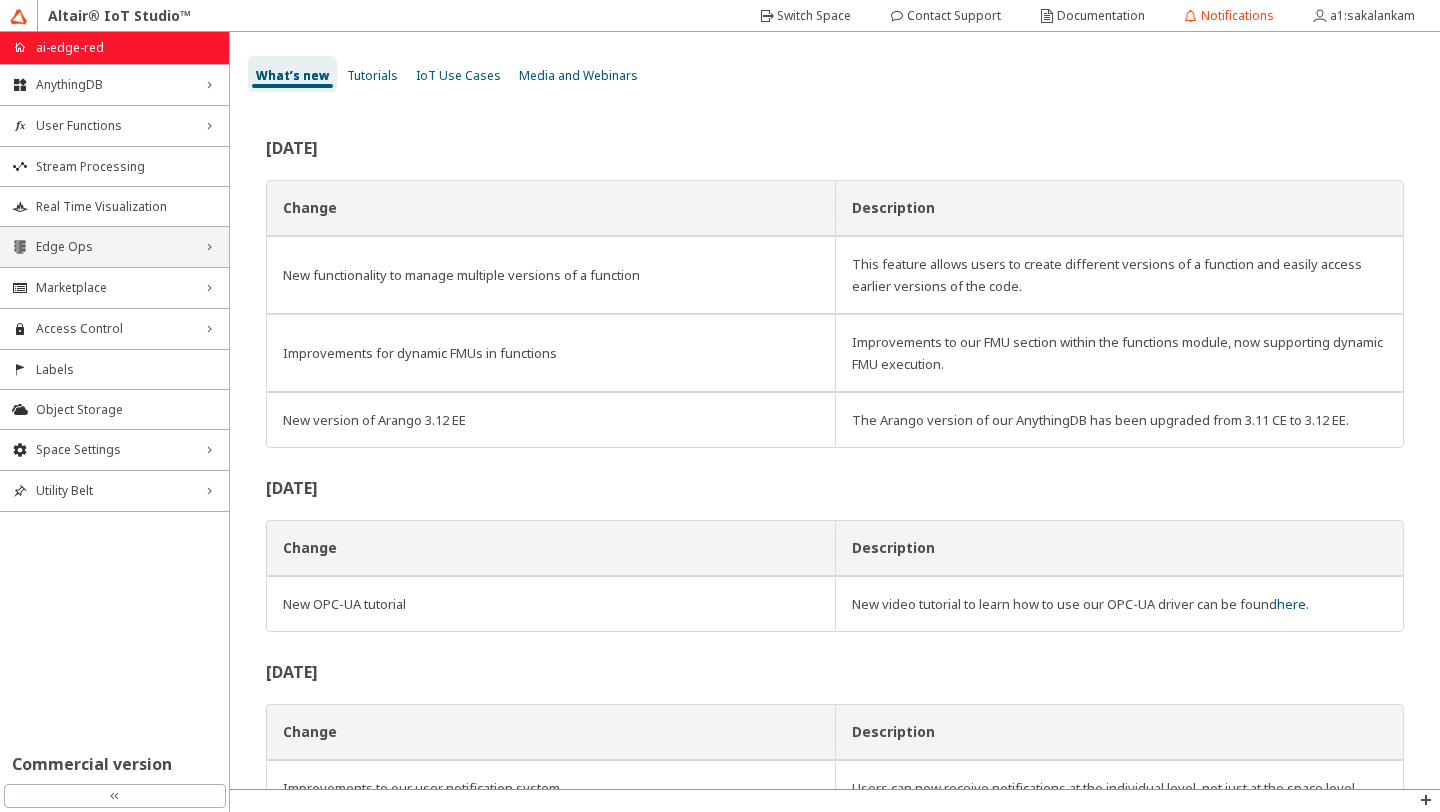 click on "Edge Ops right_chevron" at bounding box center (114, 247) 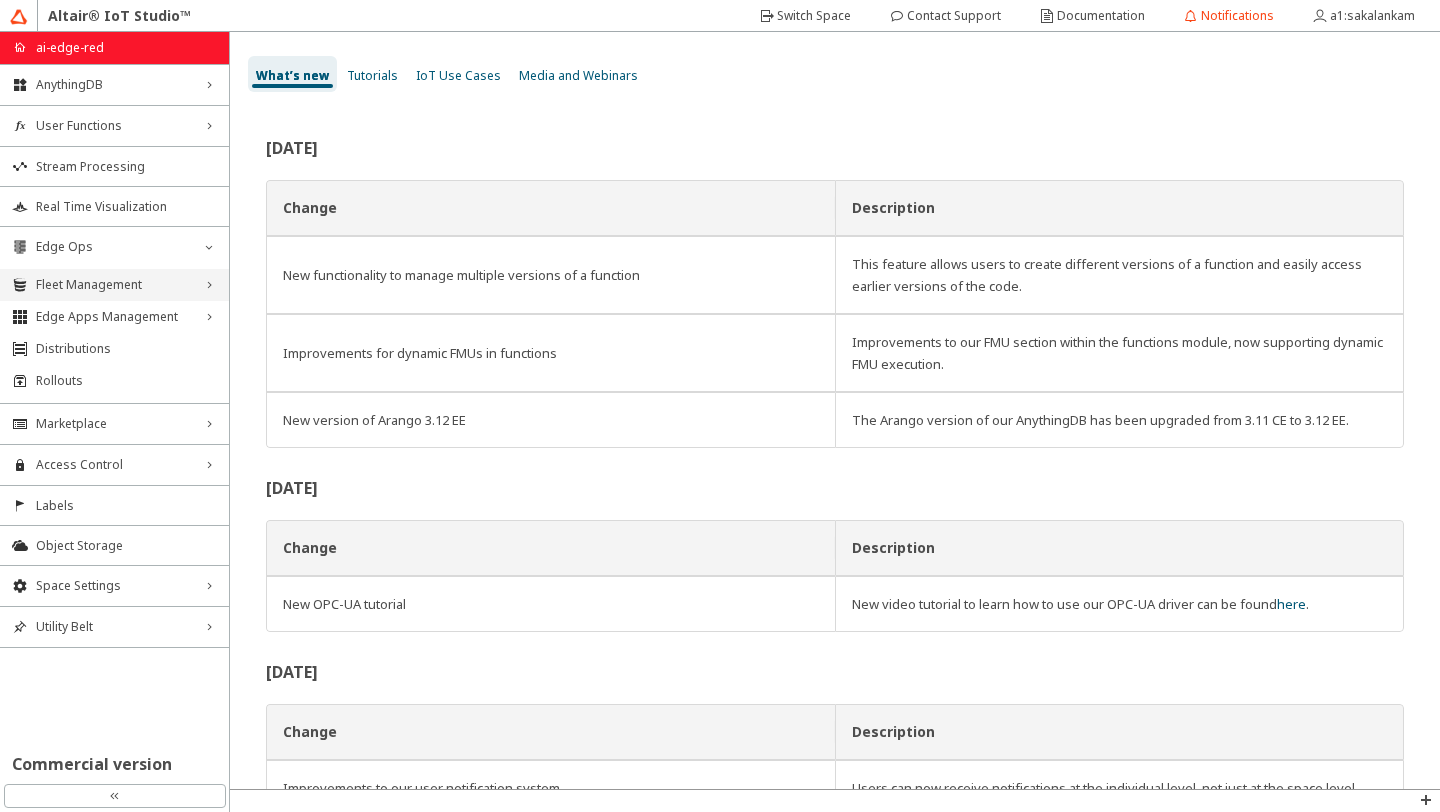 click on "Fleet Management right_chevron" at bounding box center (114, 285) 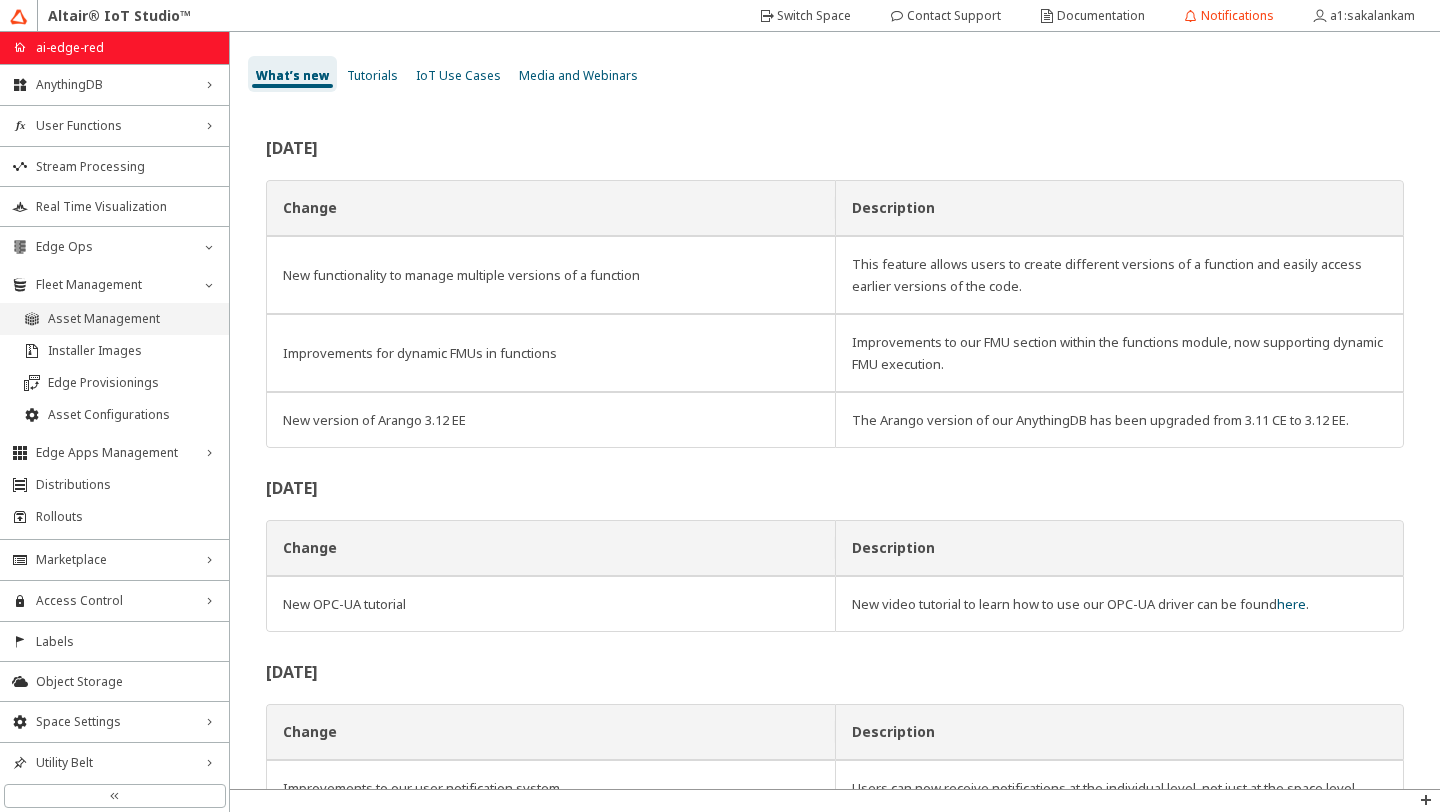 click on "Asset Management" at bounding box center [132, 319] 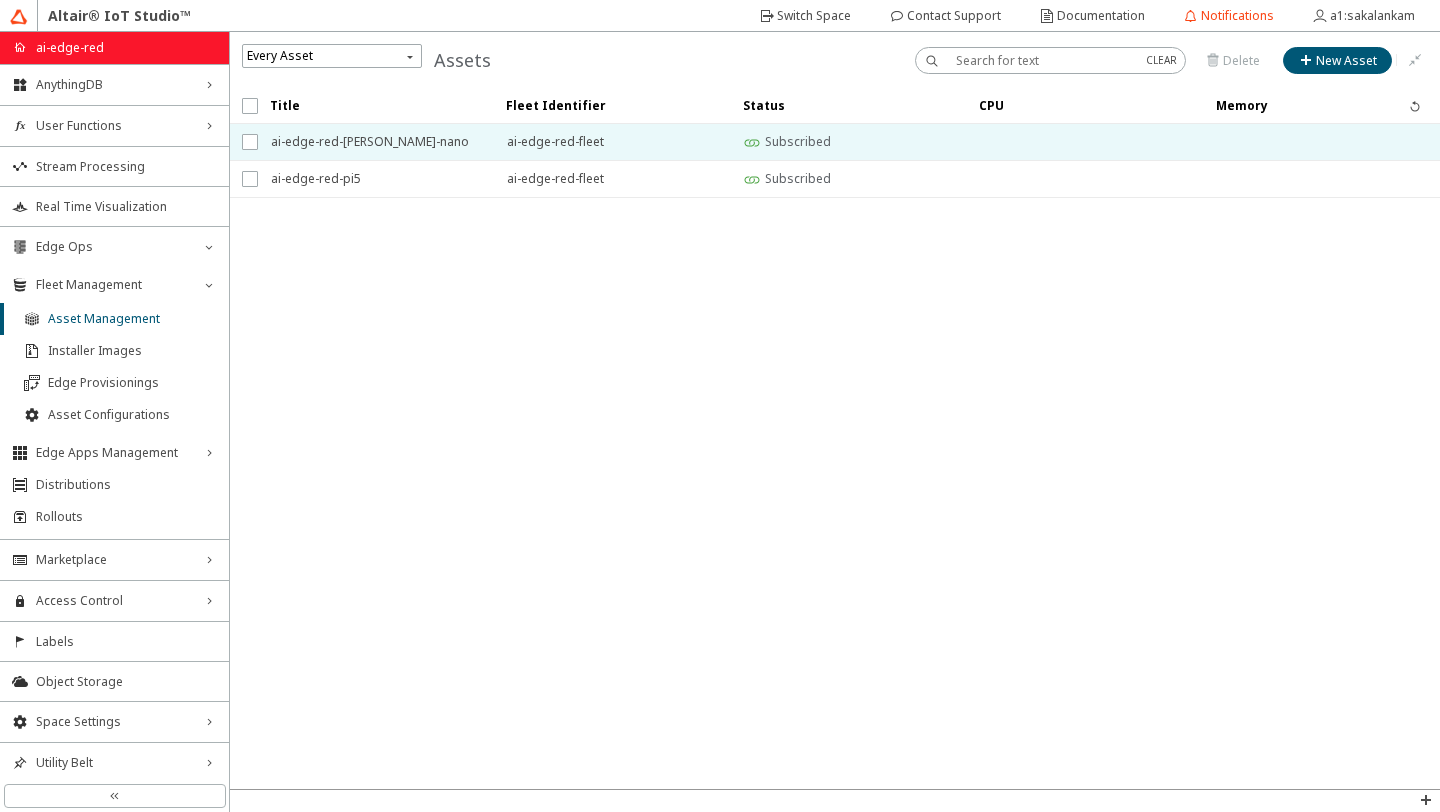 click on "ai-edge-red-[PERSON_NAME]-nano" at bounding box center [376, 142] 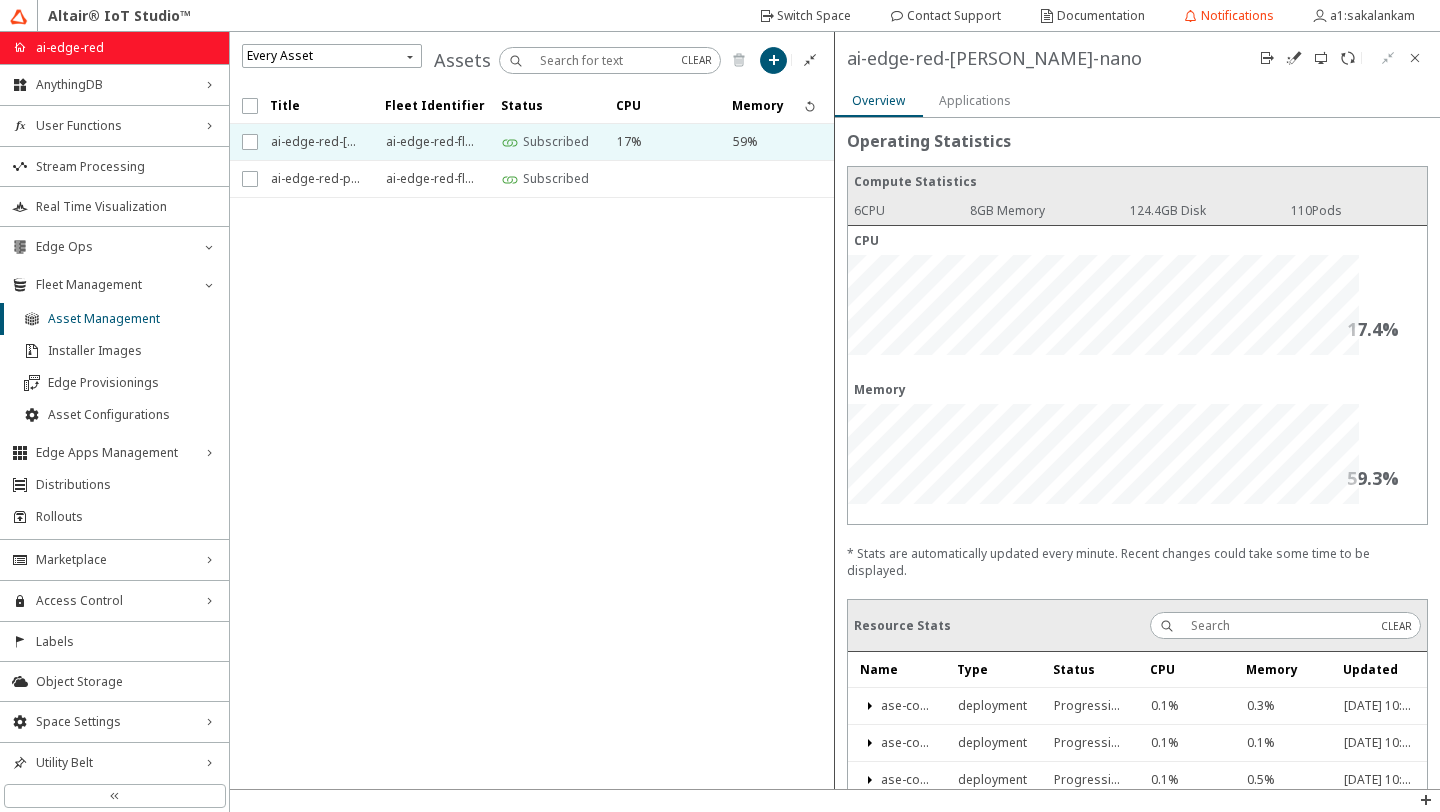 click on "Applications" at bounding box center [0, 0] 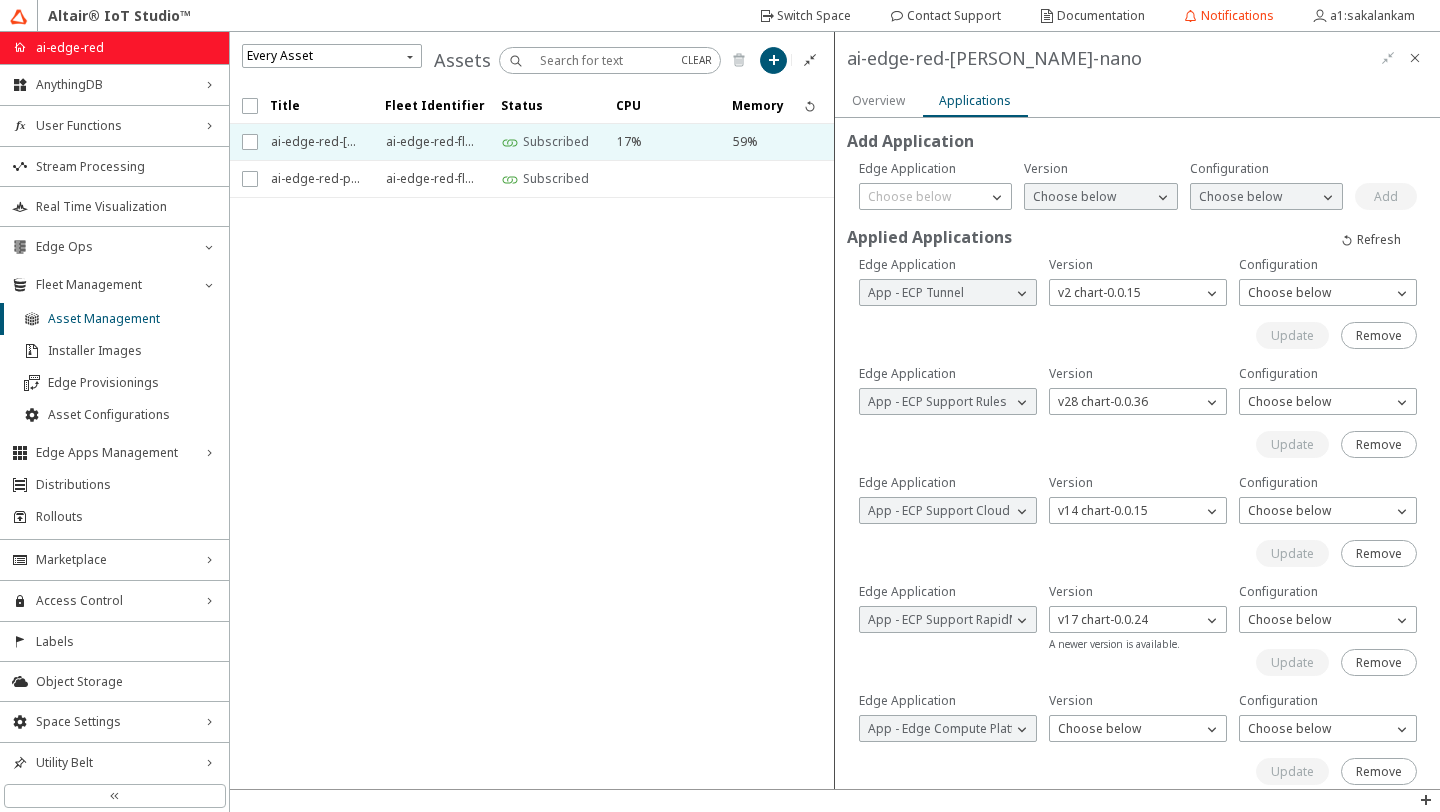 click on "Overview" at bounding box center [0, 0] 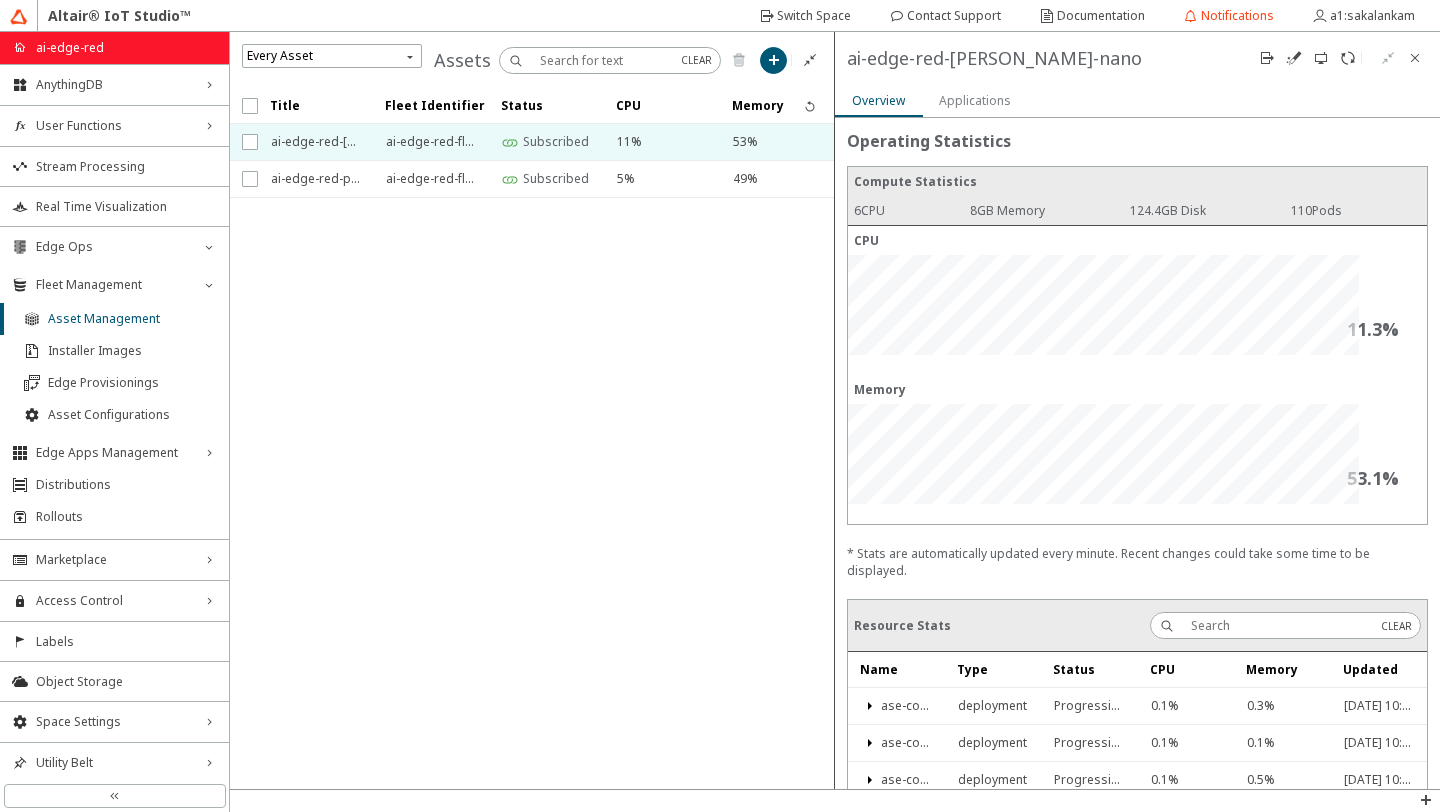 click on "Applications" at bounding box center (0, 0) 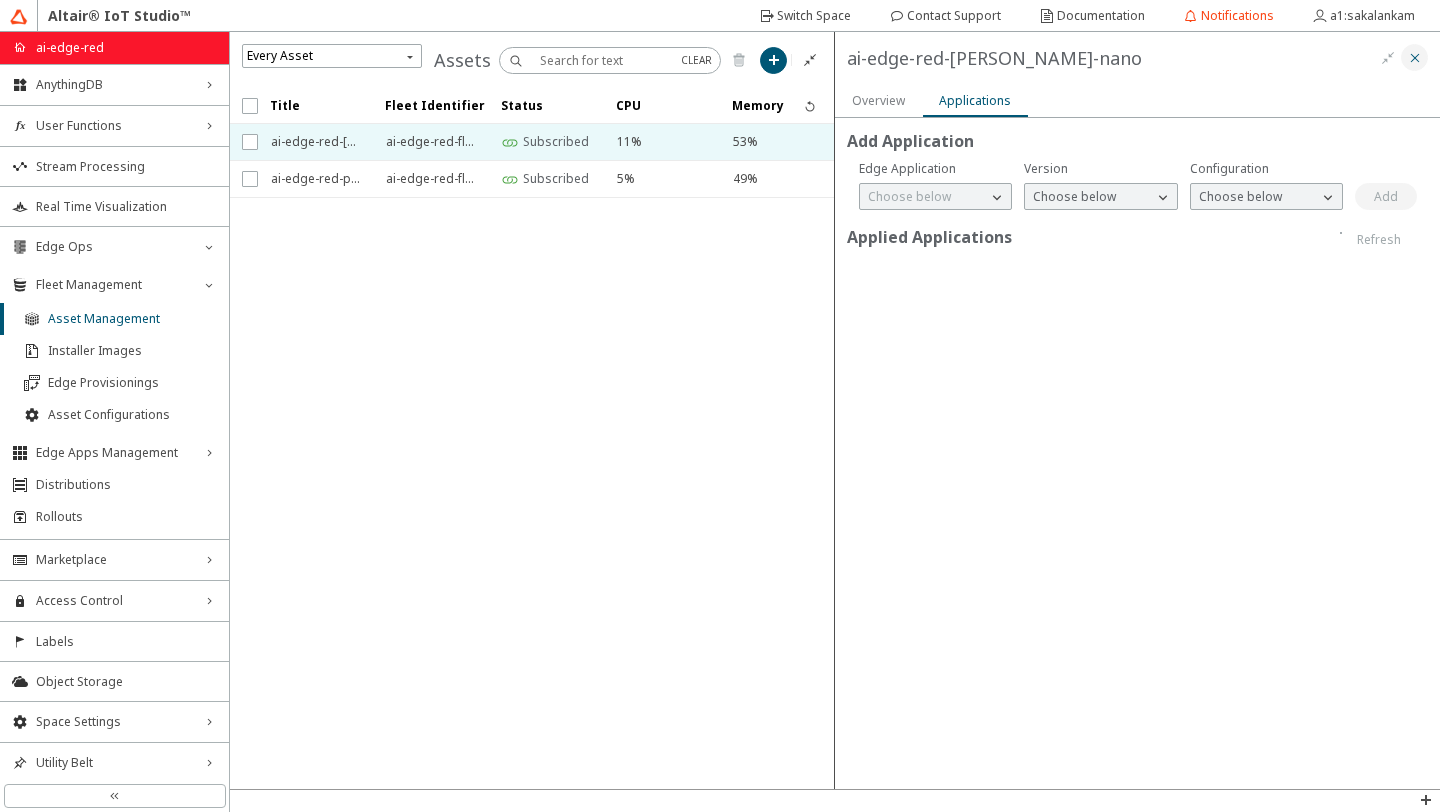 click 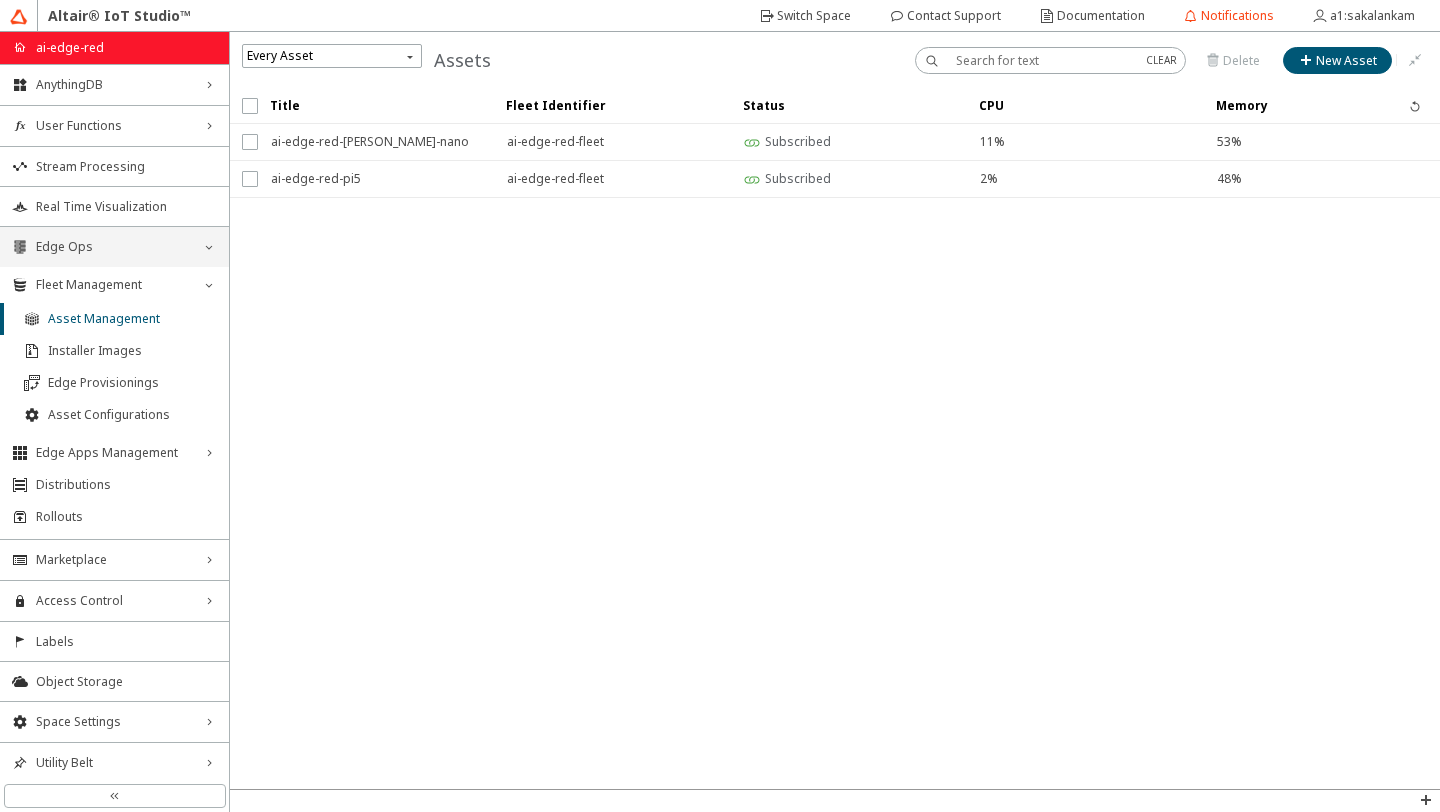 click on "Edge Ops" at bounding box center (114, 247) 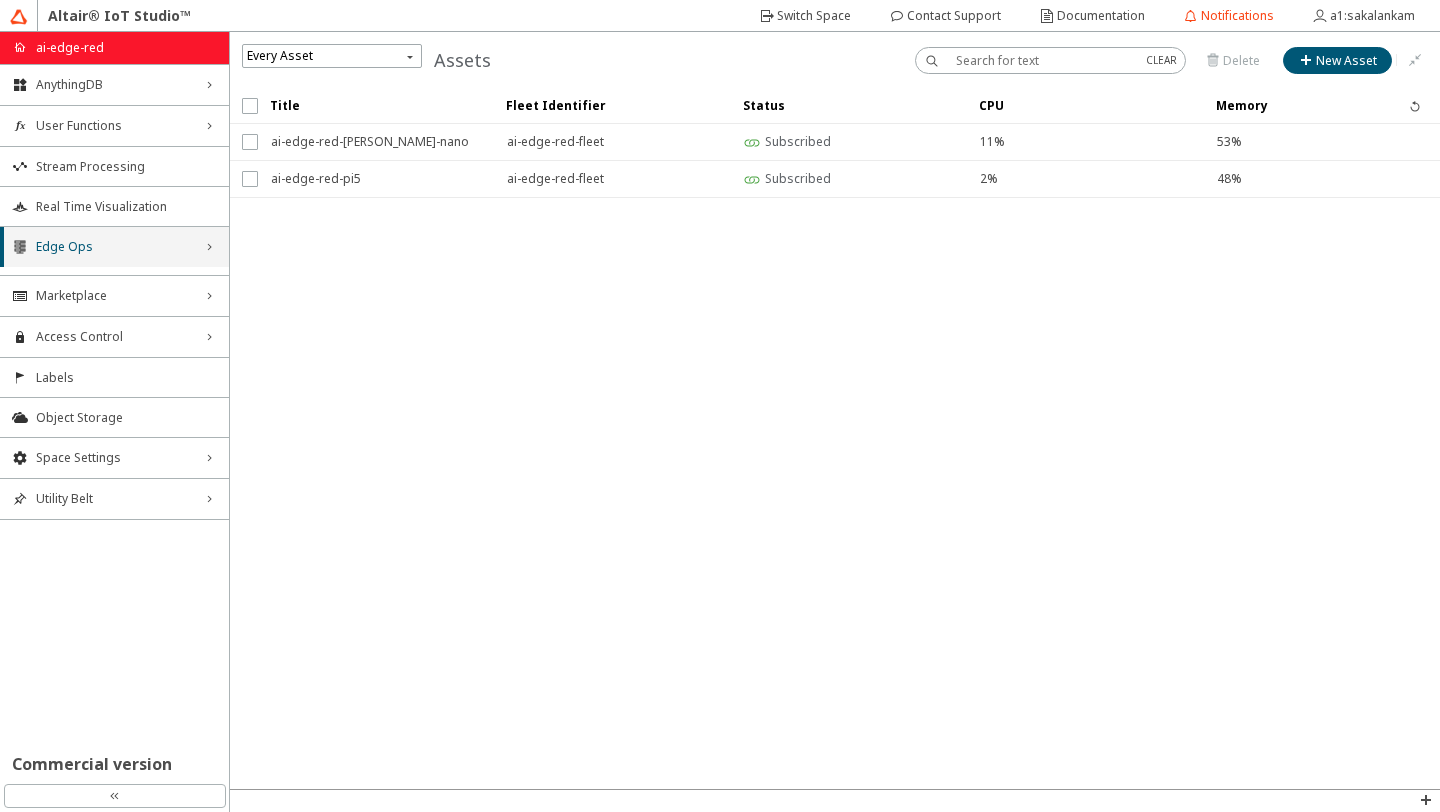 click on "Edge Ops" at bounding box center [114, 247] 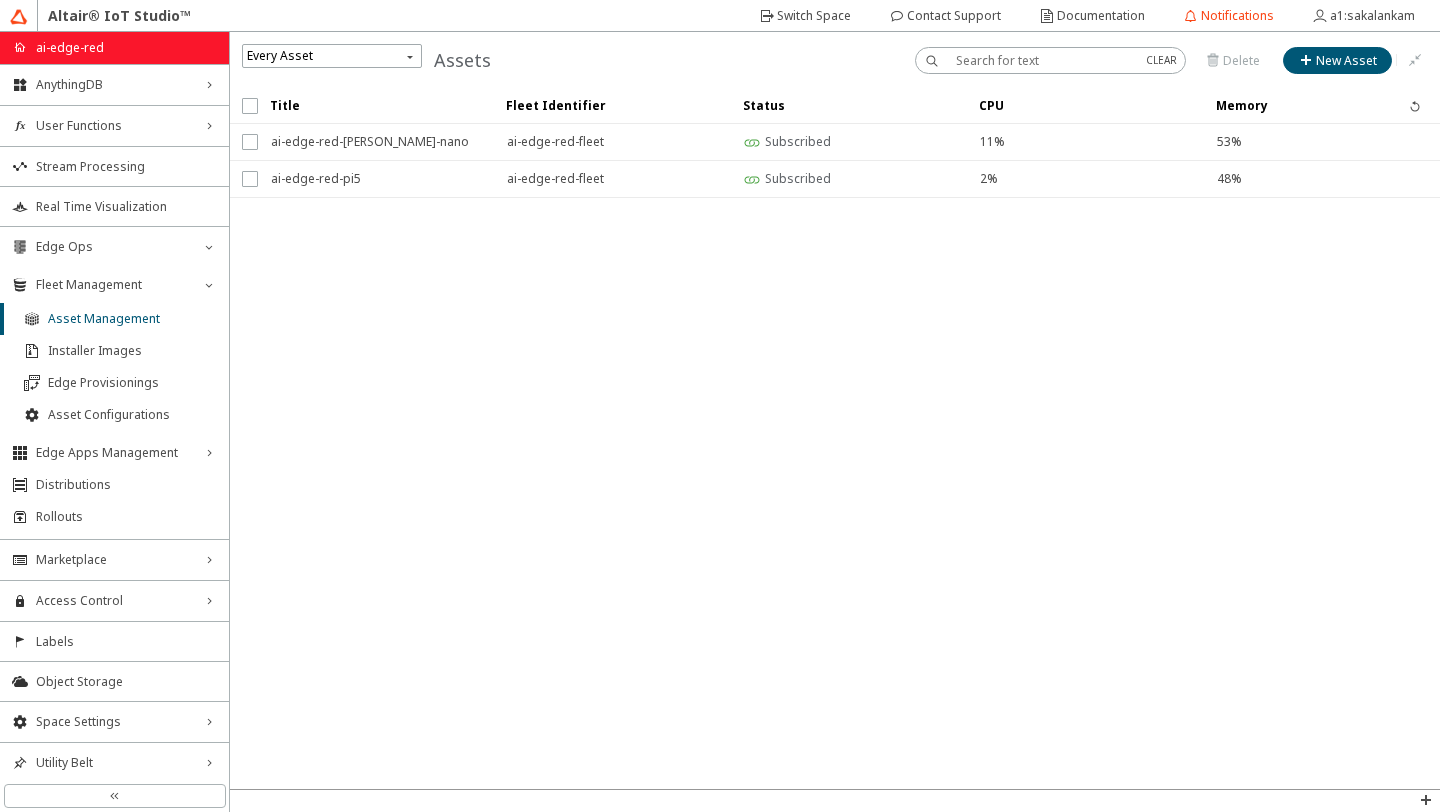click on "Title
Fleet Identifier
Status
CPU Memory" at bounding box center (835, 438) 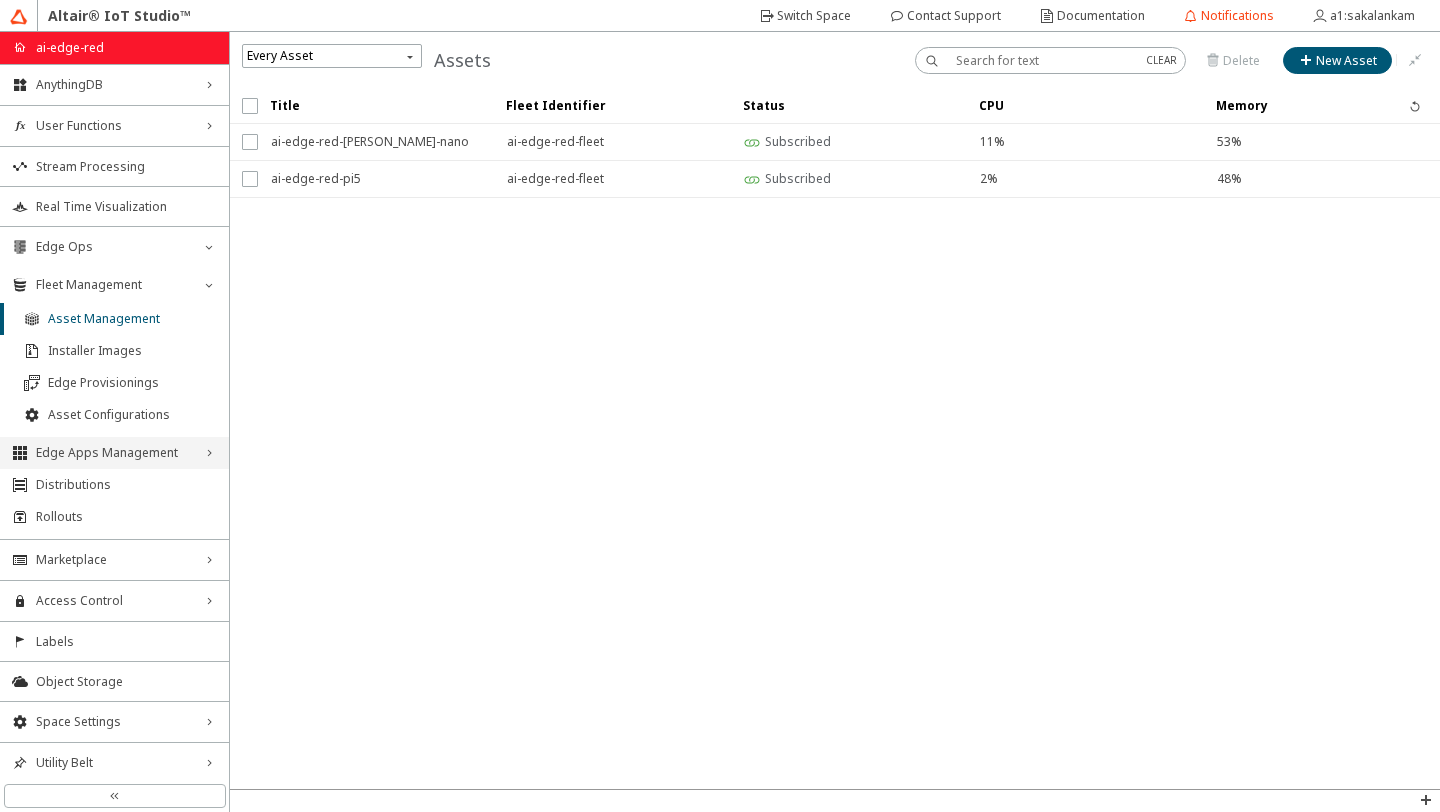 click on "Edge Apps Management" at bounding box center (114, 453) 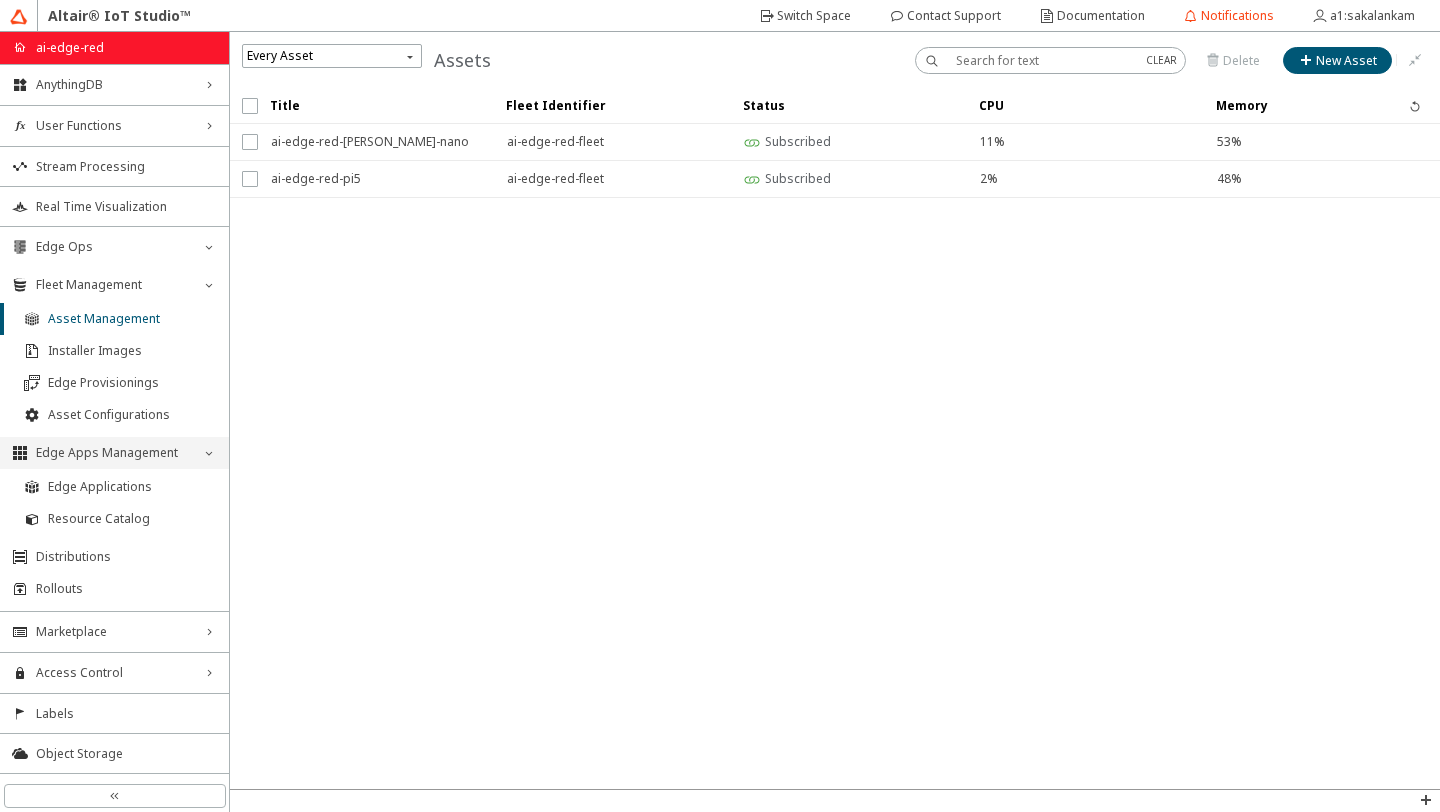 click on "Edge Apps Management" at bounding box center (114, 453) 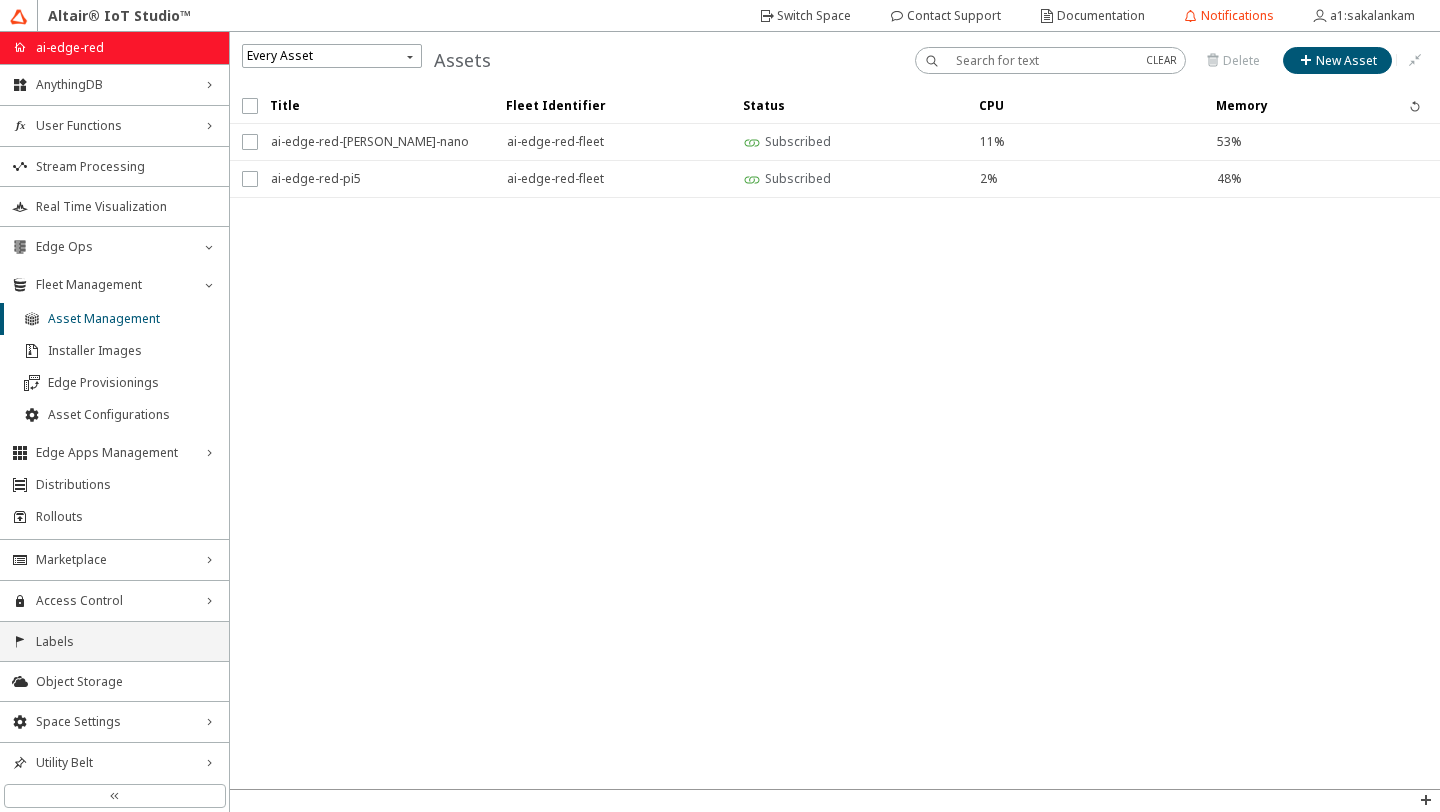 scroll, scrollTop: 18, scrollLeft: 0, axis: vertical 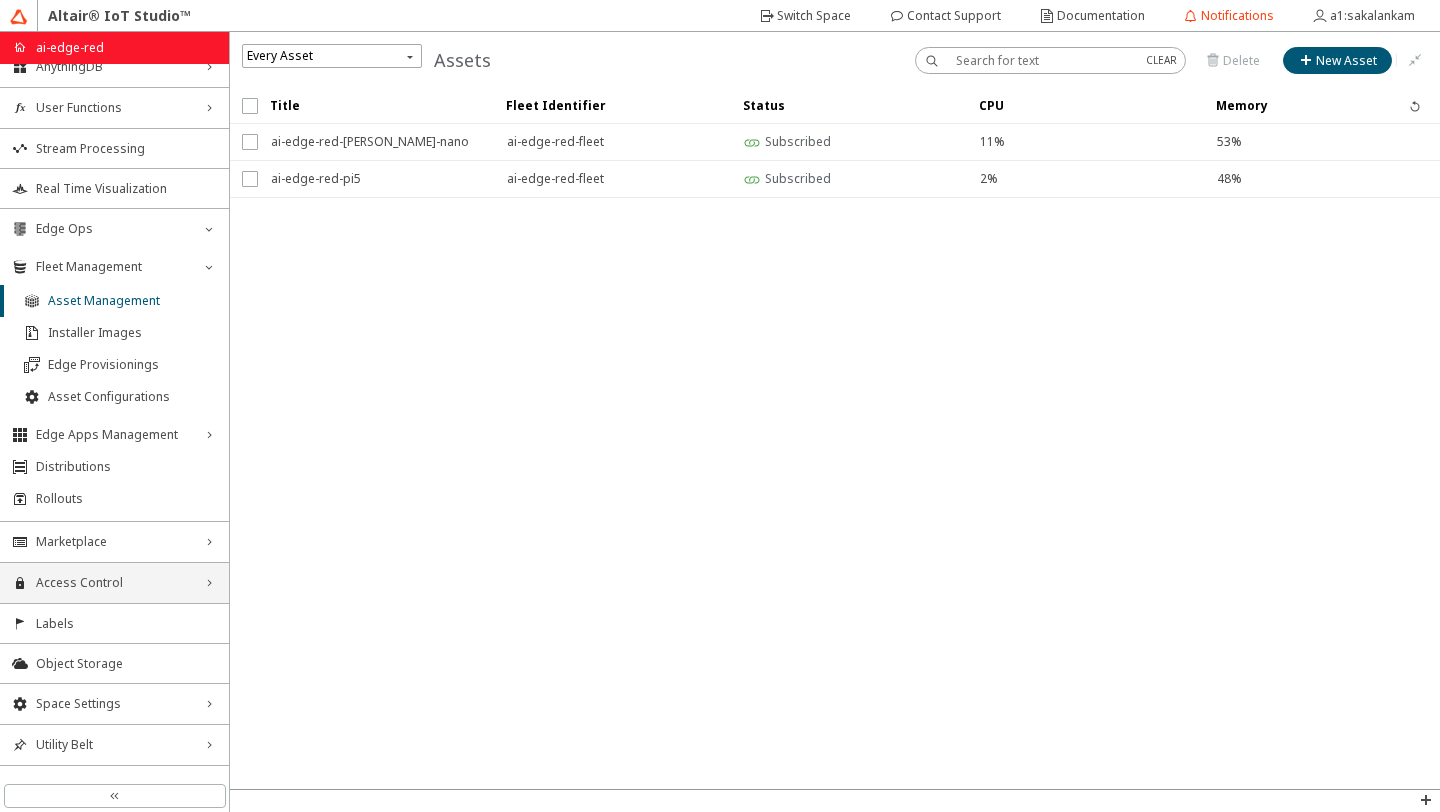 click on "Access Control right_chevron" at bounding box center [114, 583] 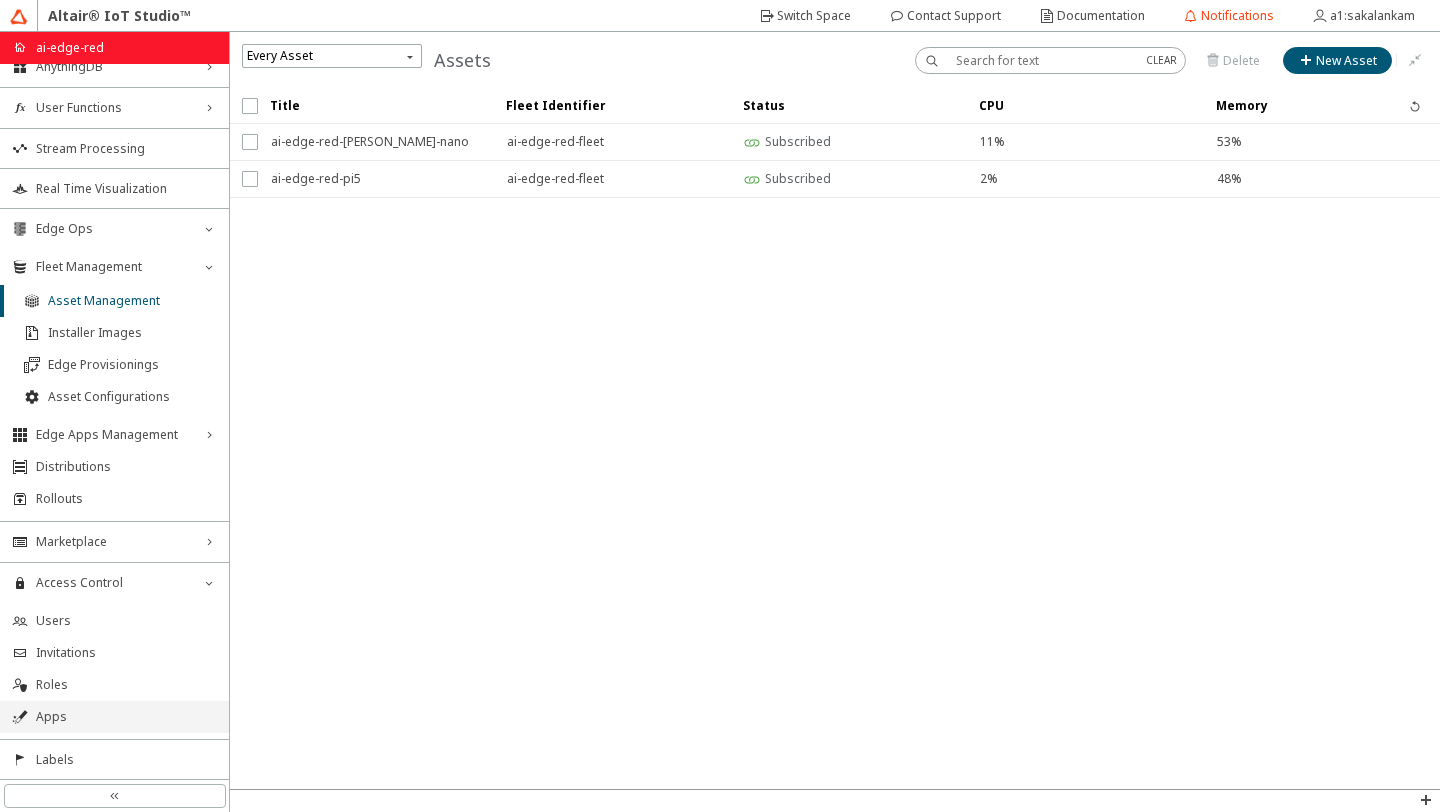 click on "Apps" at bounding box center [126, 717] 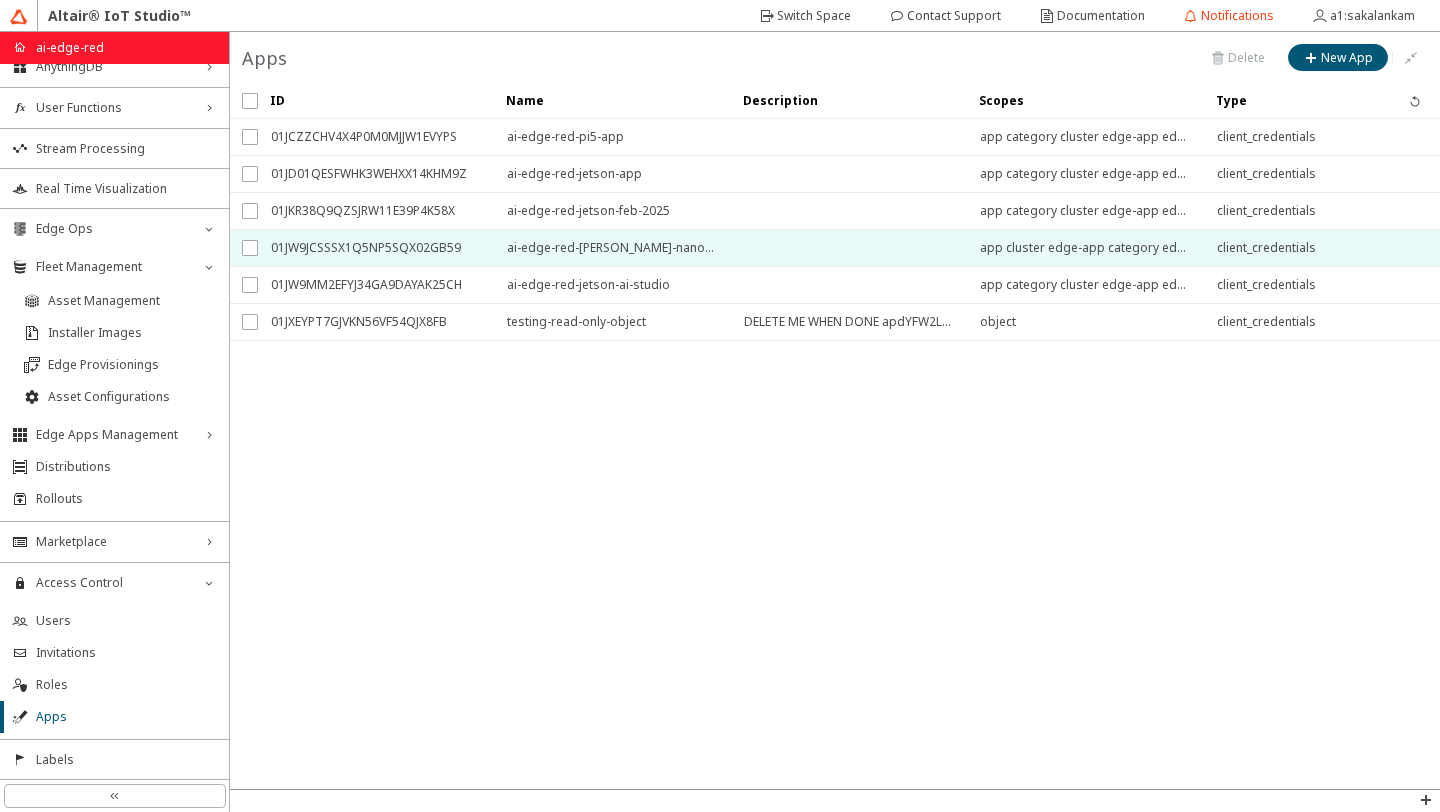 click on "01JW9JCSSSX1Q5NP5SQX02GB59" at bounding box center (376, 248) 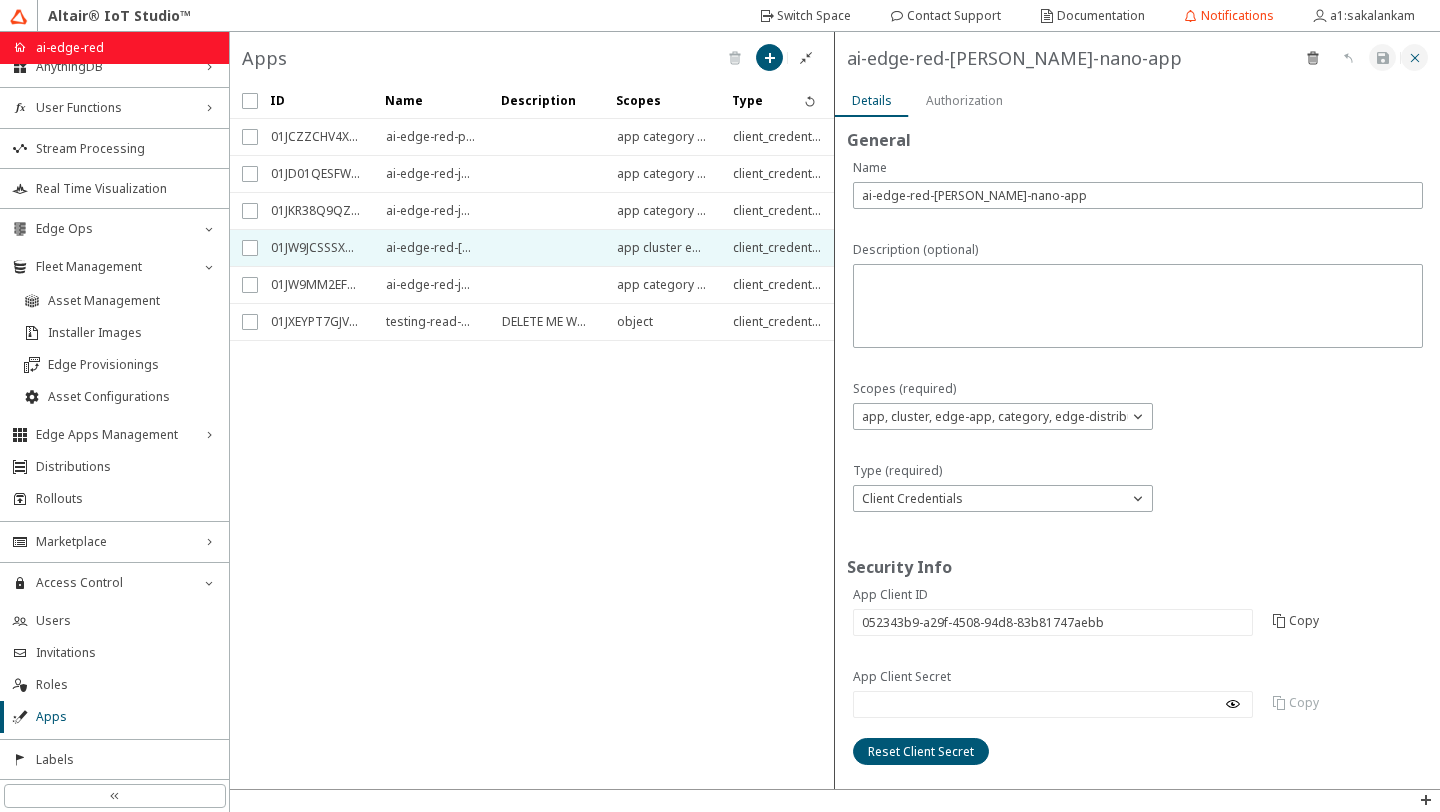 click 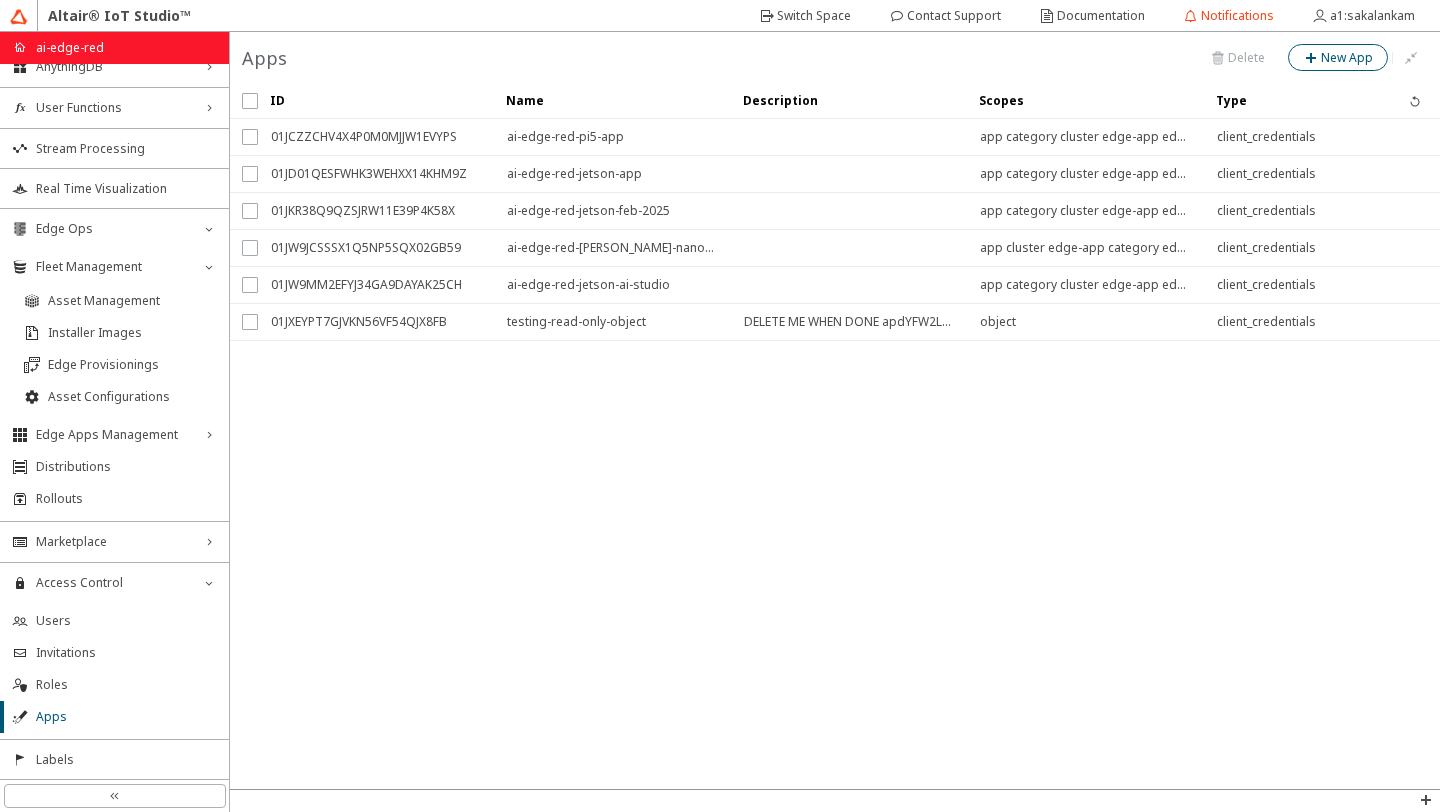 click on "New App" 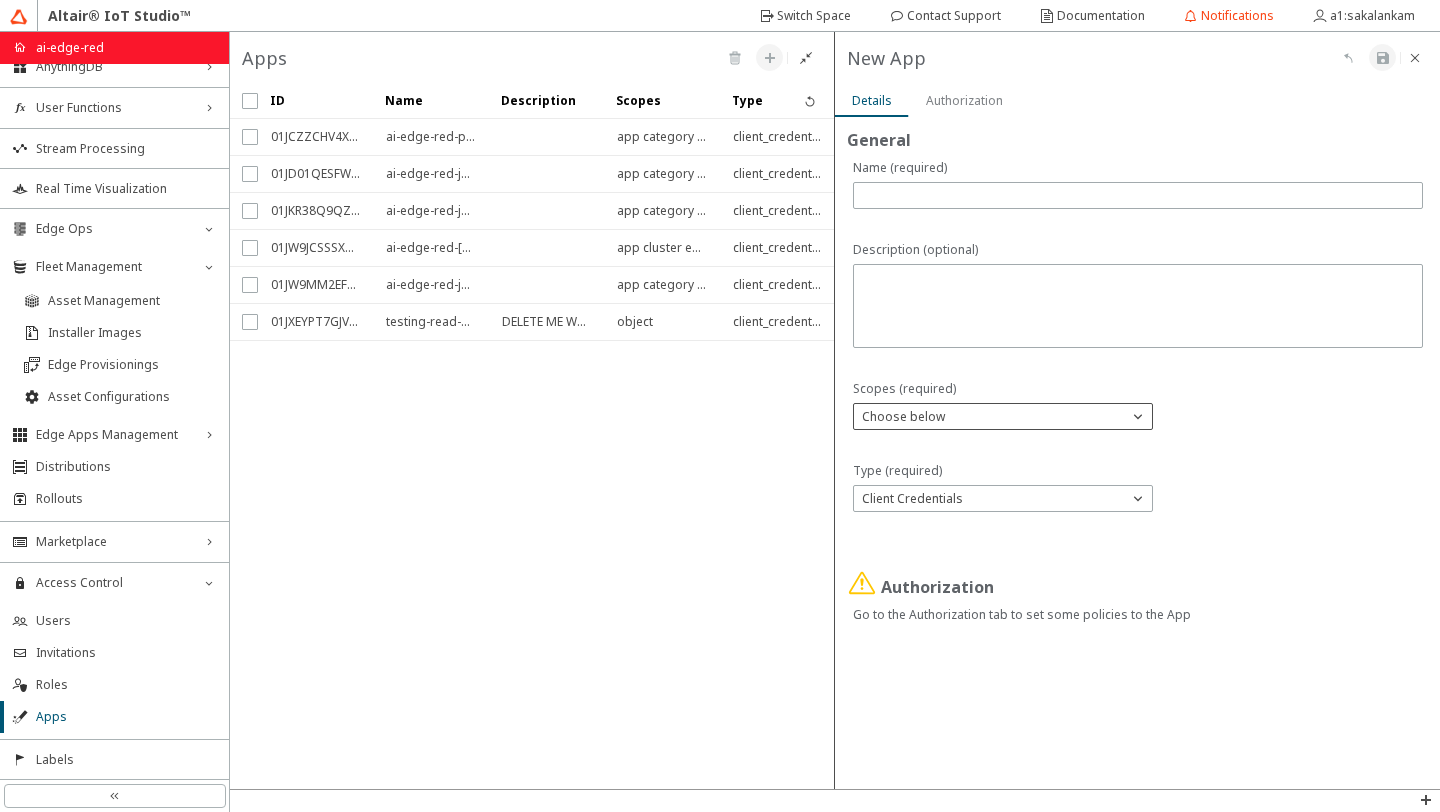 click on "Choose below" at bounding box center [991, 416] 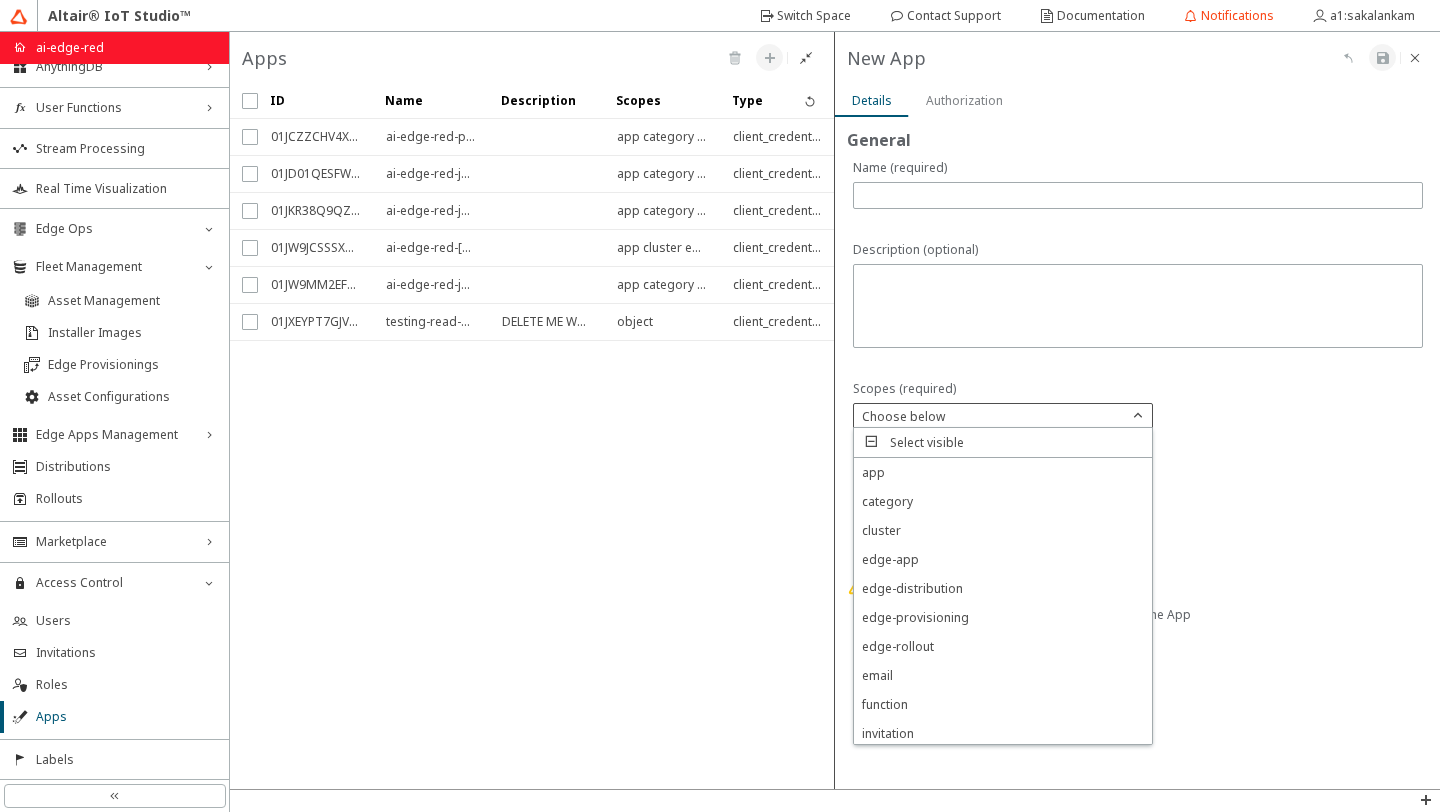 click on "Choose below" at bounding box center [991, 416] 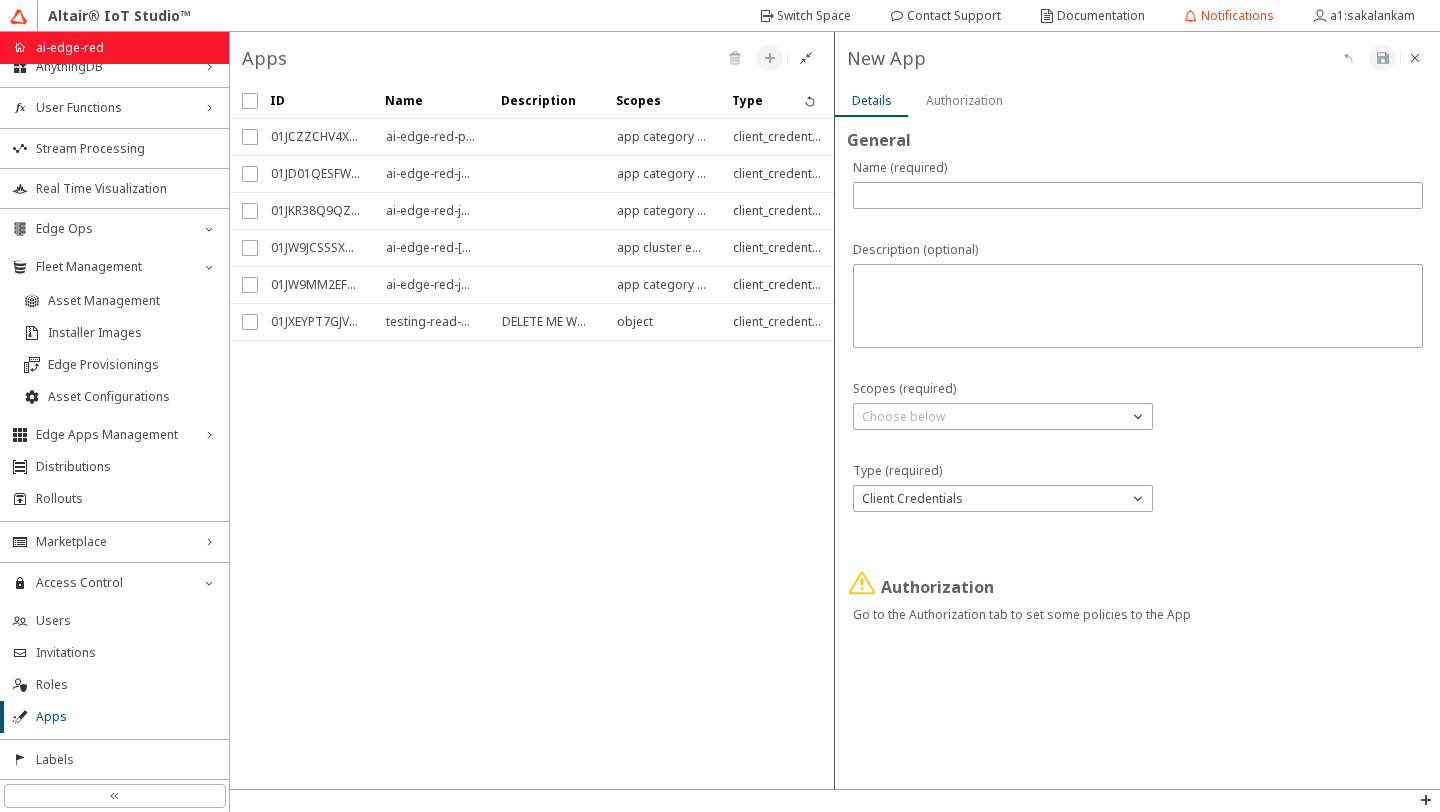 click on "Authorization" at bounding box center [0, 0] 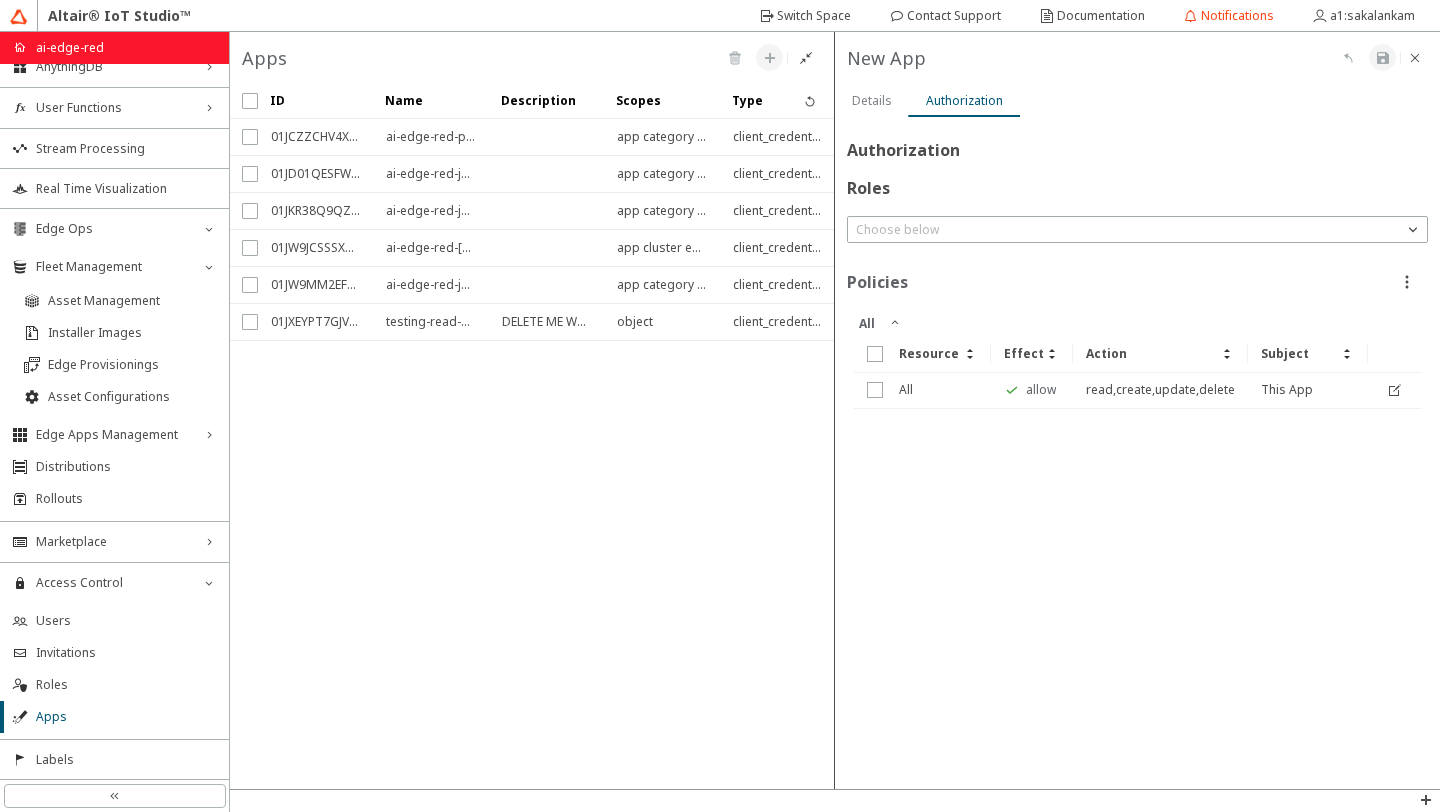 click on "Details" at bounding box center [0, 0] 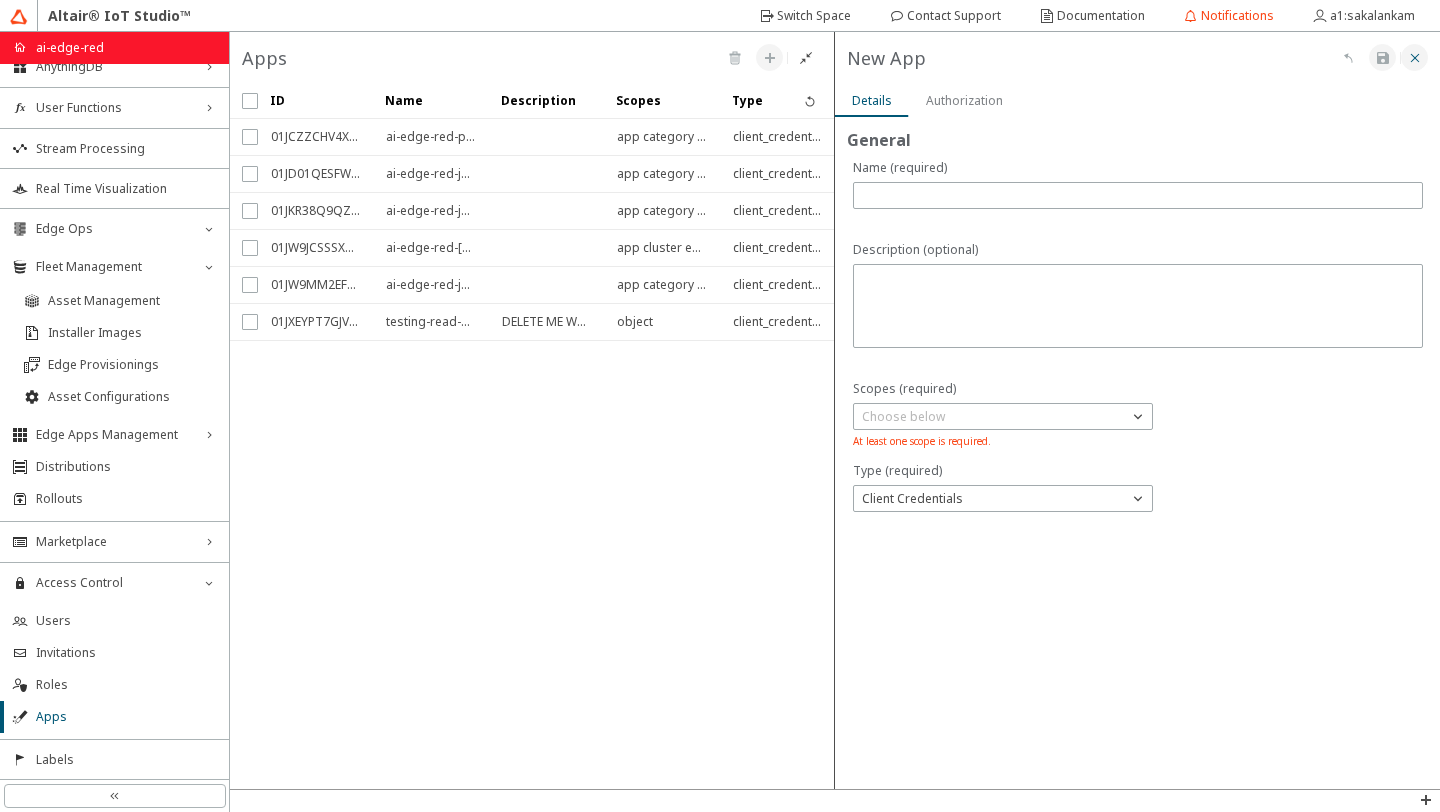 click 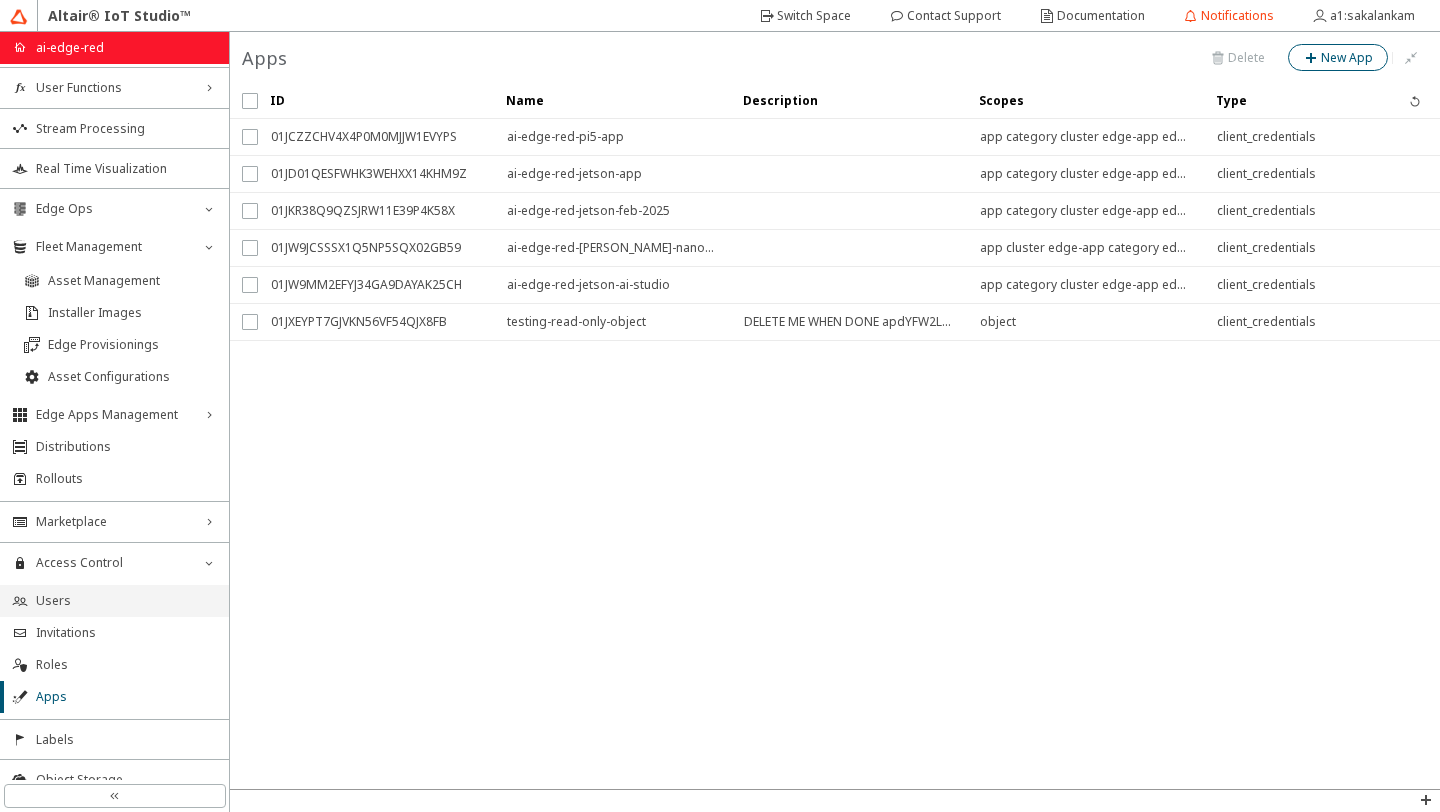 scroll, scrollTop: 0, scrollLeft: 0, axis: both 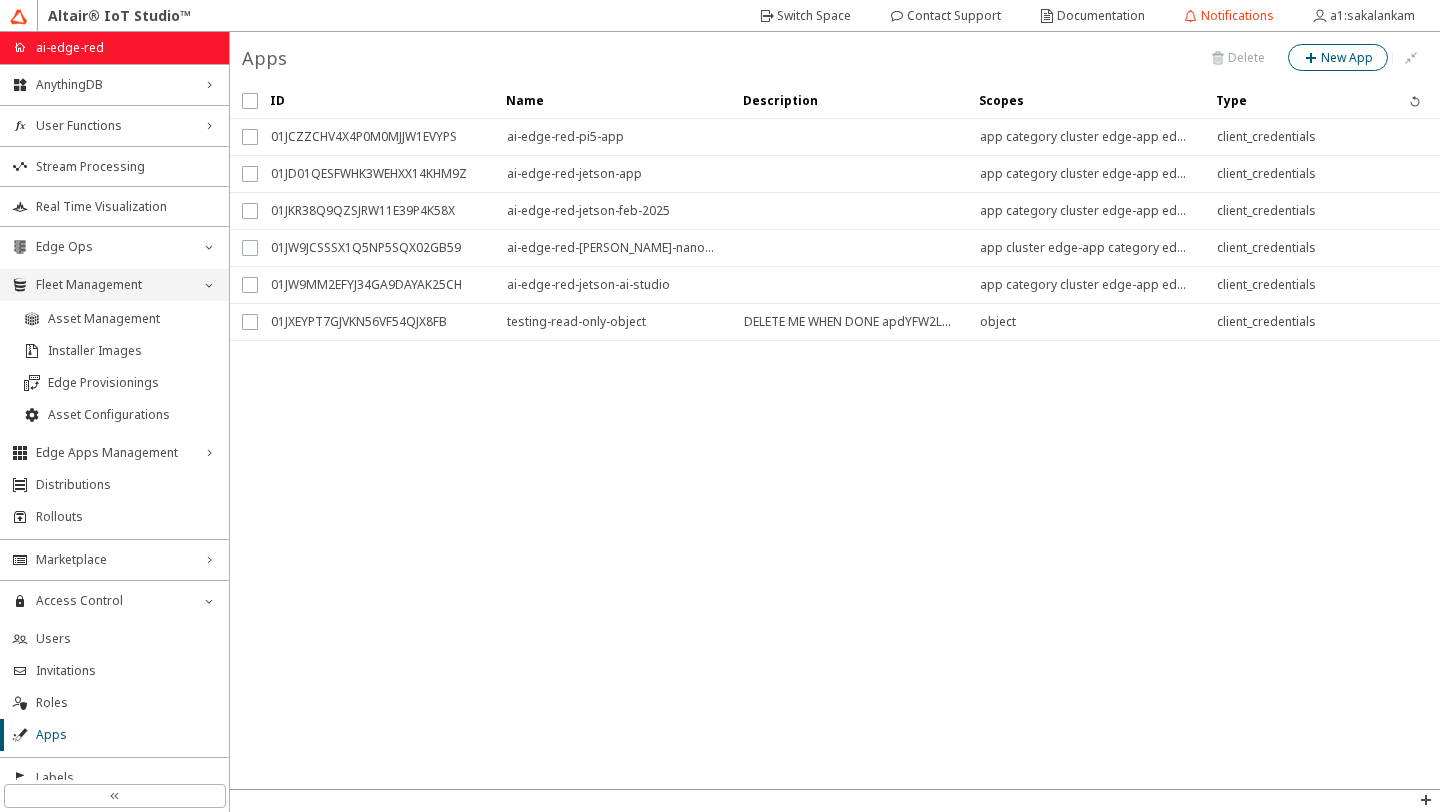 click on "Fleet Management" at bounding box center [114, 285] 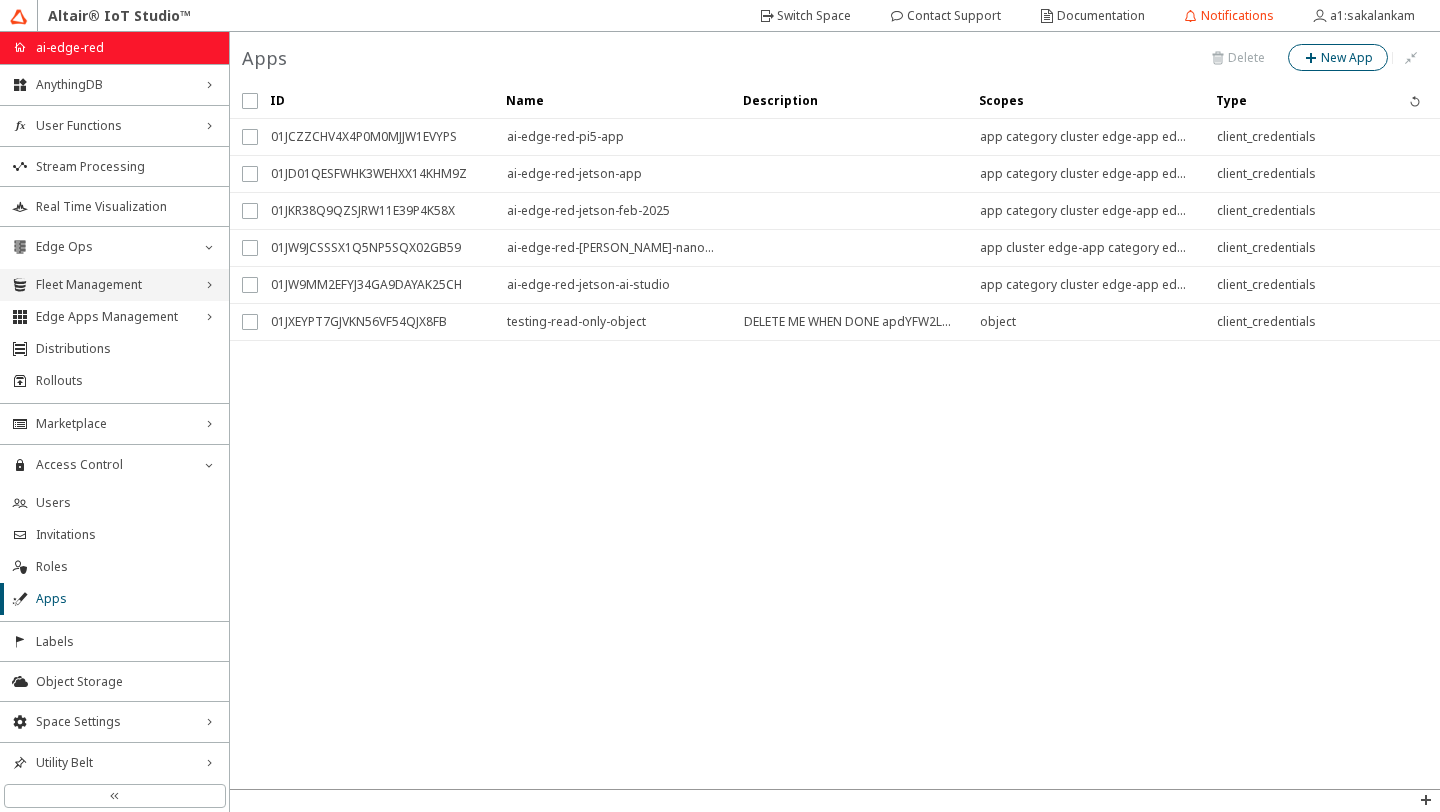 click on "Fleet Management" at bounding box center (114, 285) 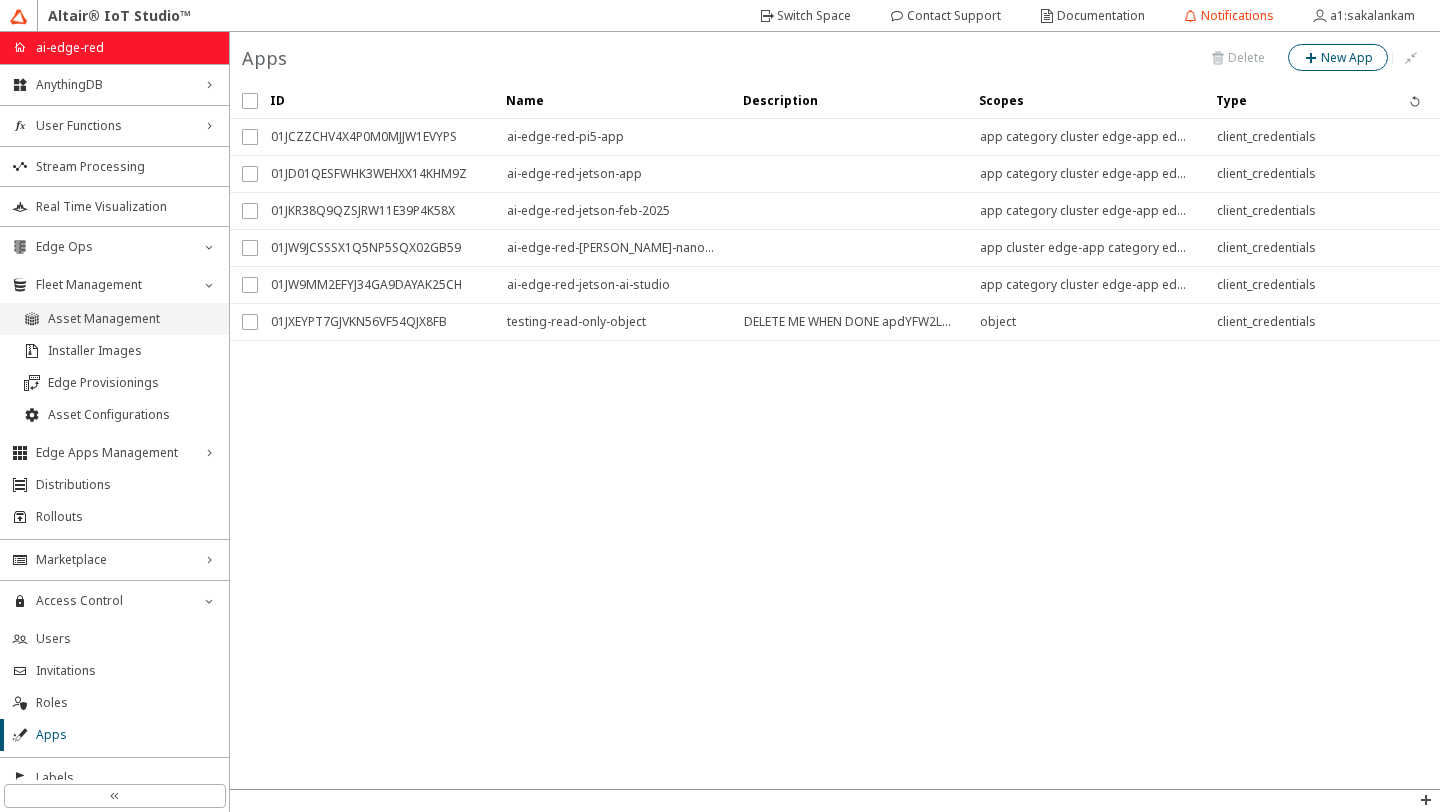 click on "Asset Management" at bounding box center (132, 319) 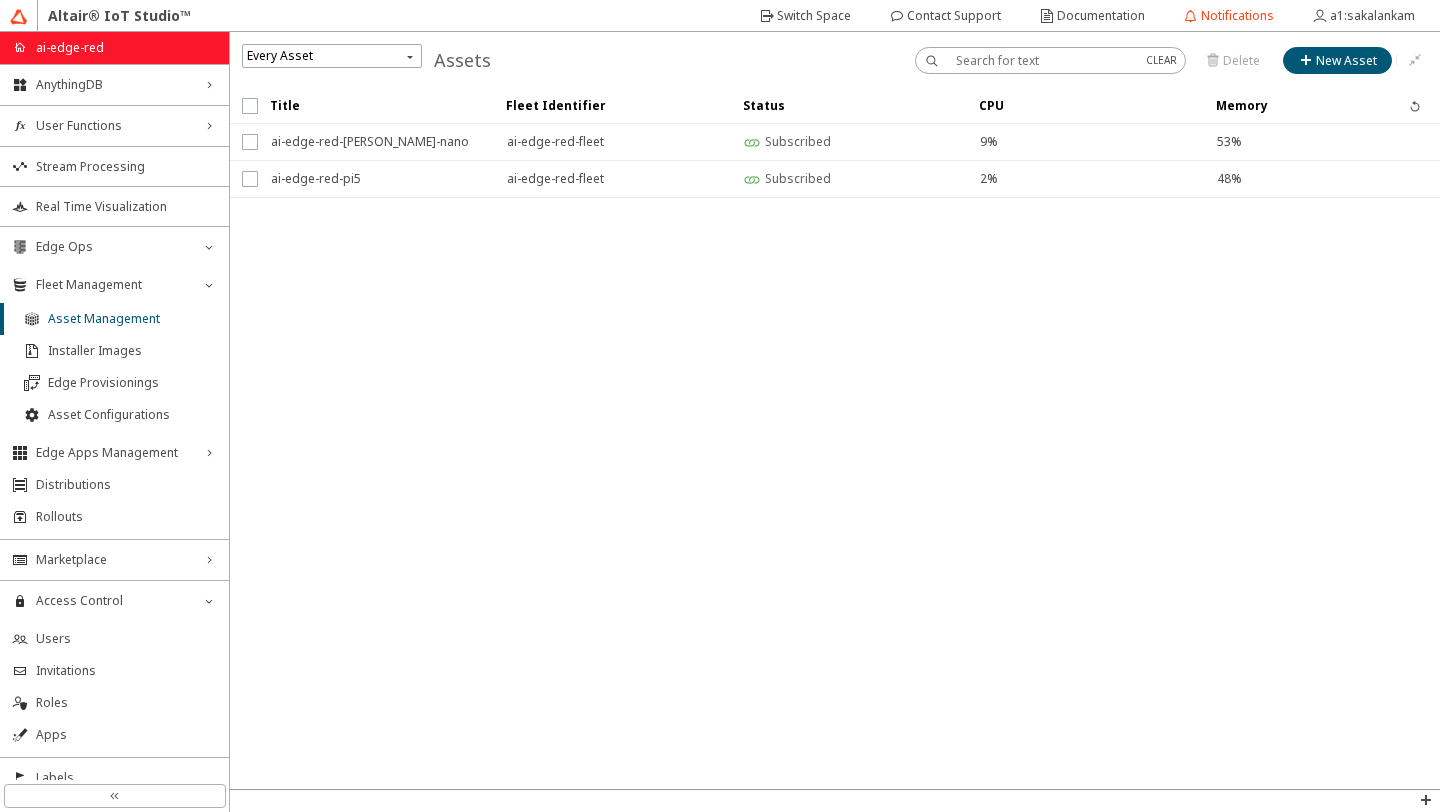 type 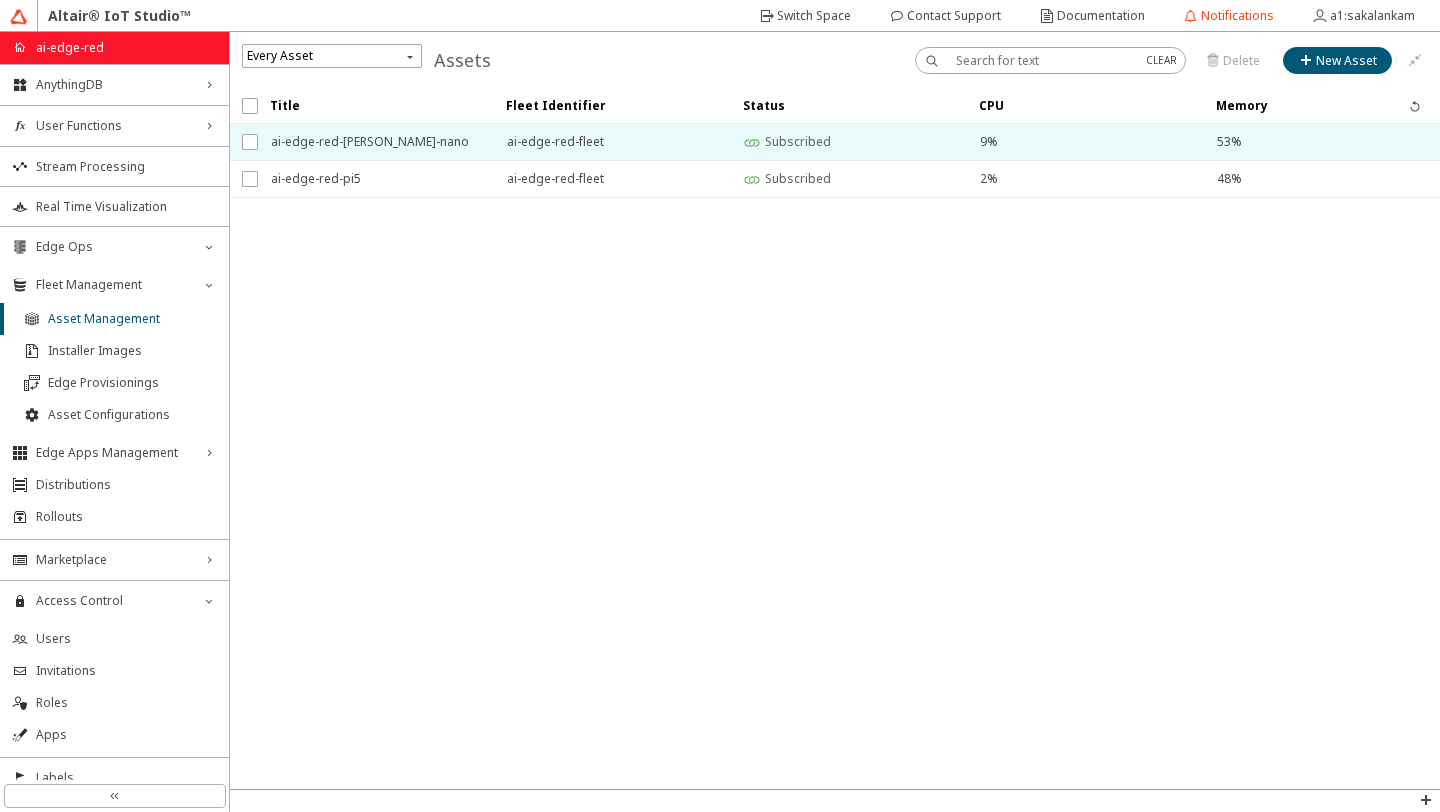 click on "ai-edge-red-[PERSON_NAME]-nano" at bounding box center [376, 142] 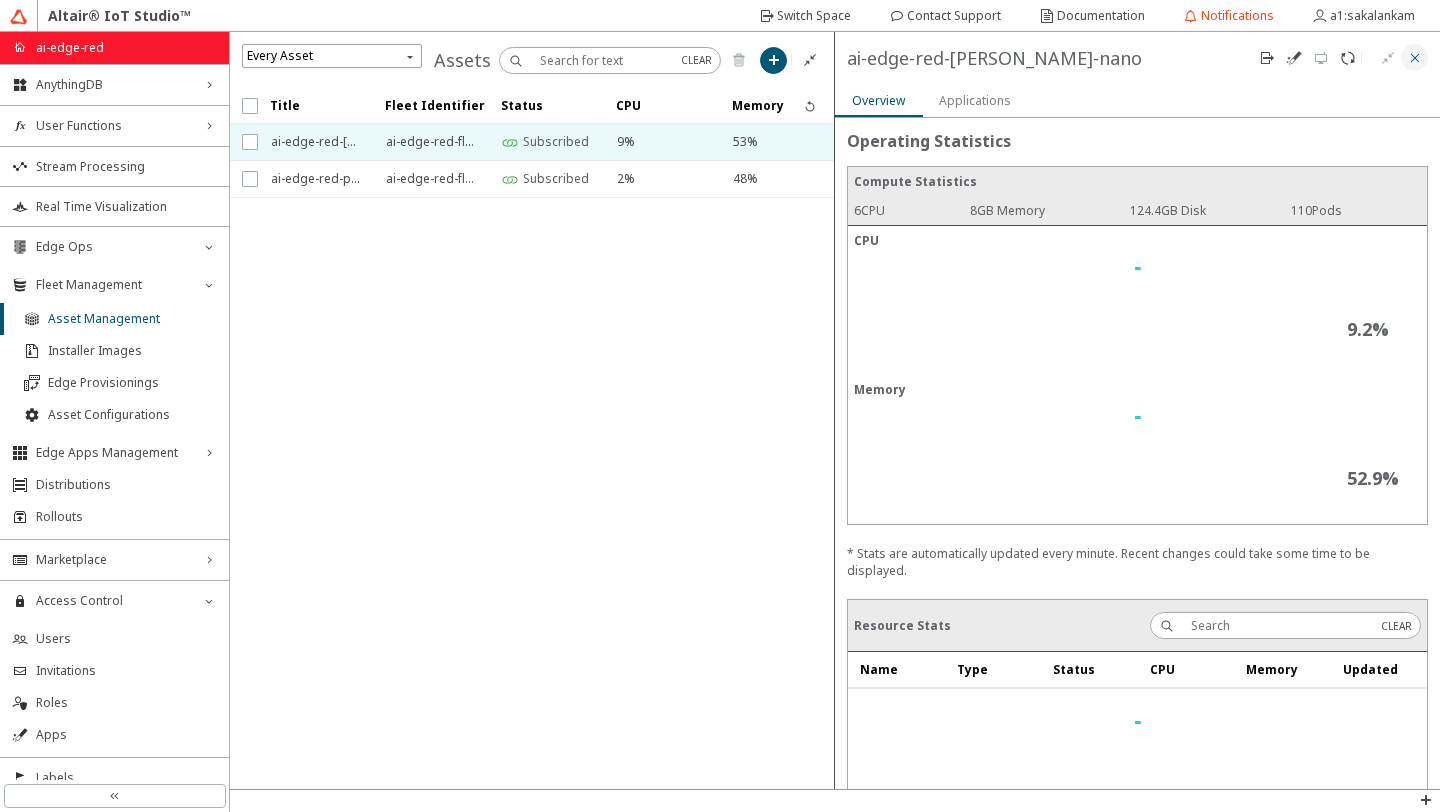 click 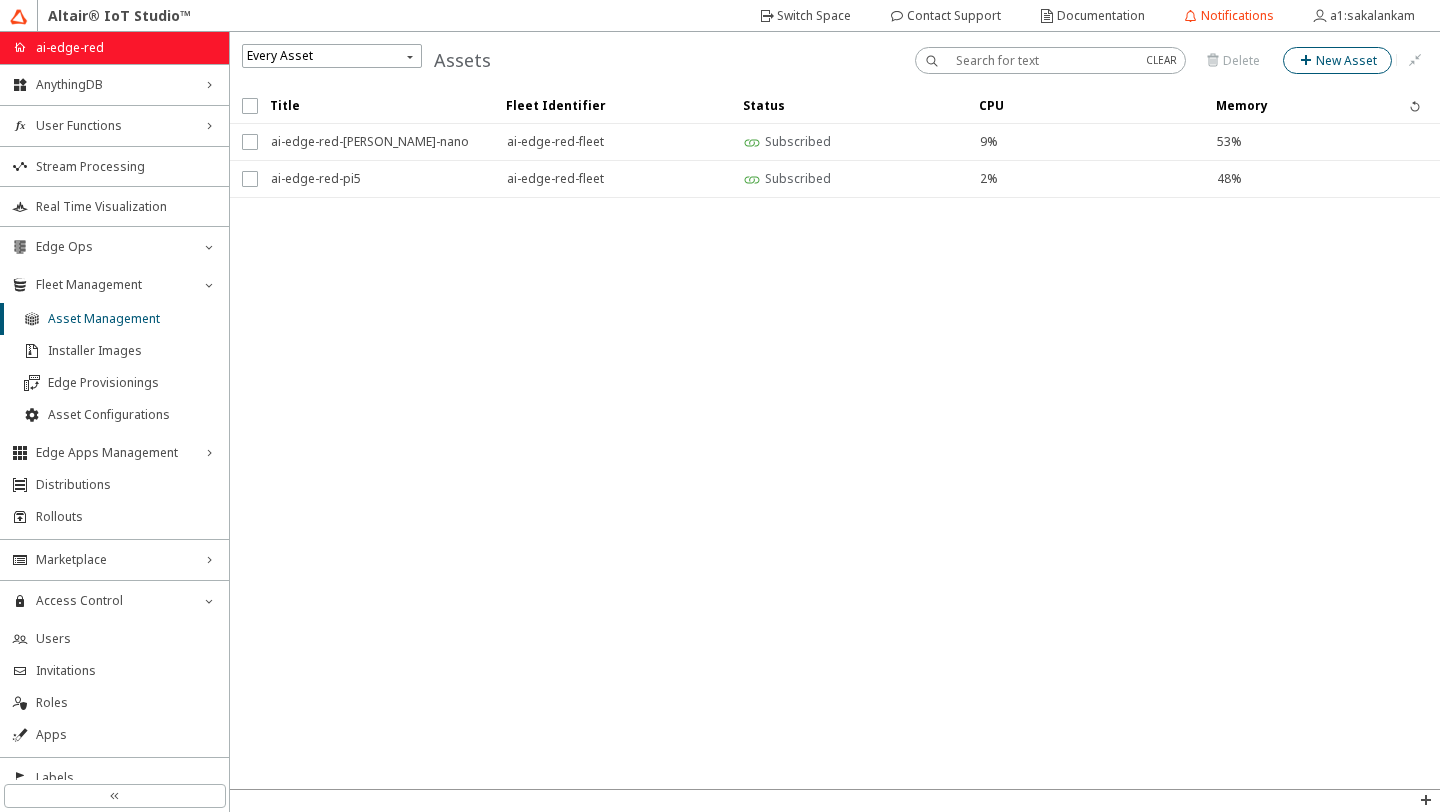 click on "New Asset" 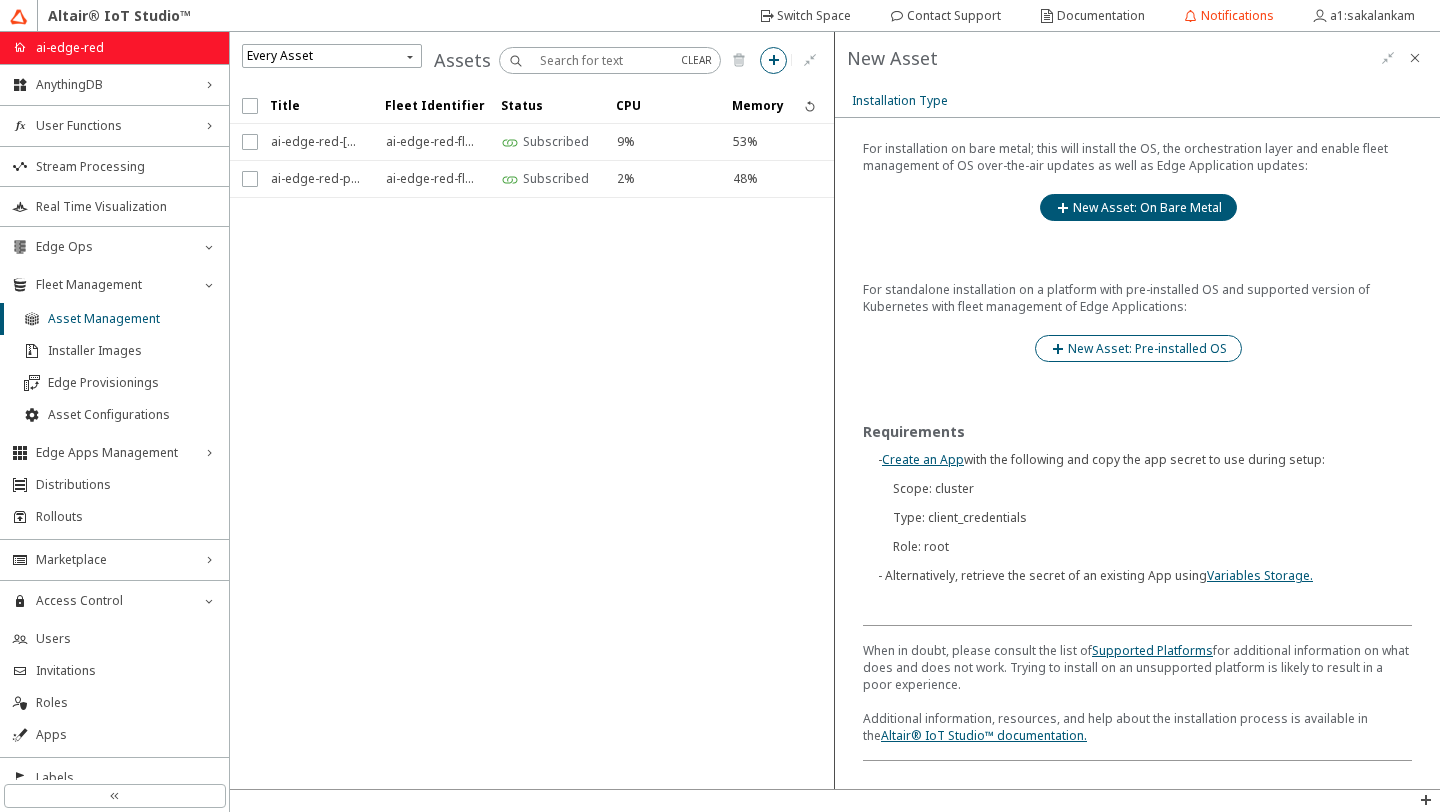 click on "New Asset: Pre-installed OS" at bounding box center [1138, 348] 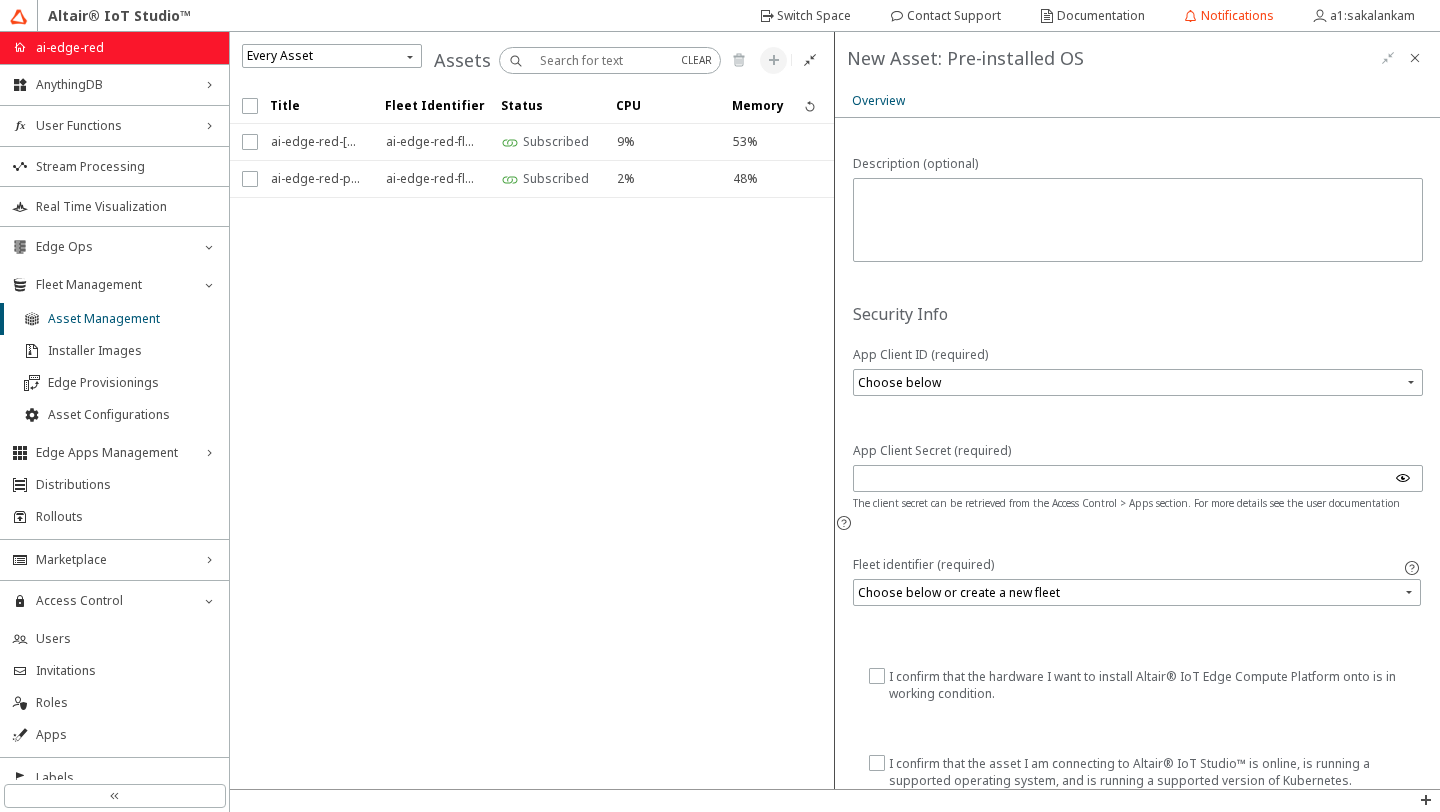 scroll, scrollTop: 0, scrollLeft: 0, axis: both 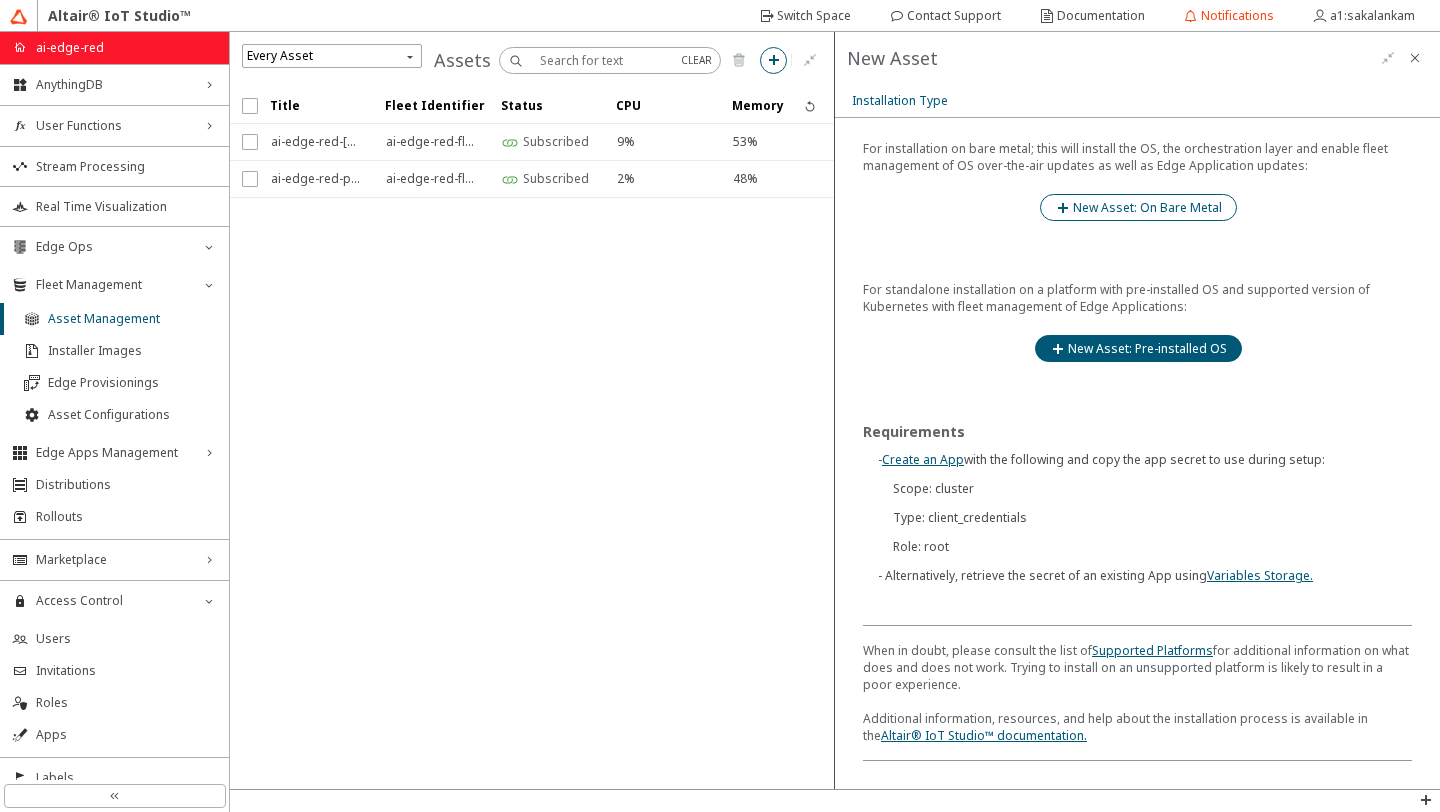 click on "New Asset: On Bare Metal" 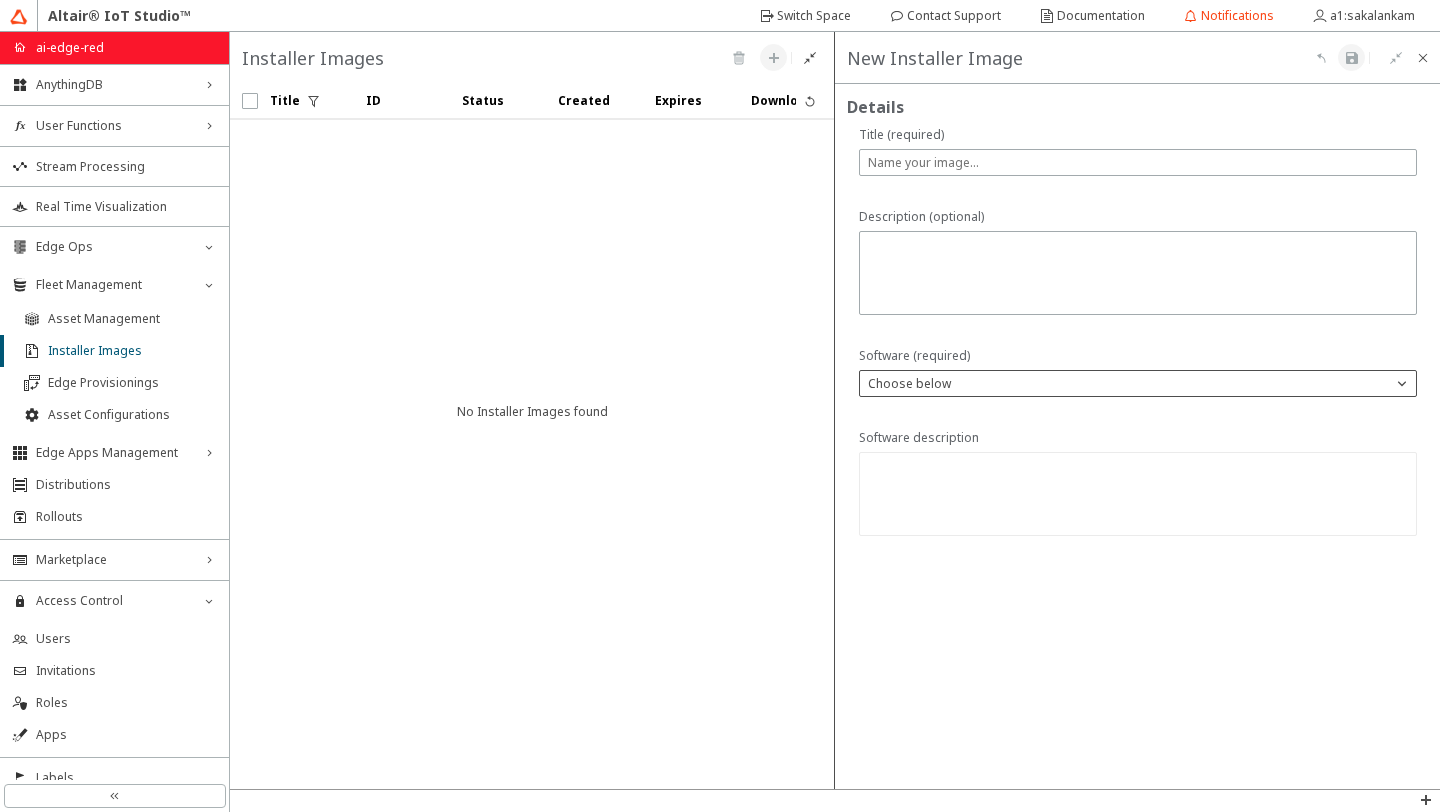 click on "Choose below" at bounding box center [1126, 383] 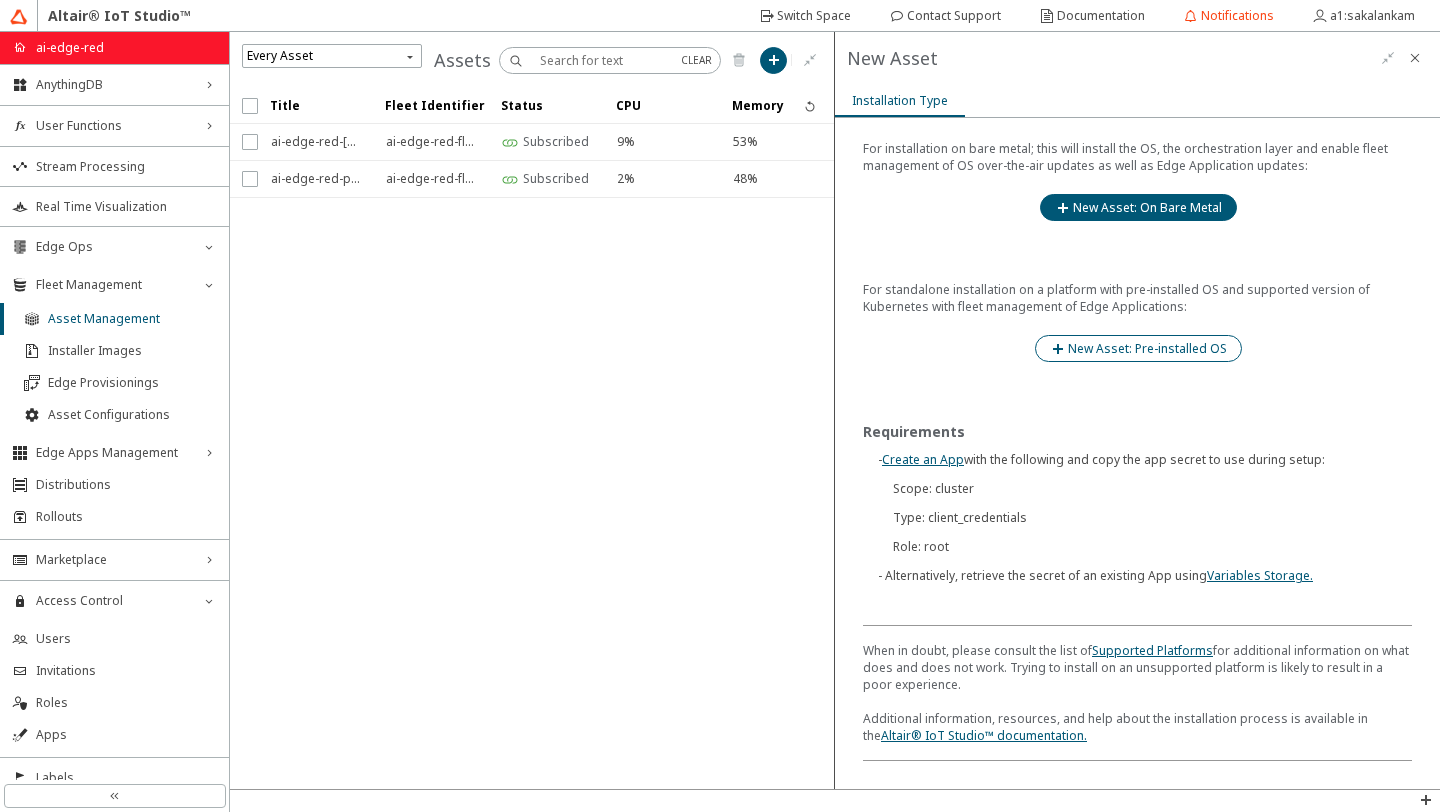 click at bounding box center (1059, 349) 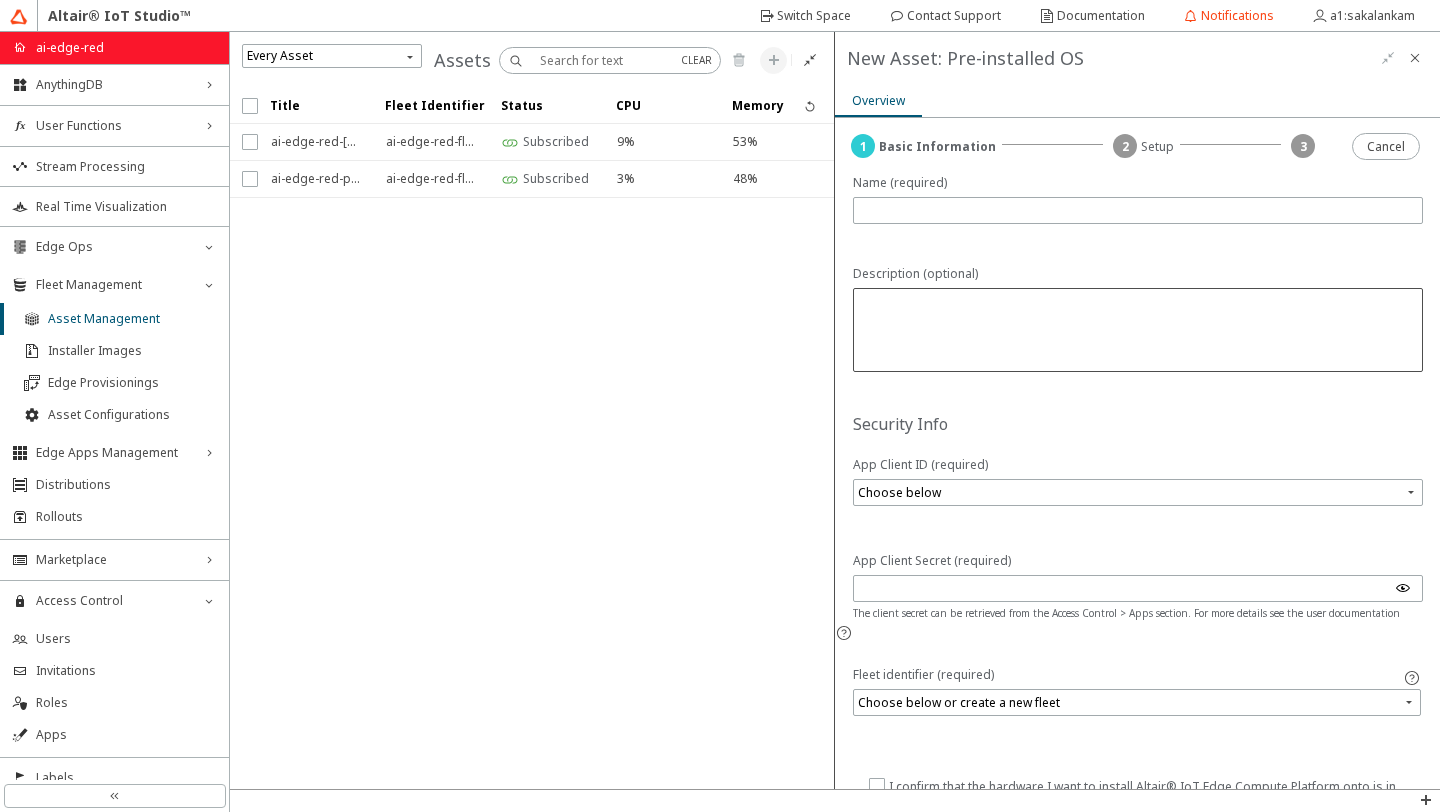 scroll, scrollTop: 223, scrollLeft: 0, axis: vertical 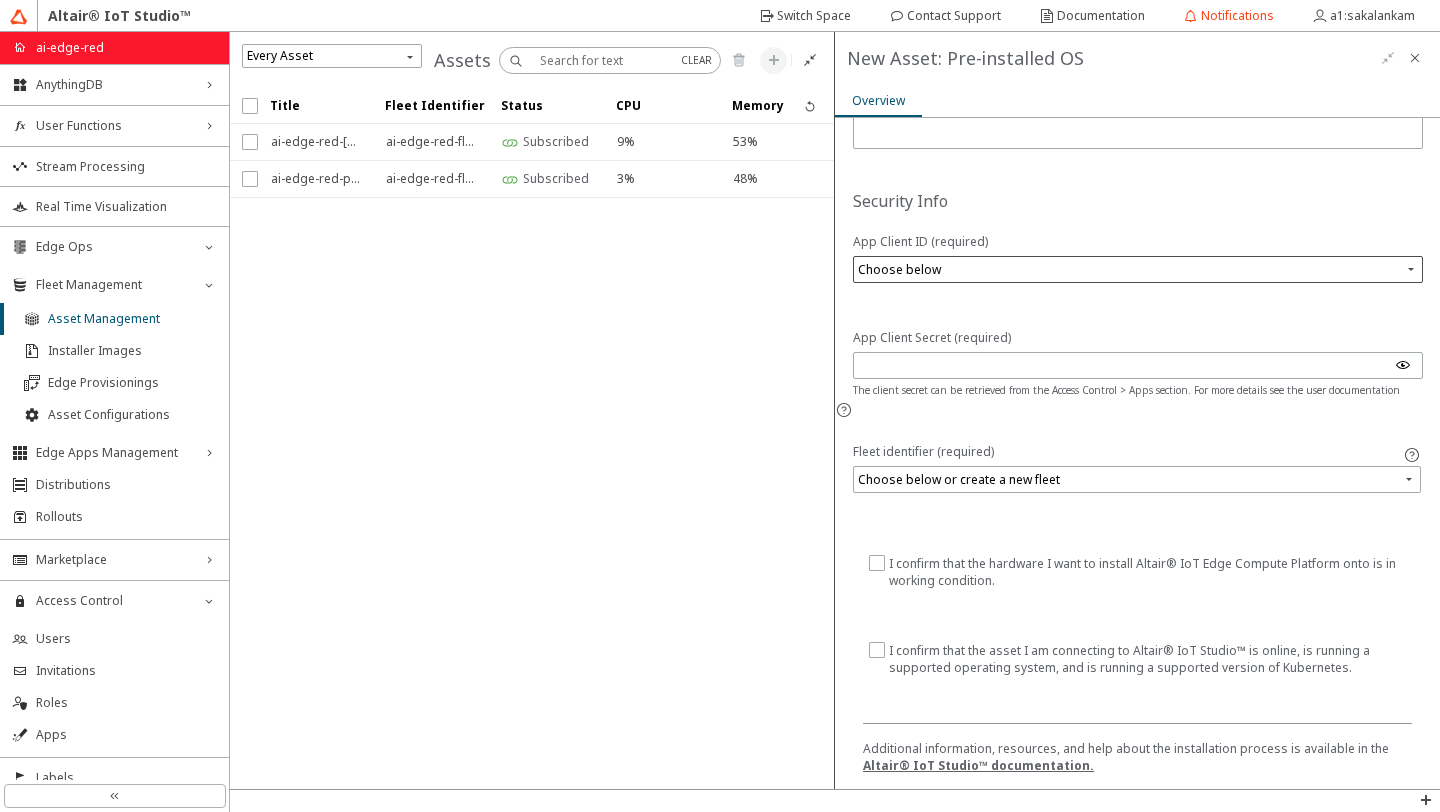 click at bounding box center (1140, 269) 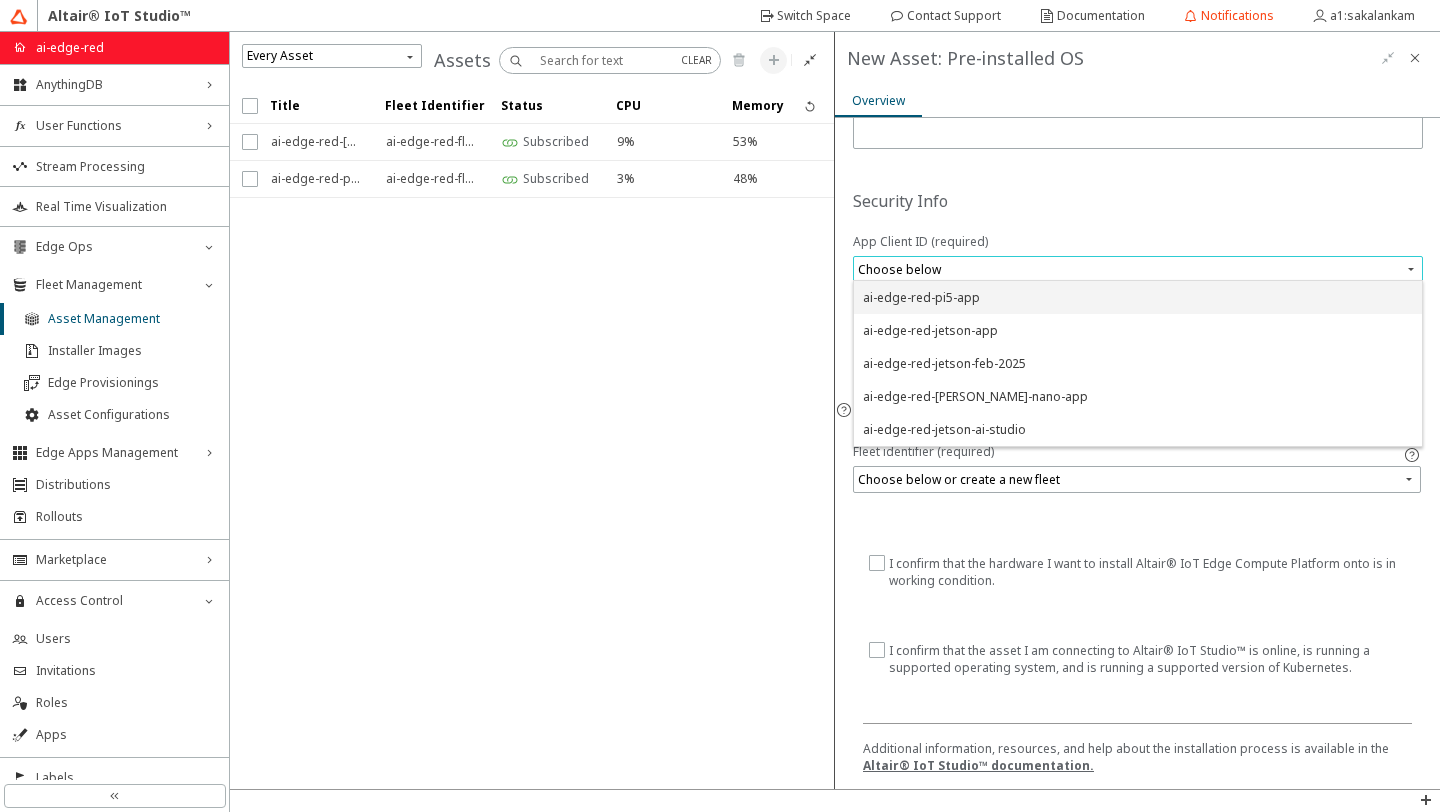 click on "Security Info App Client ID (required) Choose below Fleet identifier (required) Choose below or create a new fleet I confirm that the hardware I want to install Altair® IoT Edge Compute Platform onto is in working condition. I confirm that the asset I am connecting to Altair® IoT Studio™ is online, is running a supported operating system, and is running a supported version of Kubernetes." at bounding box center [1137, 326] 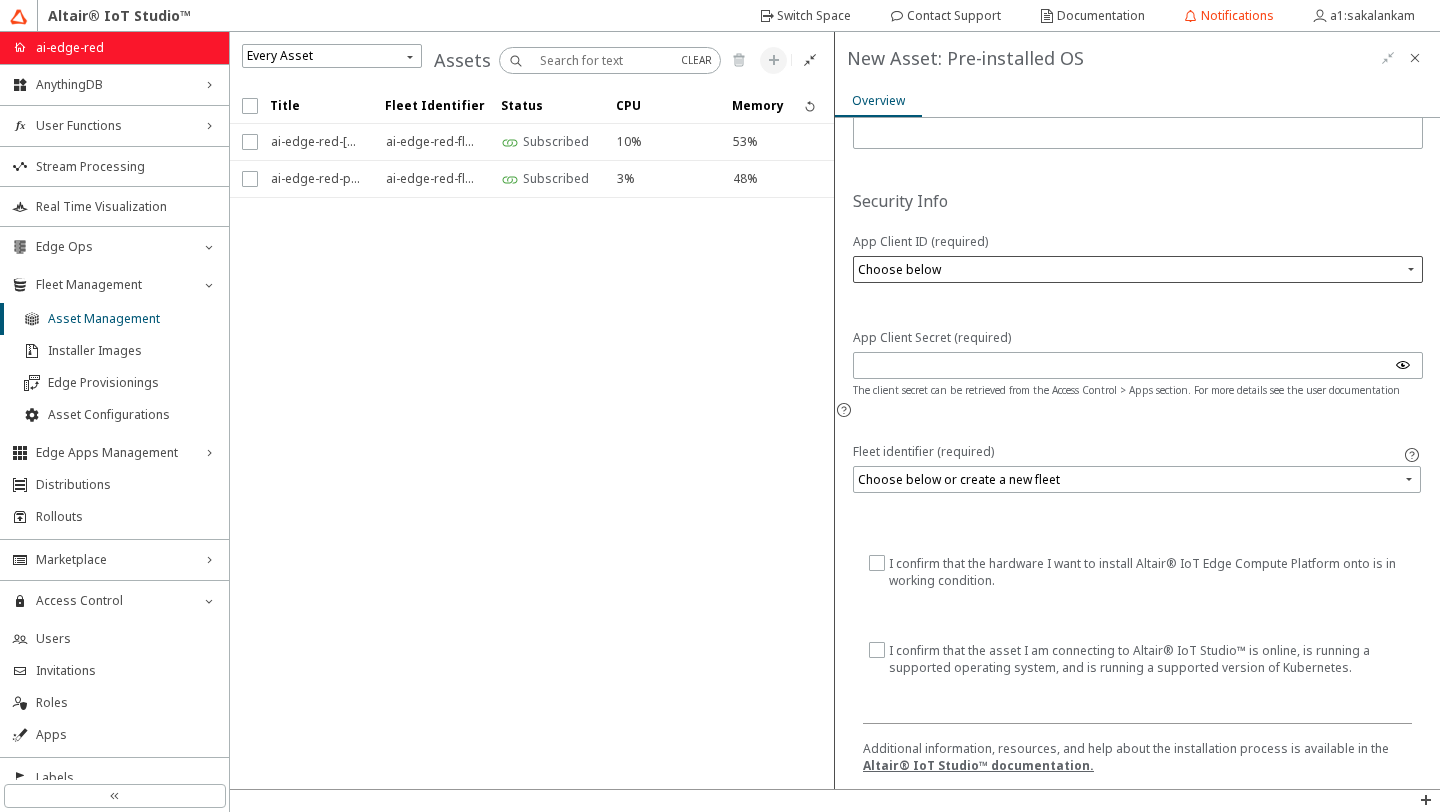 scroll, scrollTop: 0, scrollLeft: 0, axis: both 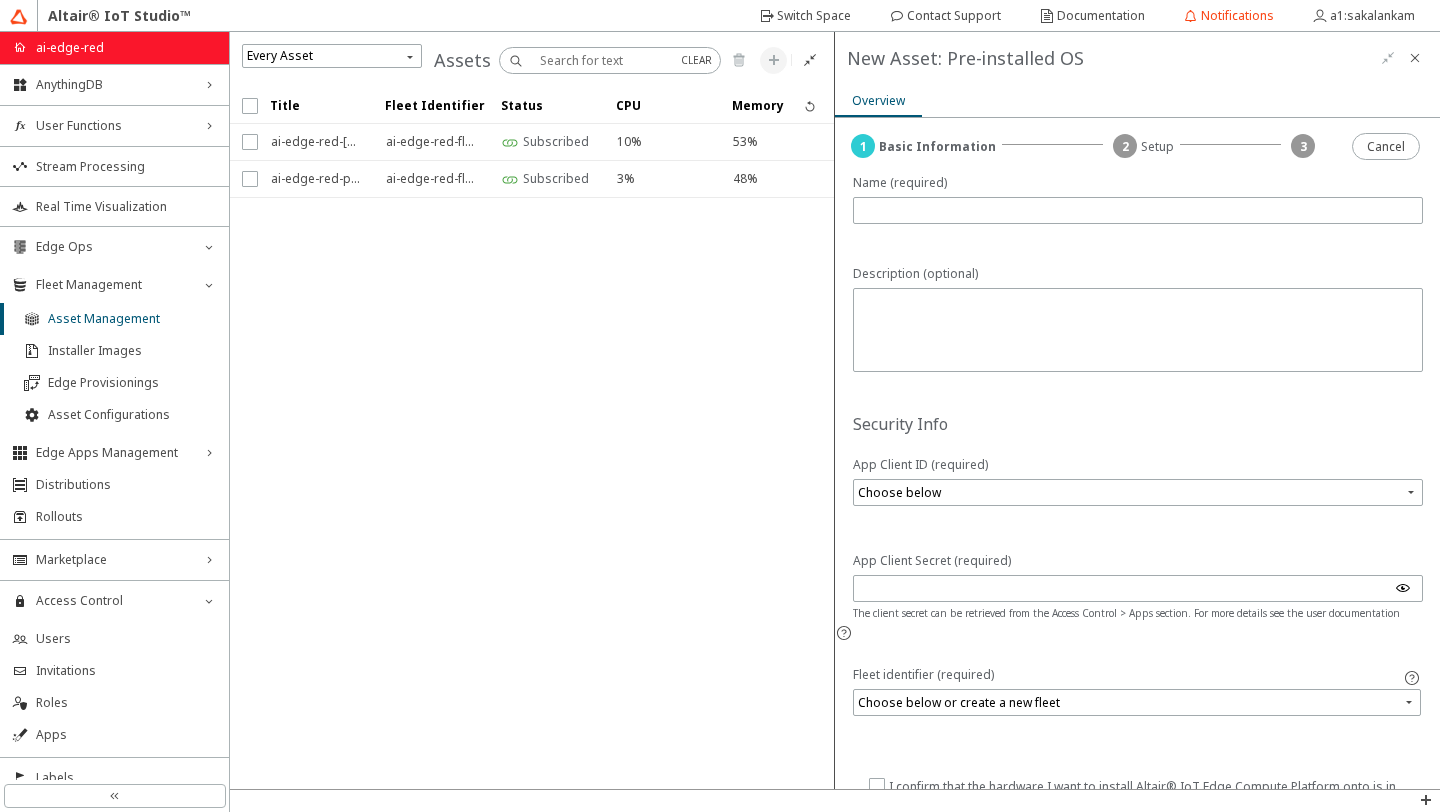 click on "Title
Fleet Identifier
Status
CPU Memory" at bounding box center (532, 438) 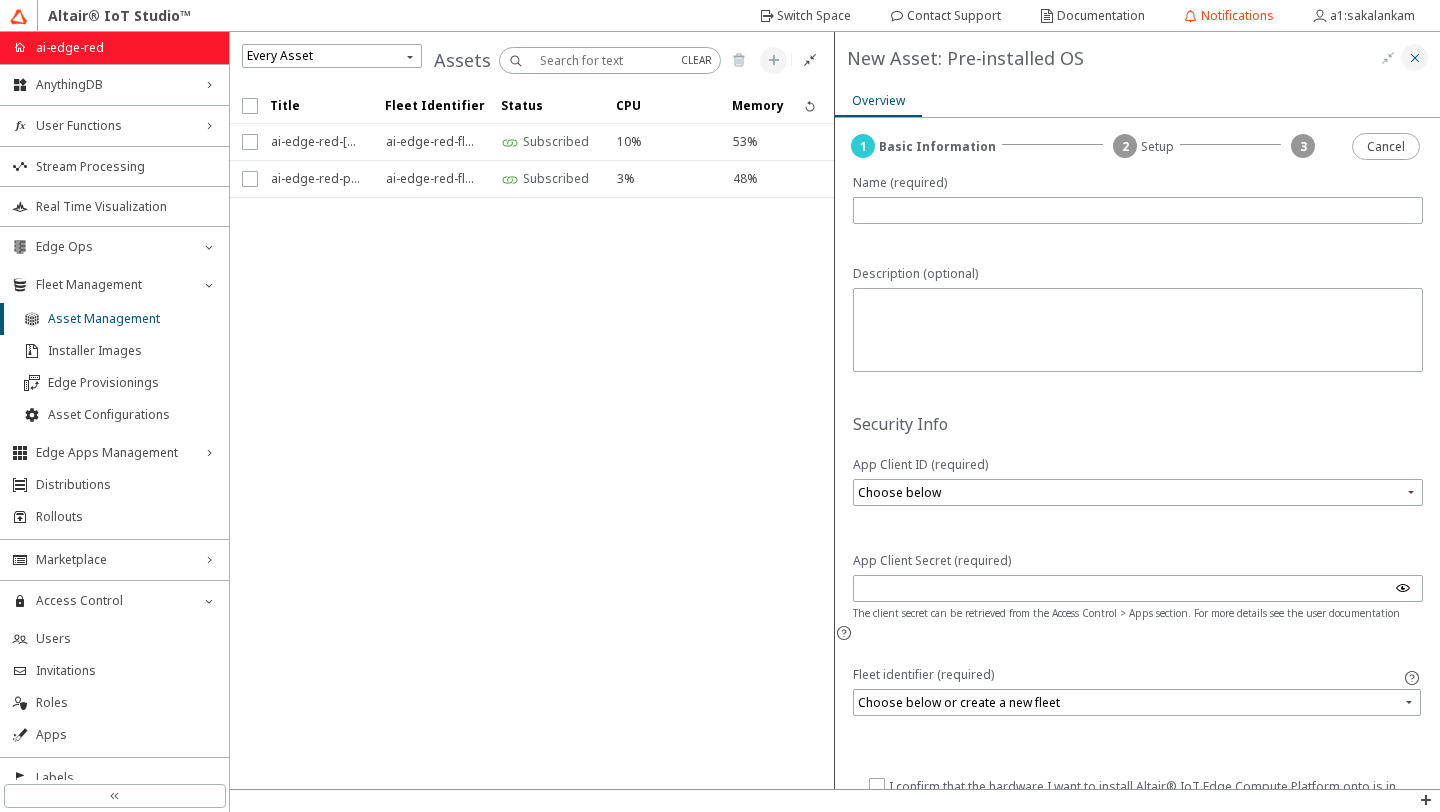 click 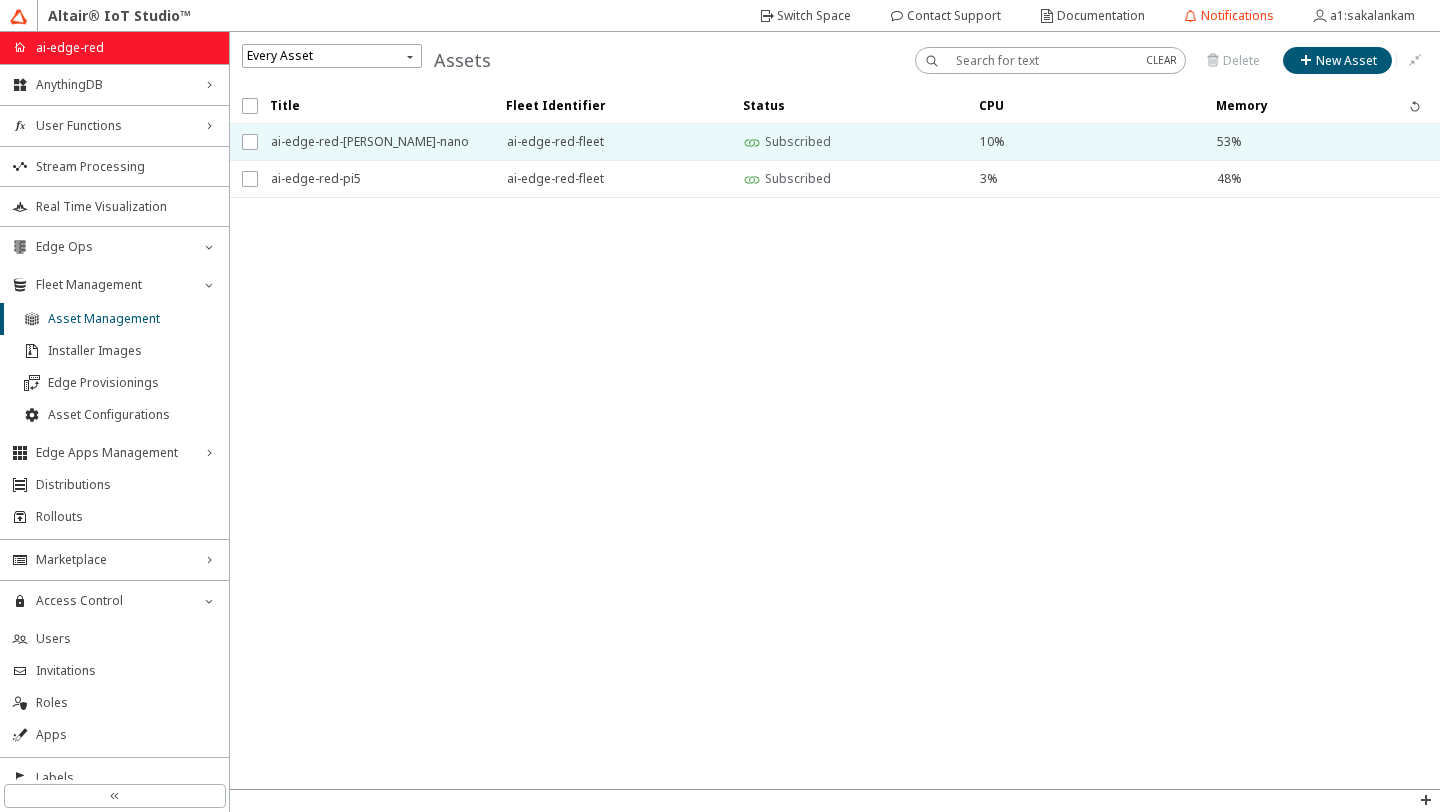click on "ai-edge-red-[PERSON_NAME]-nano" at bounding box center [376, 142] 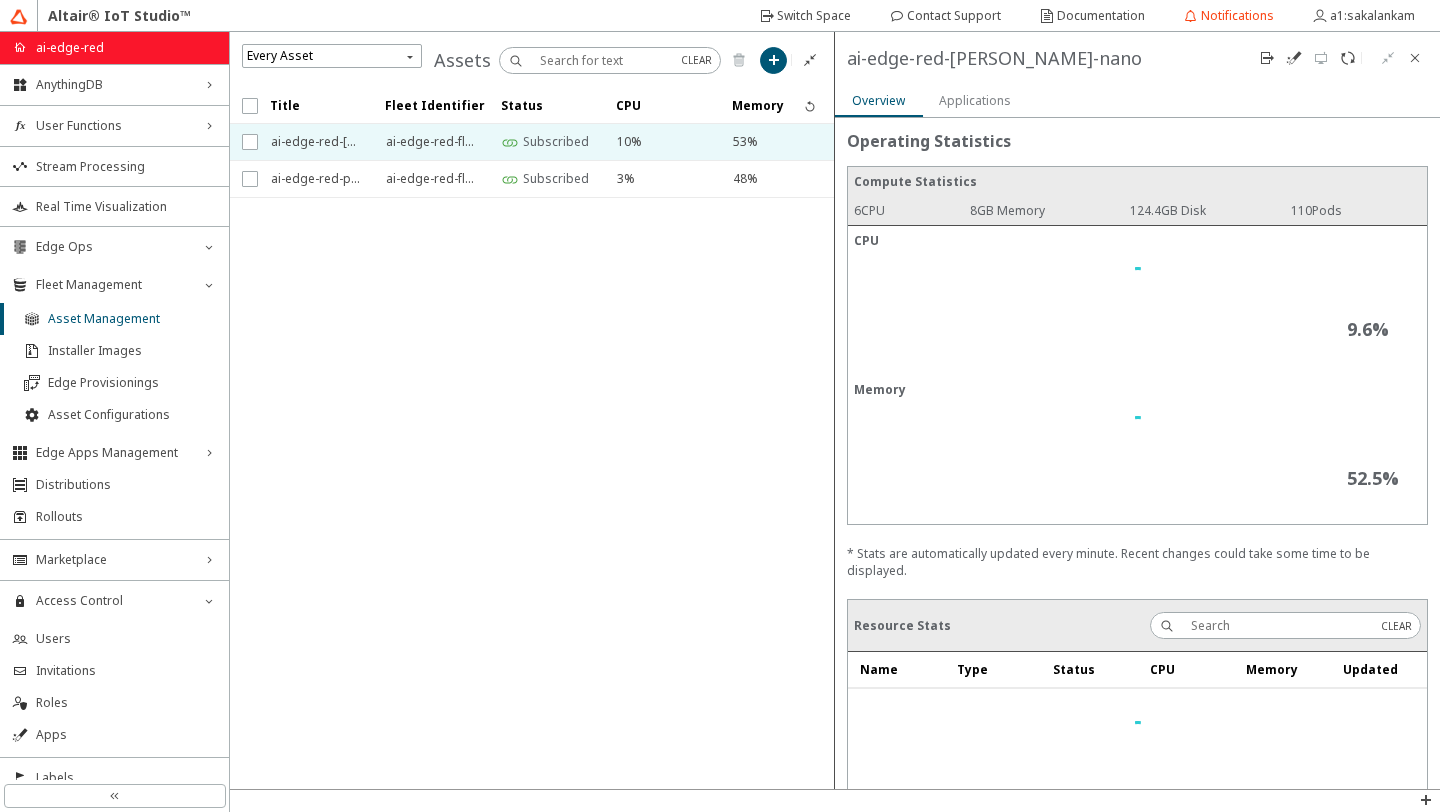click on "Applications" at bounding box center (975, 100) 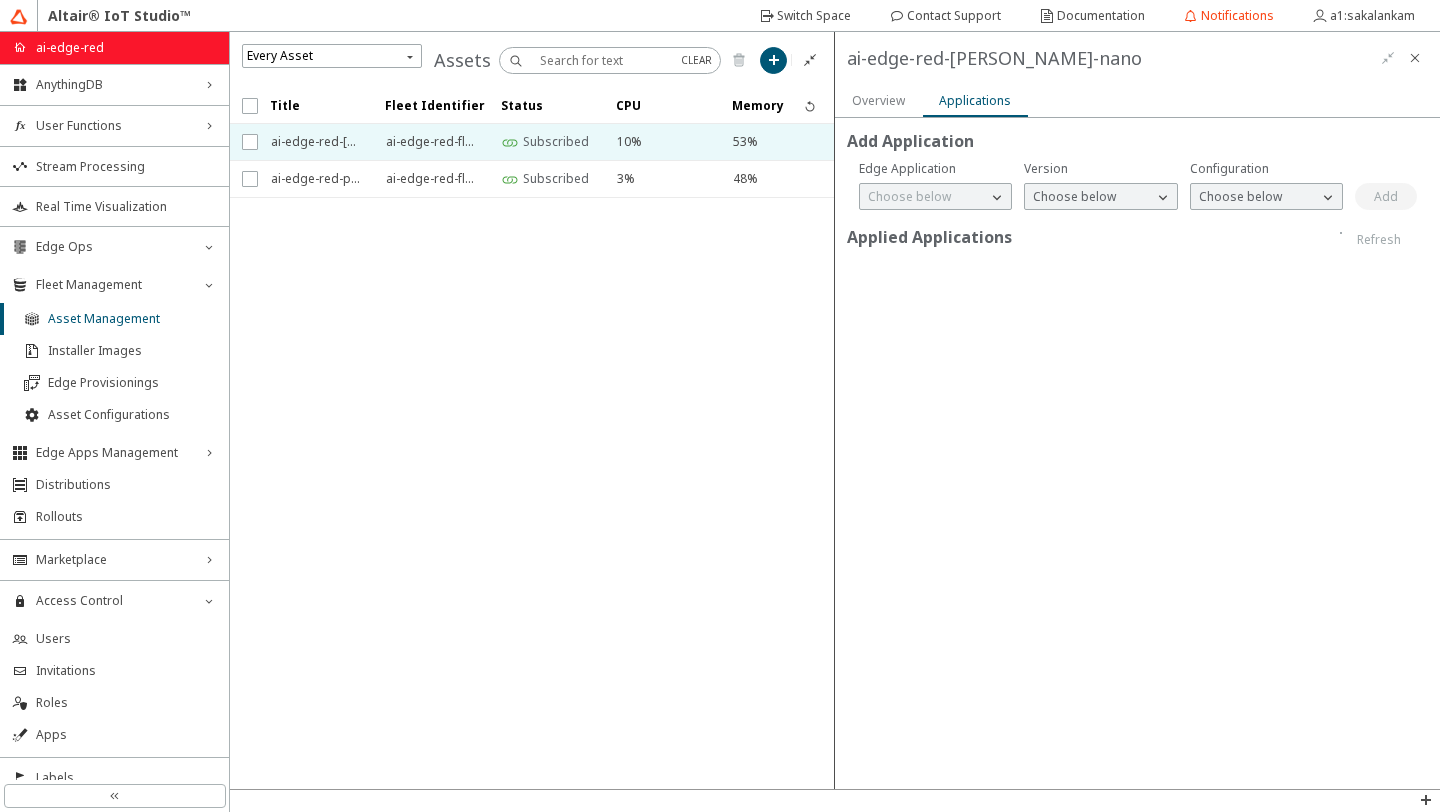click on "Choose below" at bounding box center (923, 197) 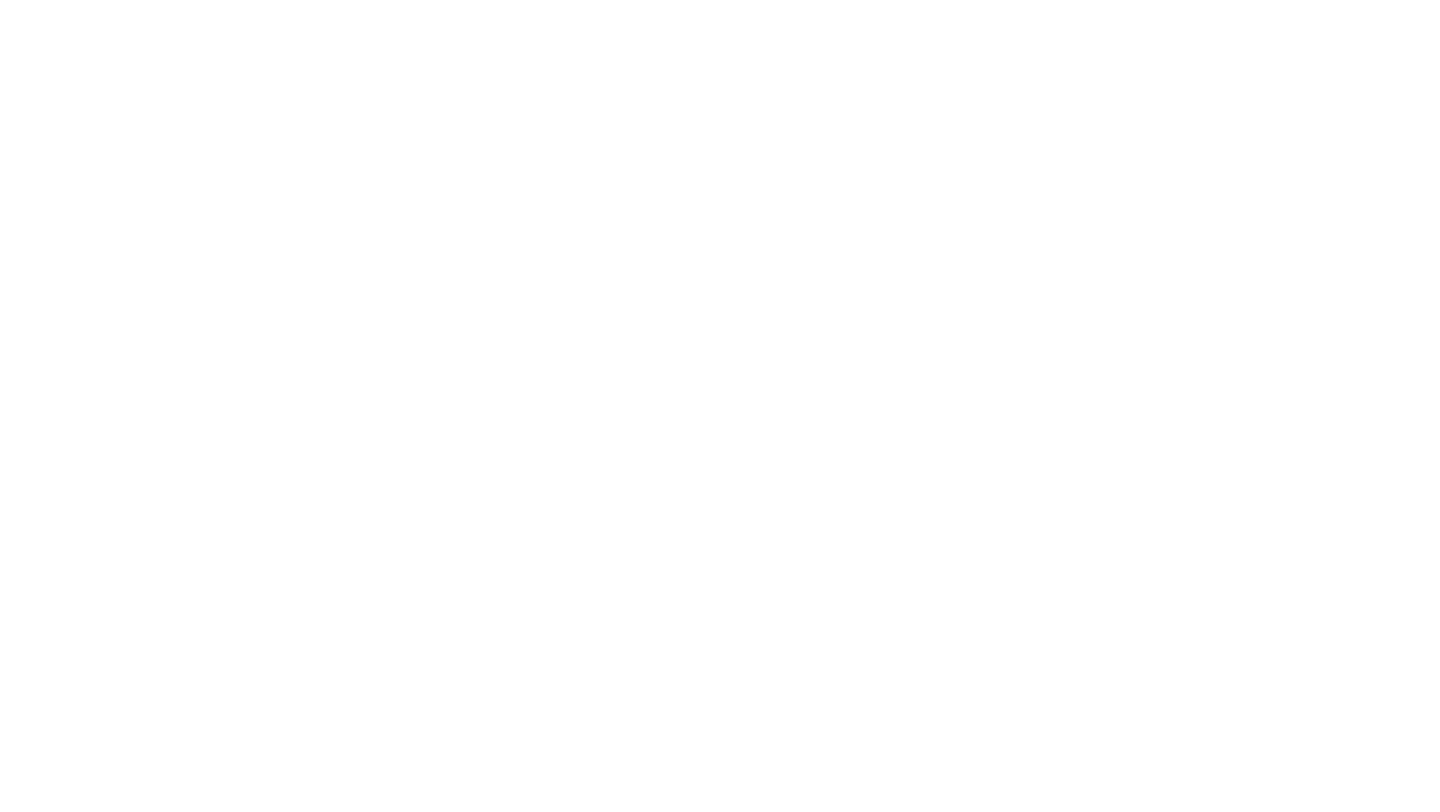 scroll, scrollTop: 0, scrollLeft: 0, axis: both 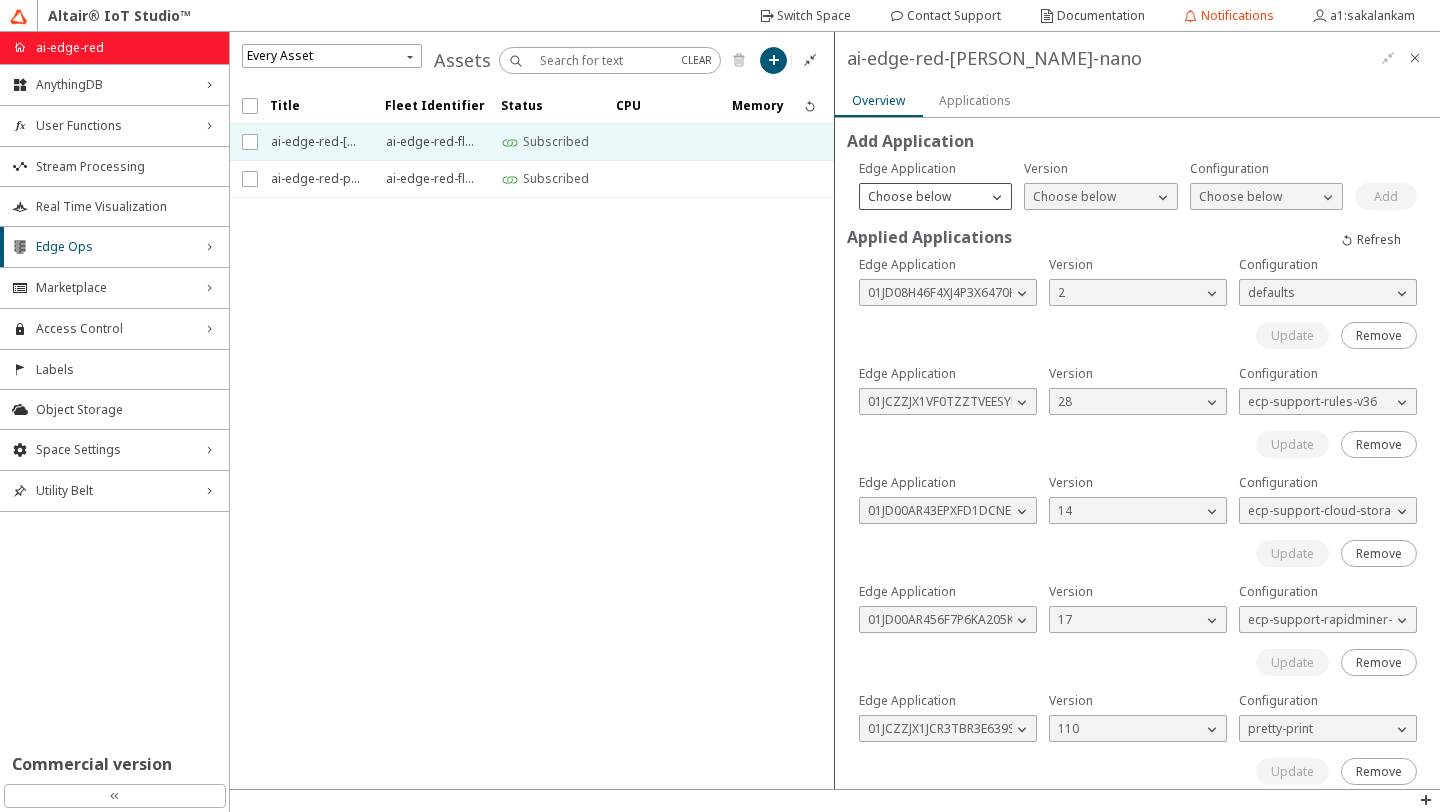 click on "Choose below" at bounding box center (923, 197) 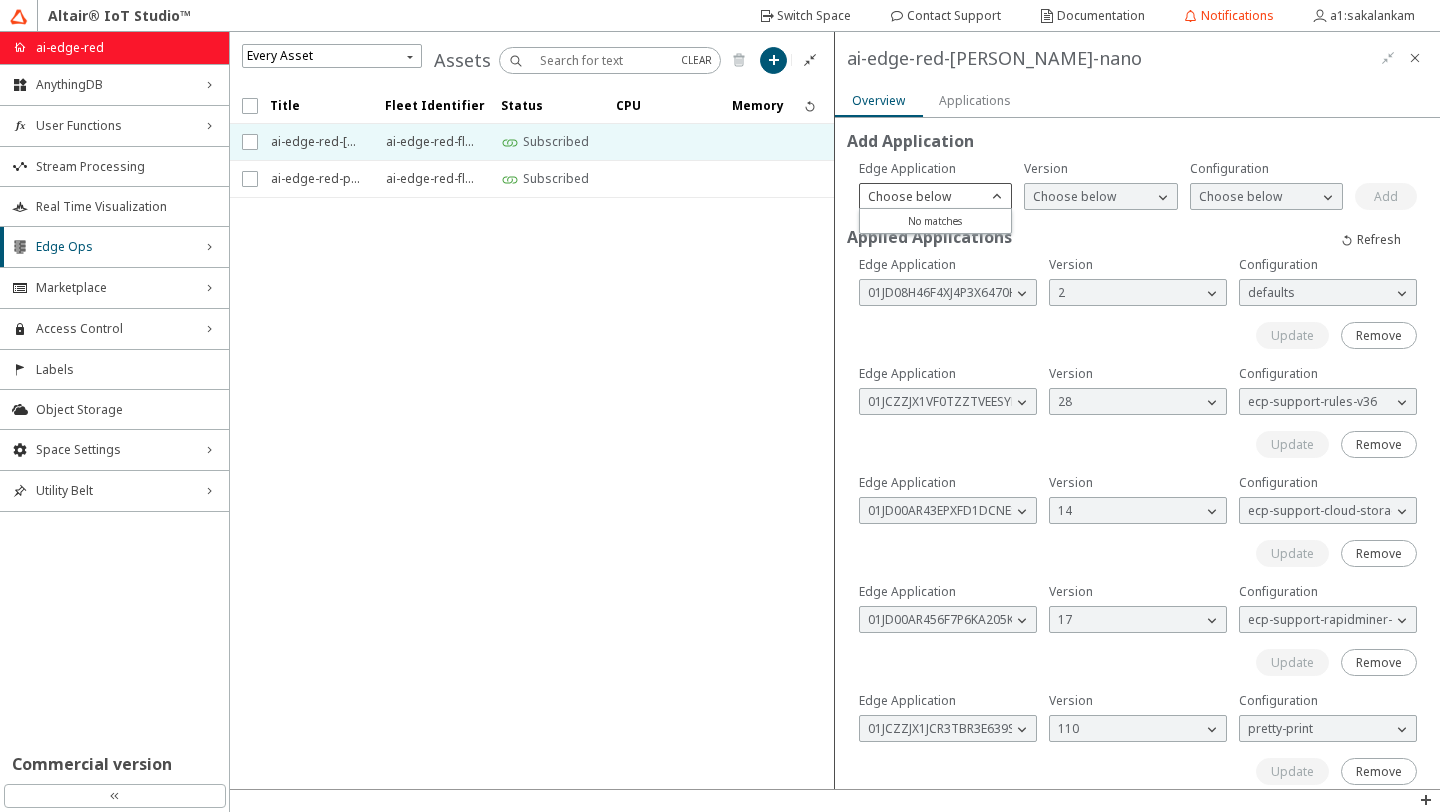 click on "Choose below" 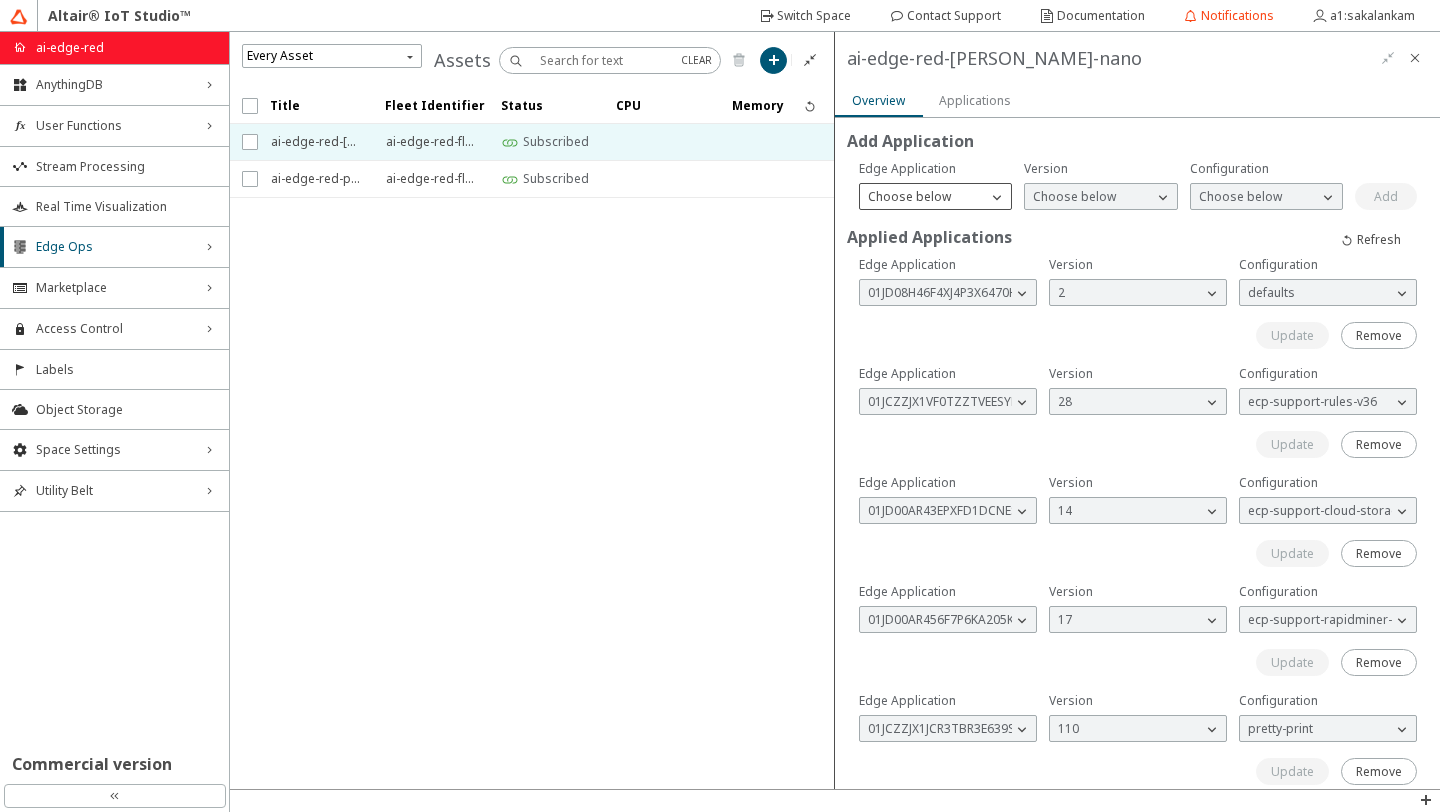 click on "Choose below" at bounding box center [923, 197] 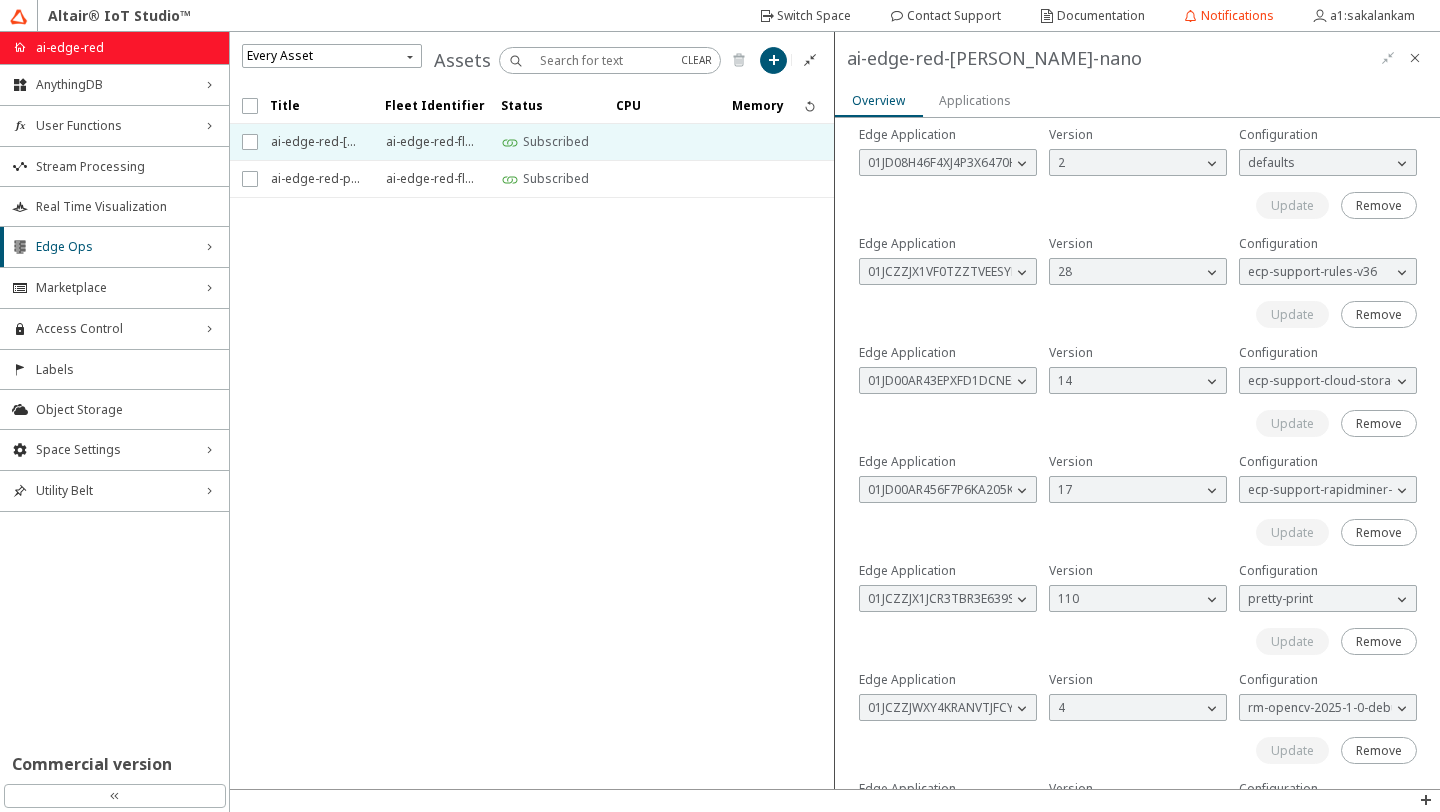 scroll, scrollTop: 0, scrollLeft: 0, axis: both 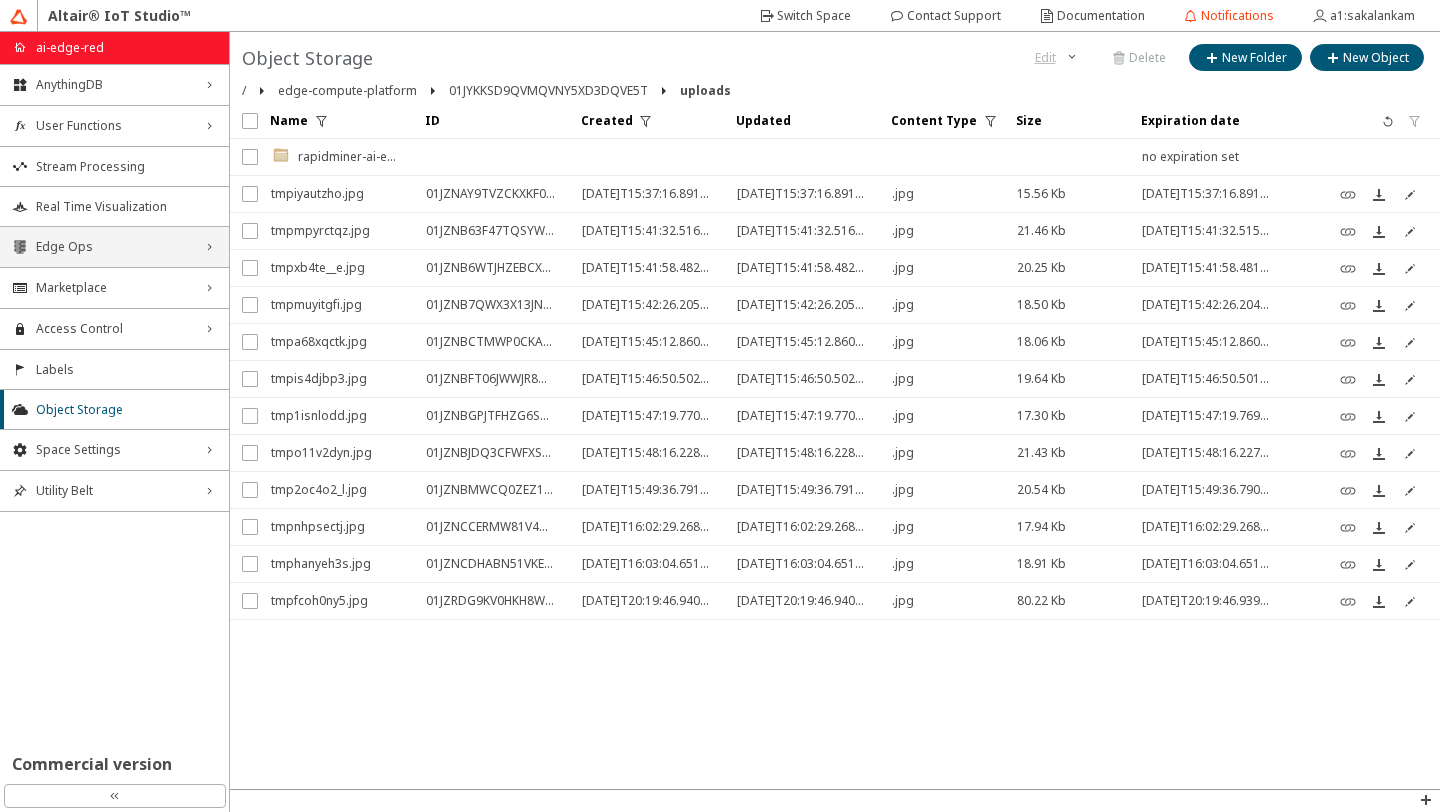 click on "Edge Ops right_chevron" at bounding box center (114, 247) 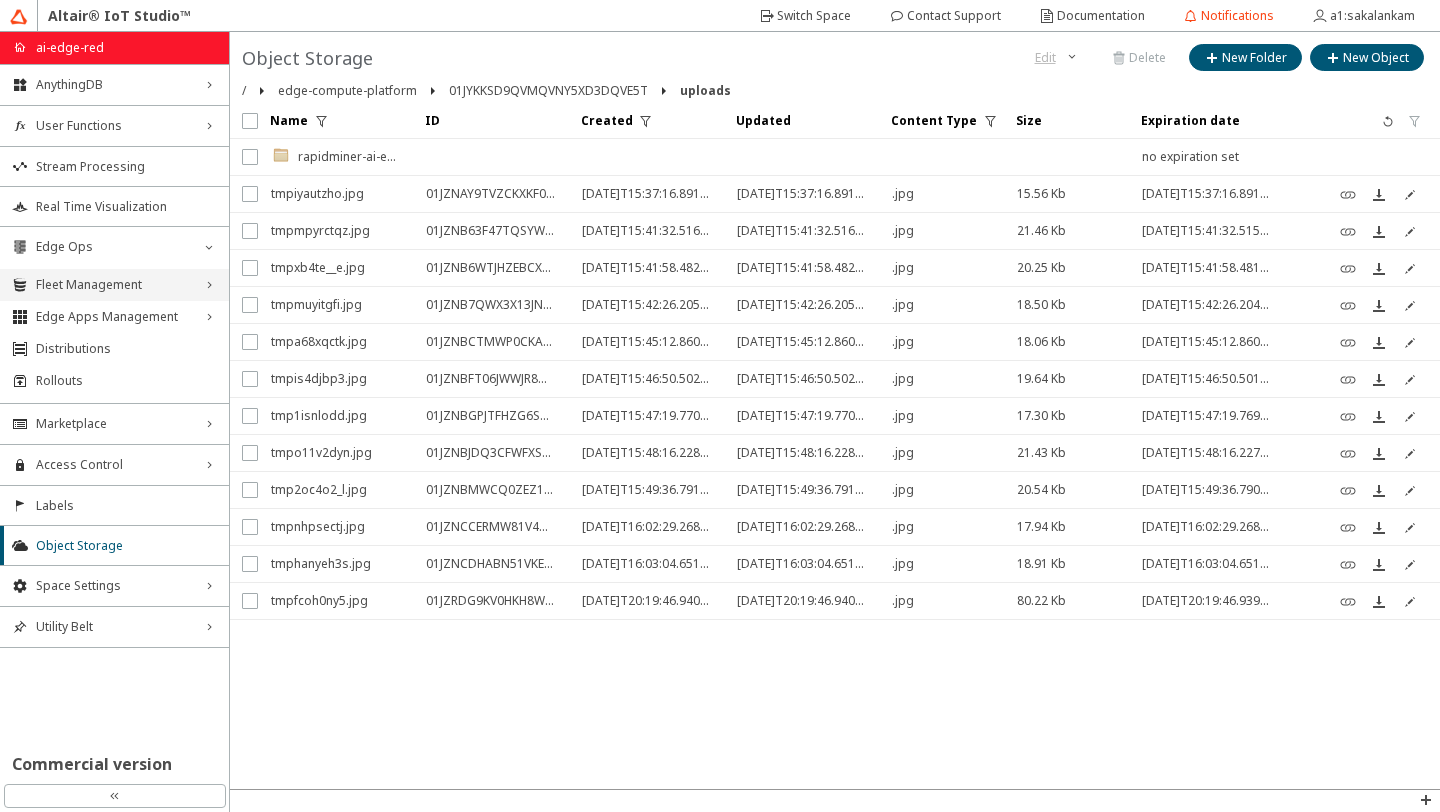 click on "Fleet Management" at bounding box center [114, 285] 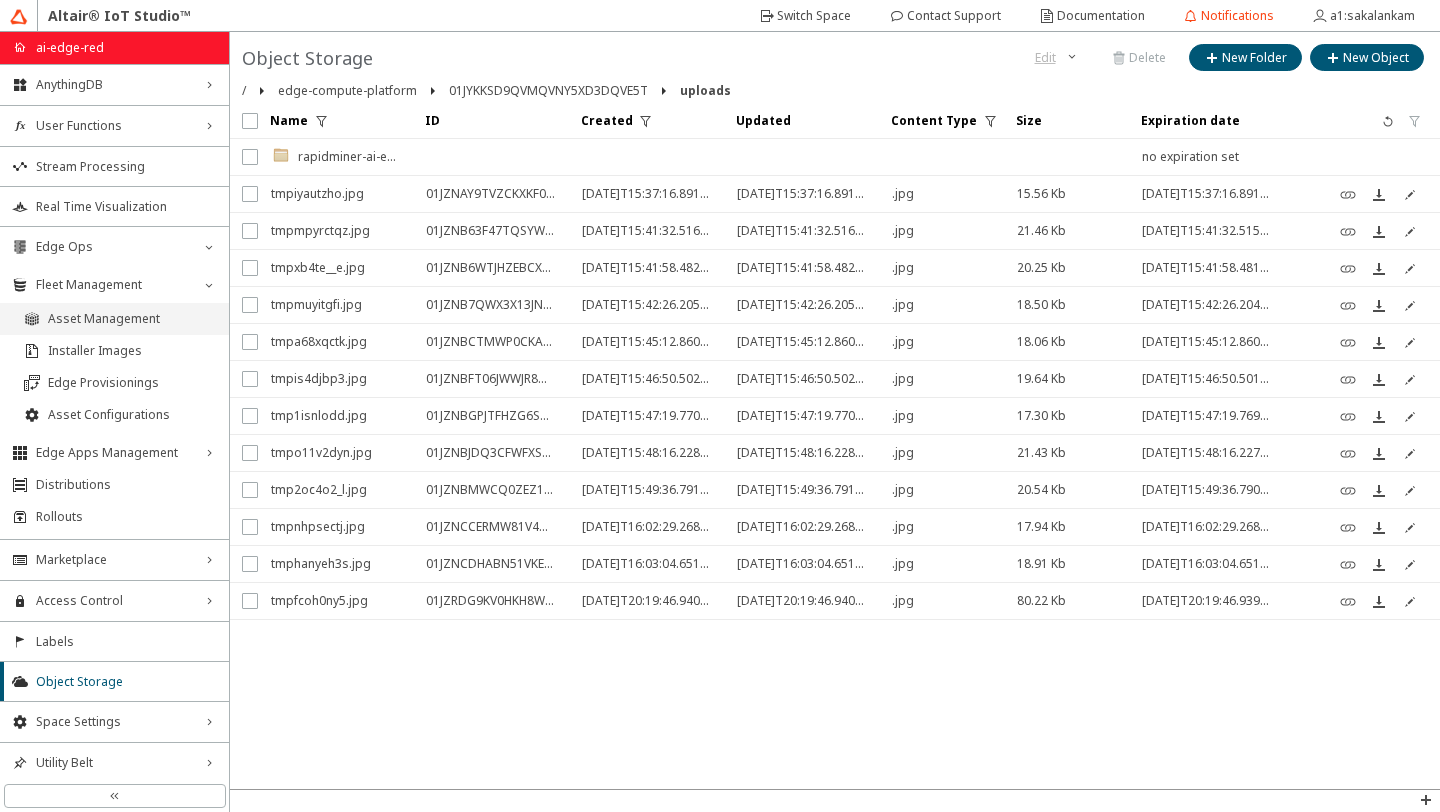 click on "Asset Management" at bounding box center [132, 319] 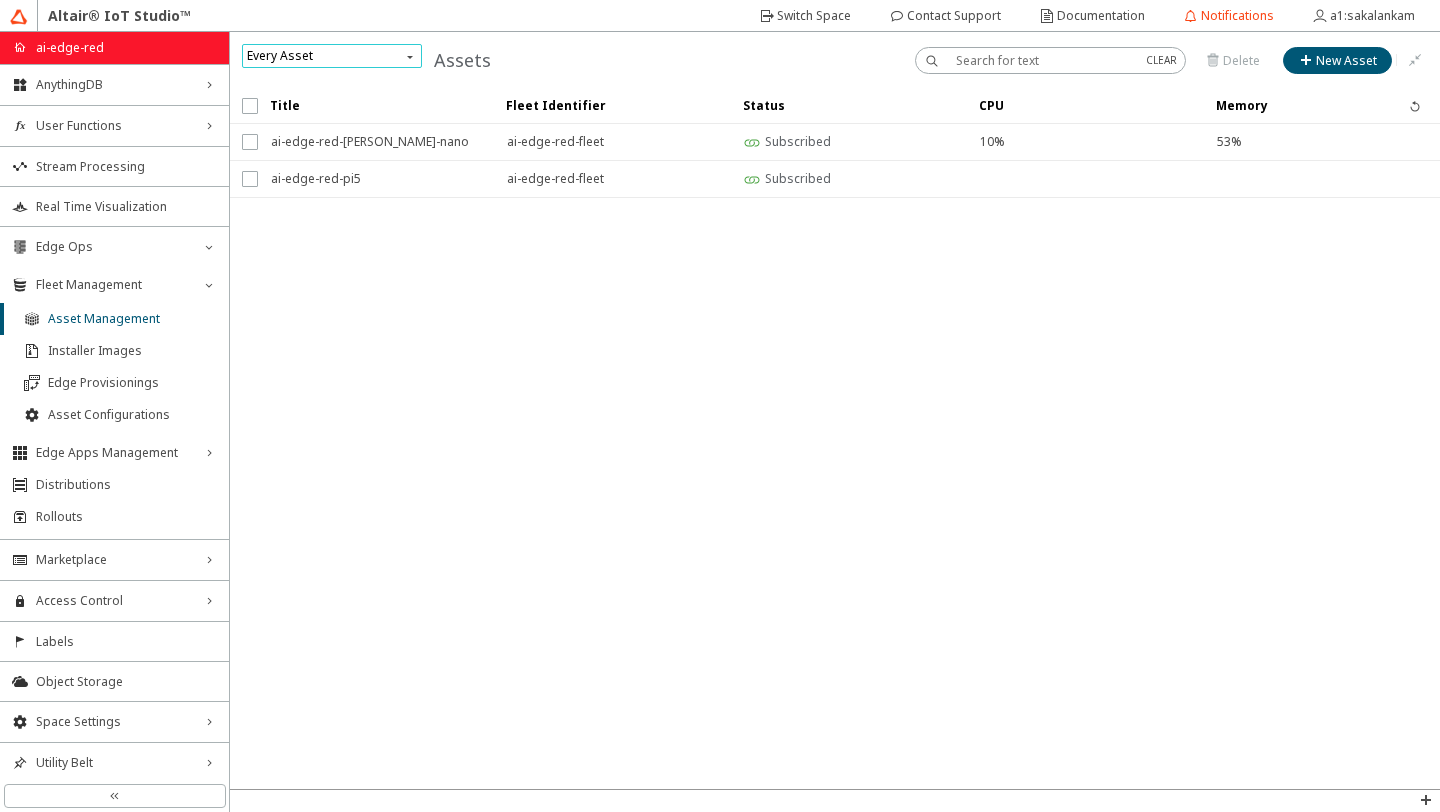 click on "Every Asset" at bounding box center [334, 56] 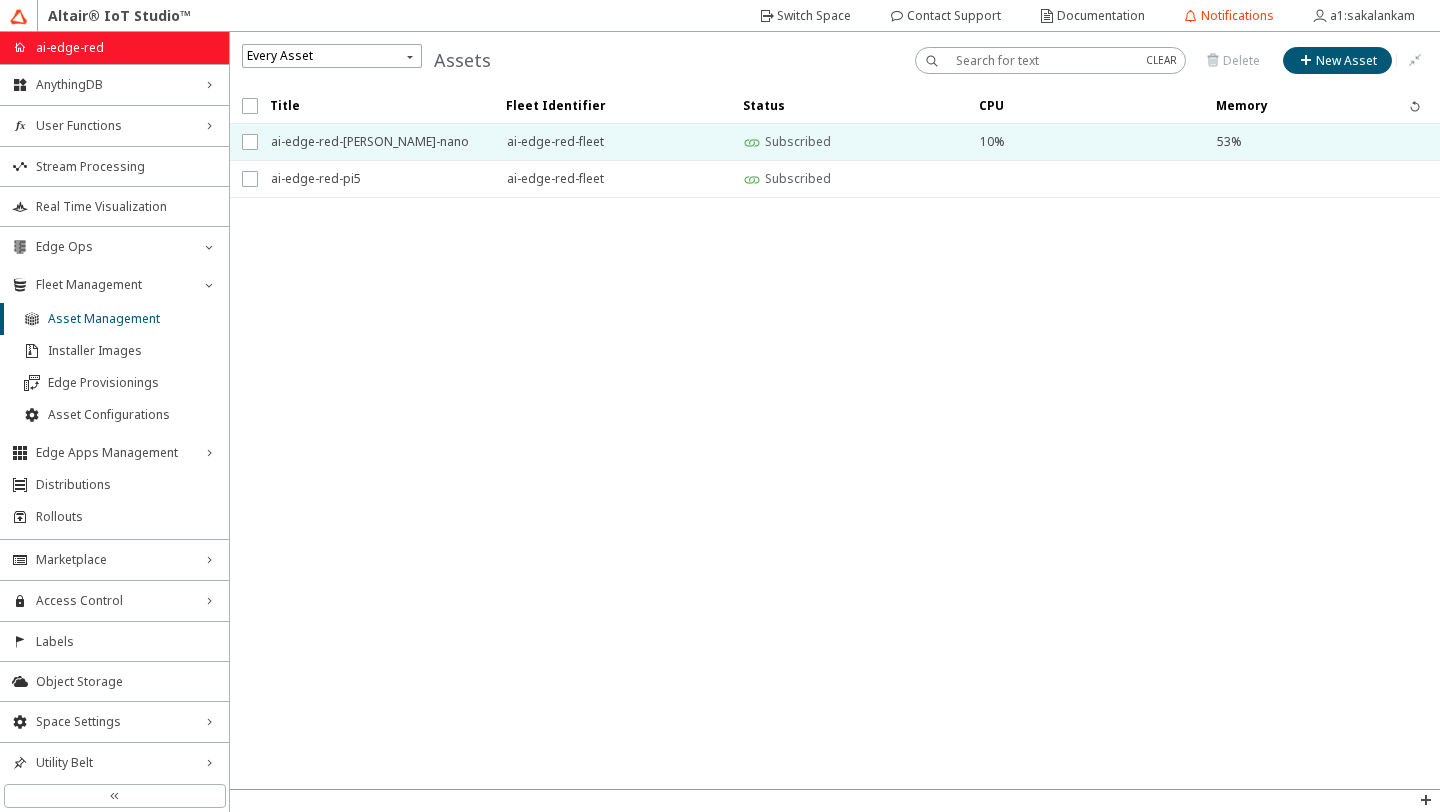 click on "ai-edge-red-[PERSON_NAME]-nano" at bounding box center (376, 142) 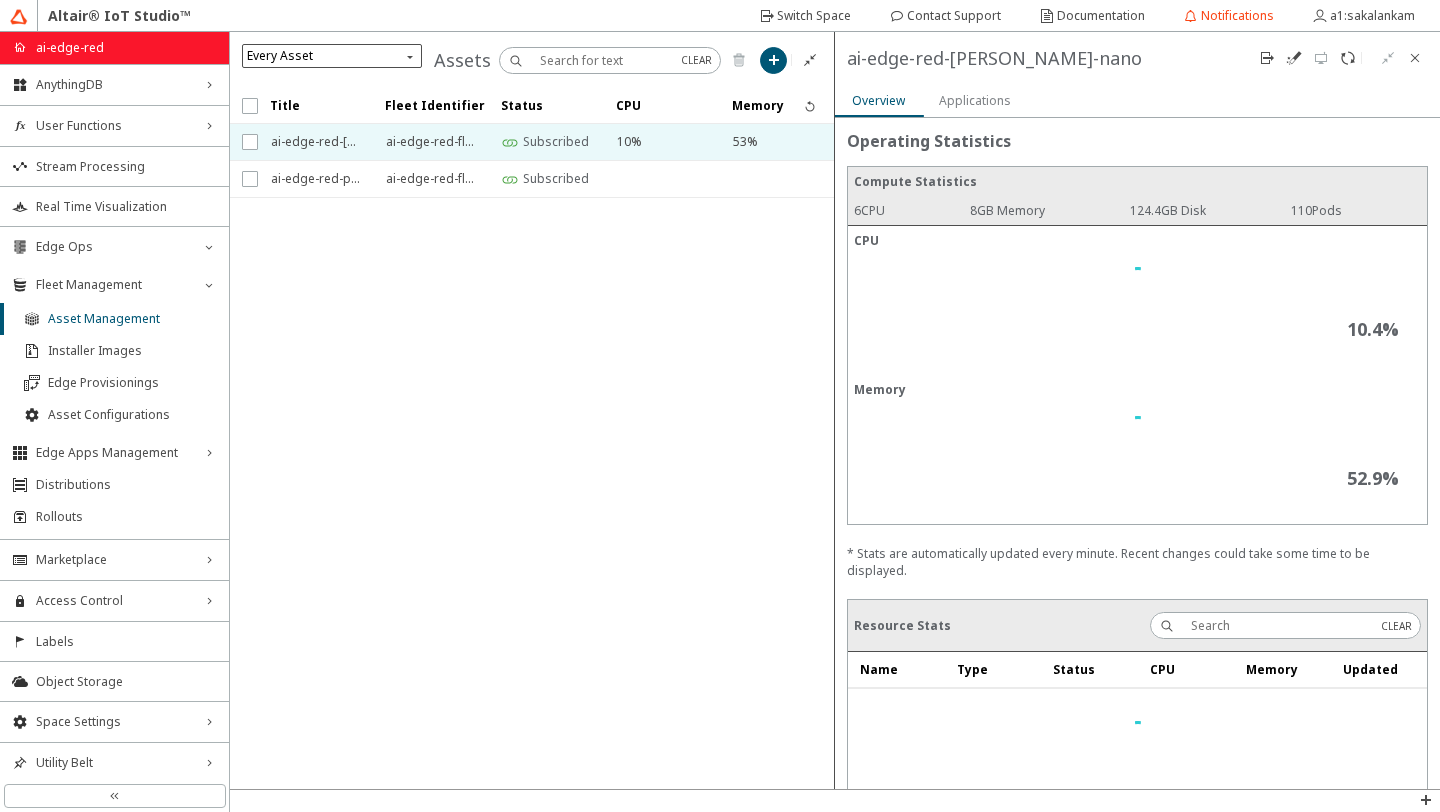 click on "Every Asset" at bounding box center (334, 56) 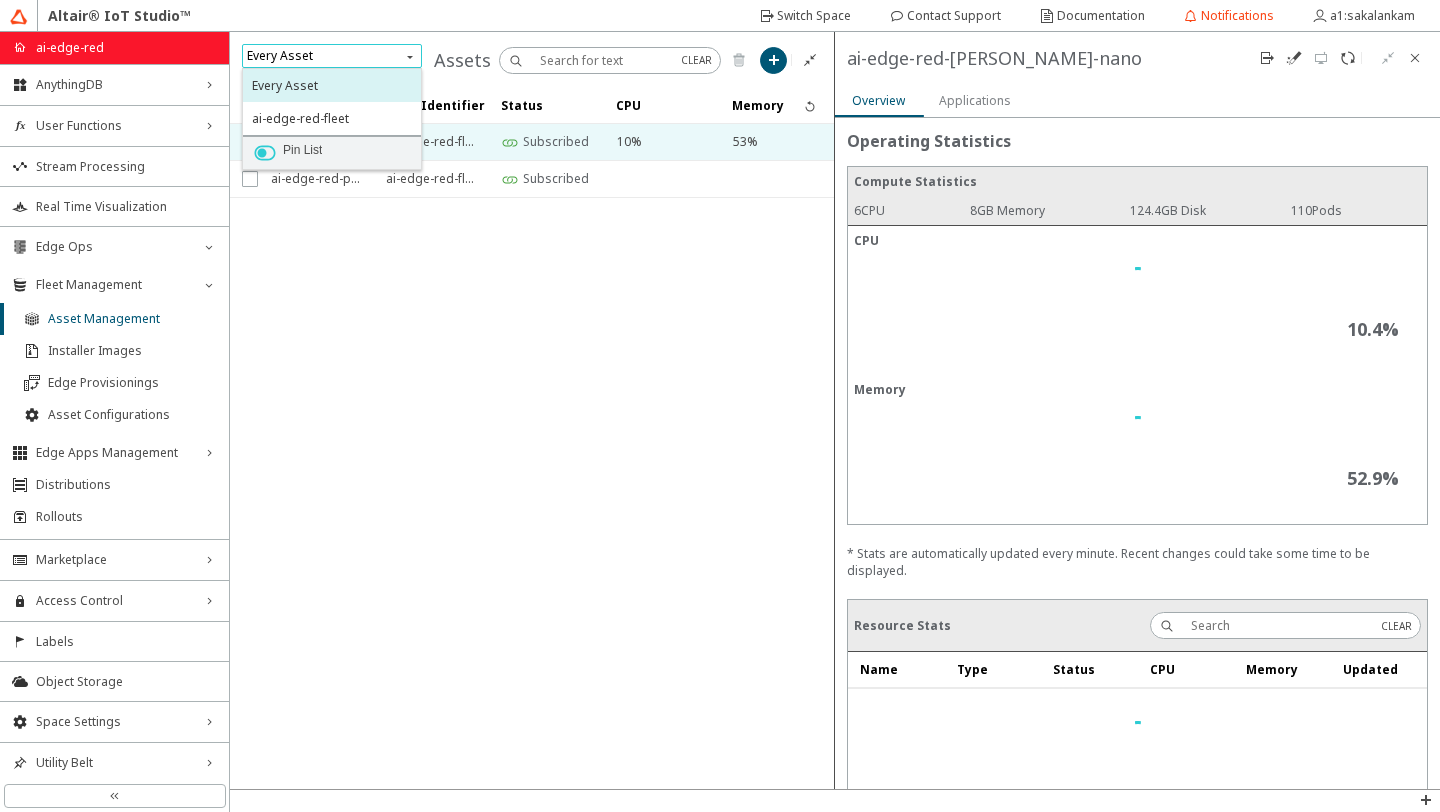 click on "Every Asset" at bounding box center [334, 56] 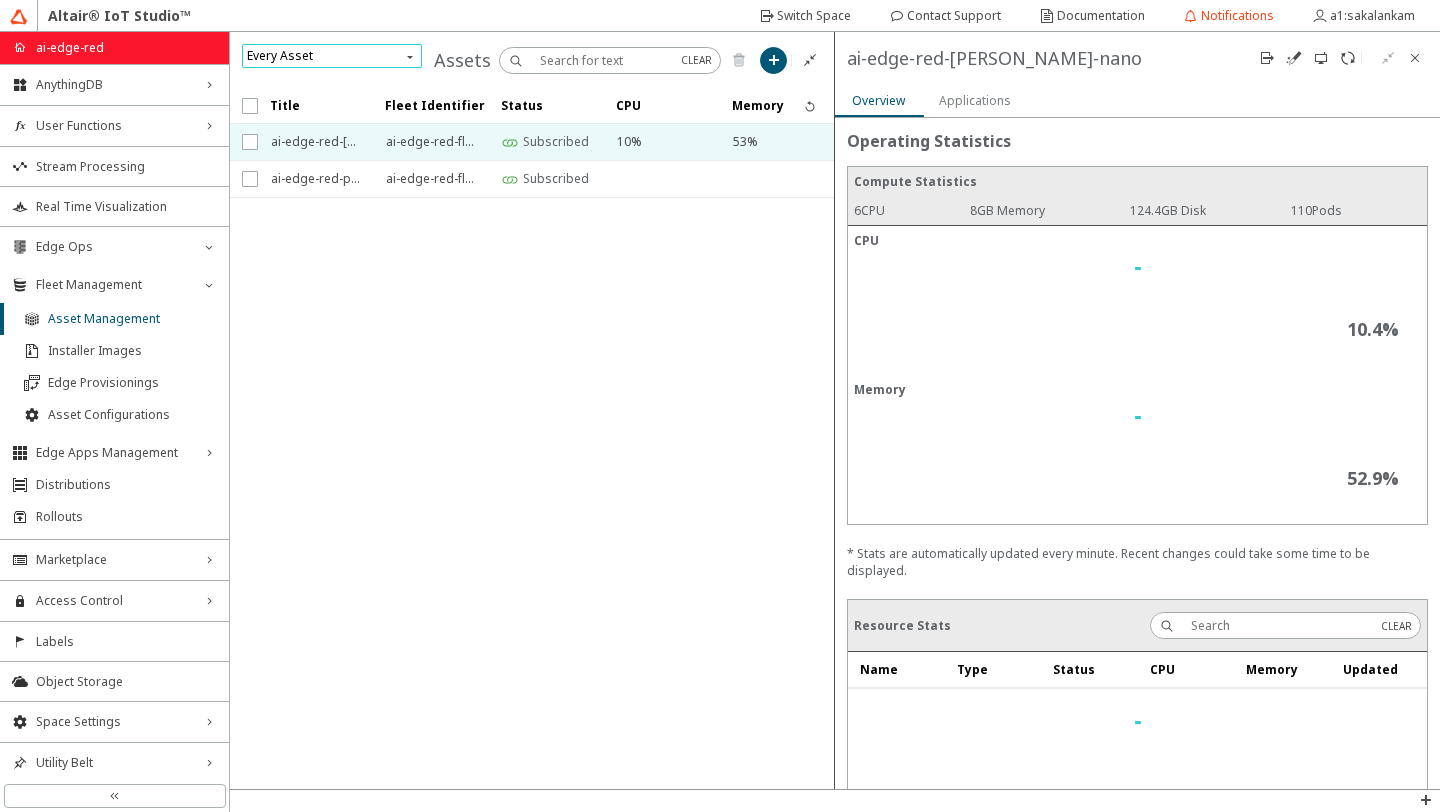 click on "Applications" at bounding box center (0, 0) 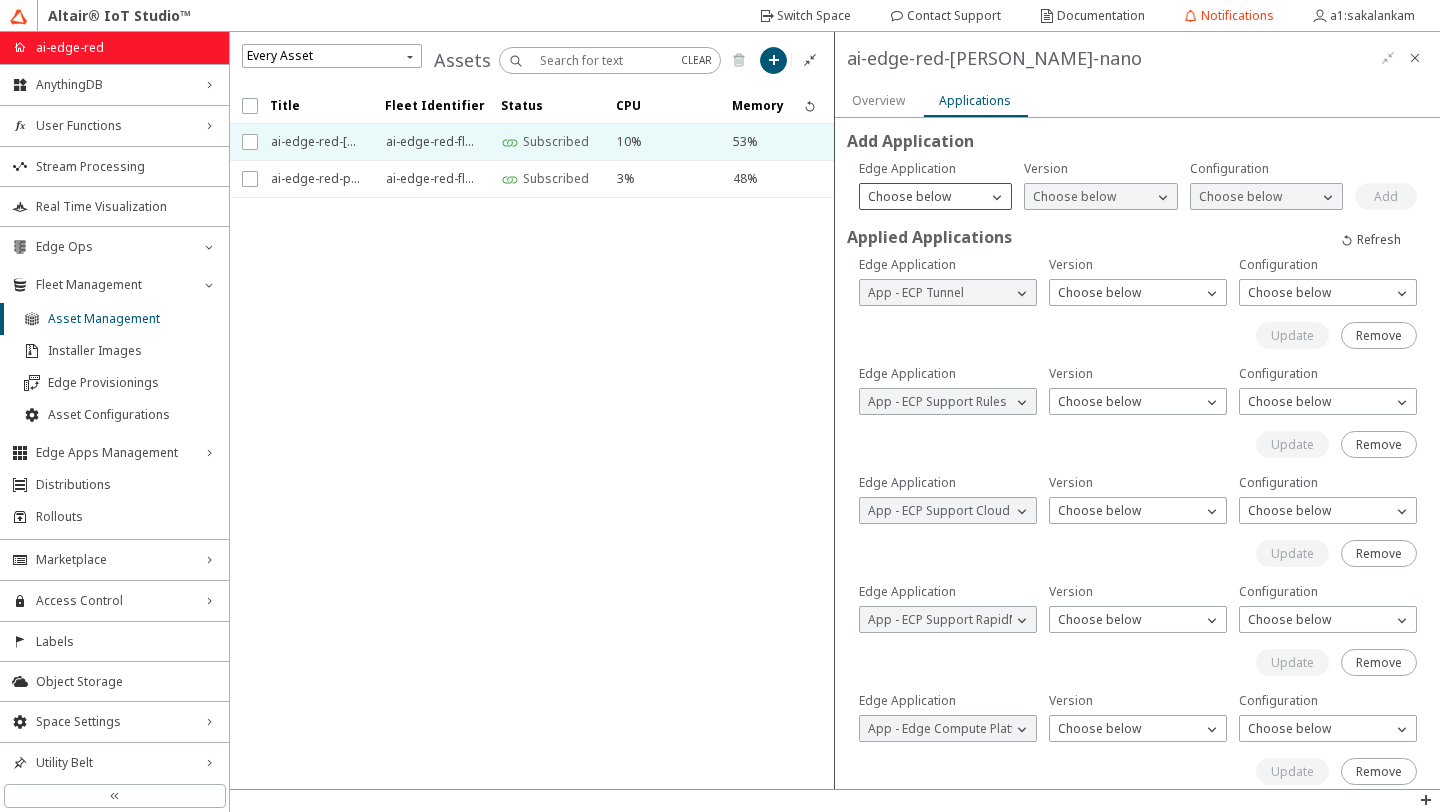 click on "Choose below" at bounding box center [923, 197] 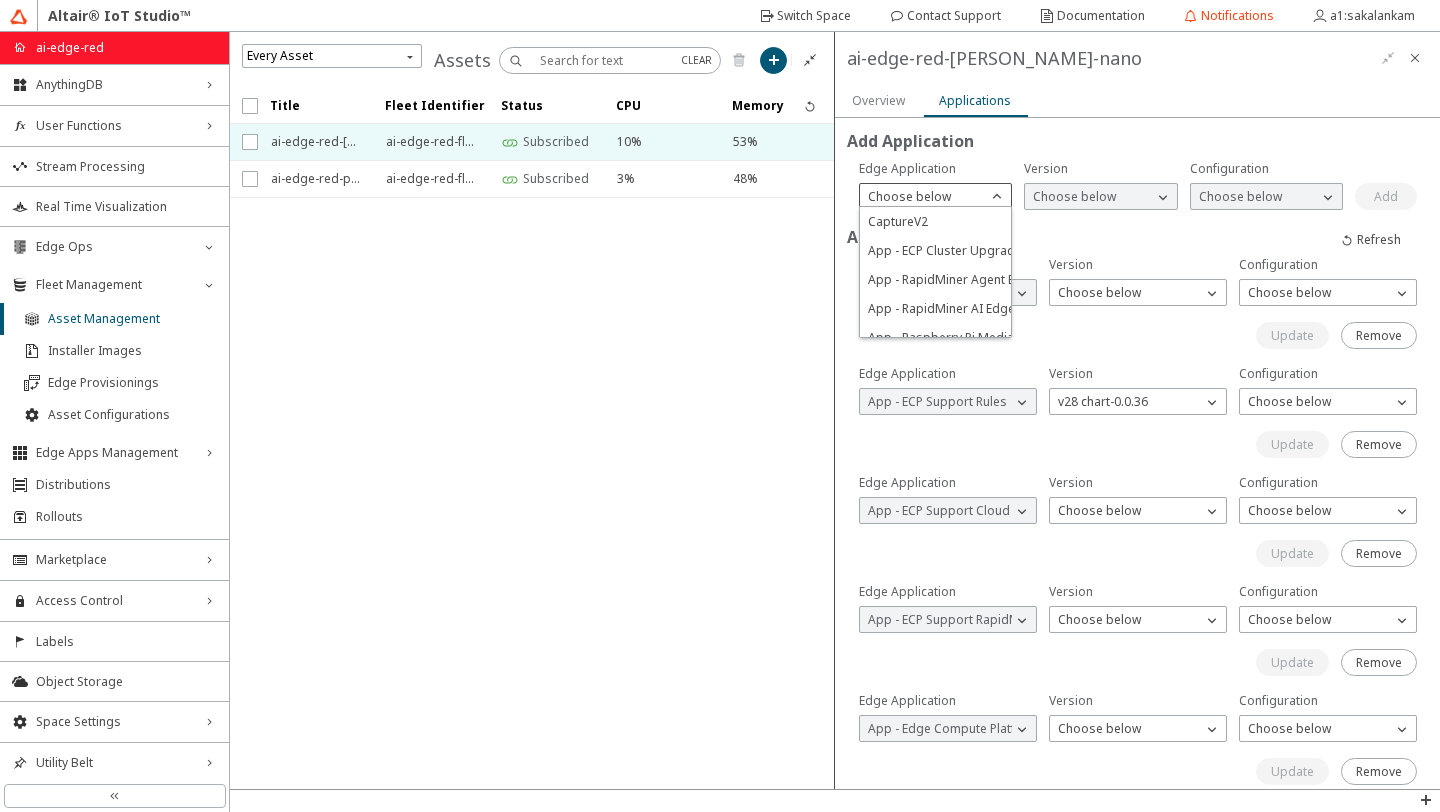 click on "Choose below" 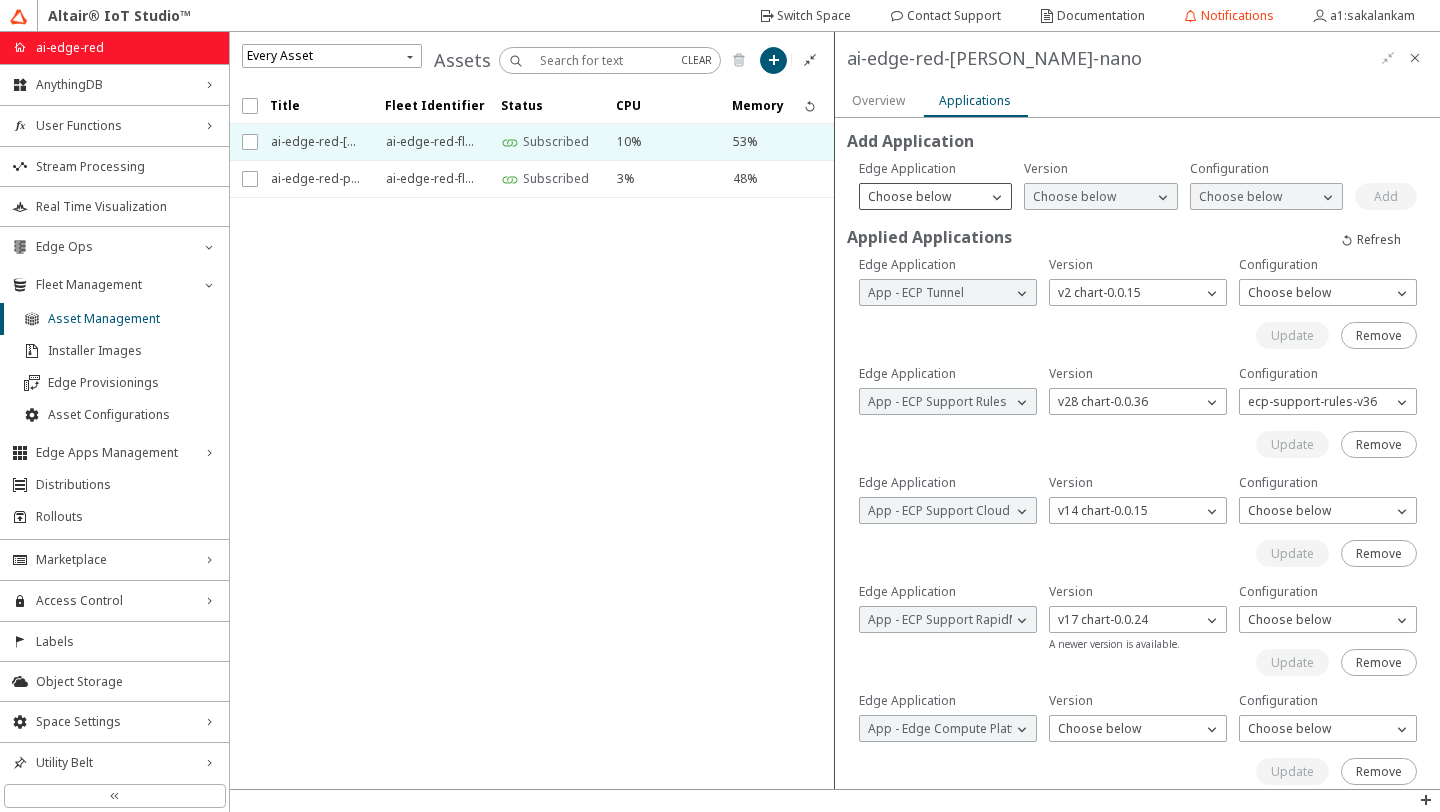 click on "Choose below" at bounding box center [923, 197] 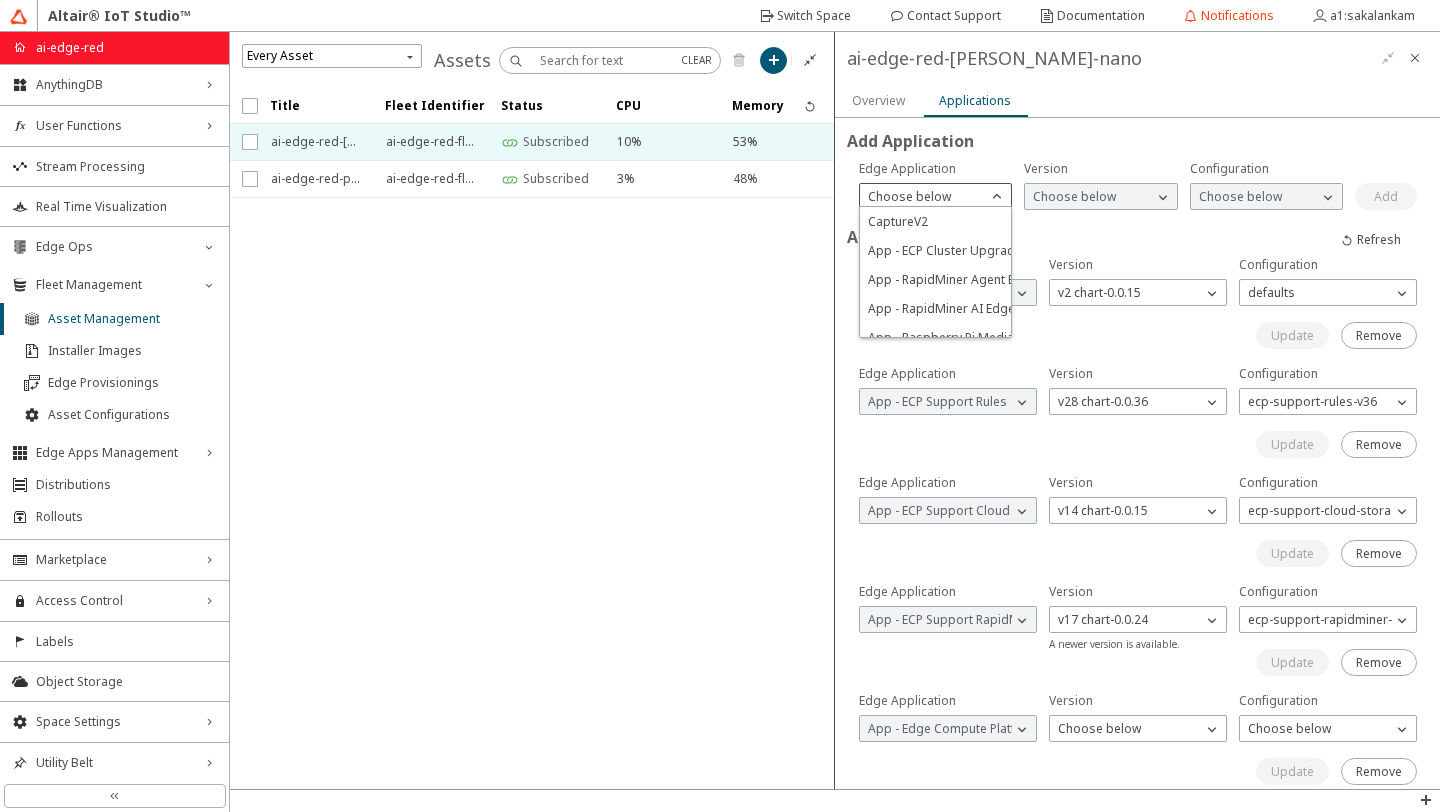 click on "Choose below" 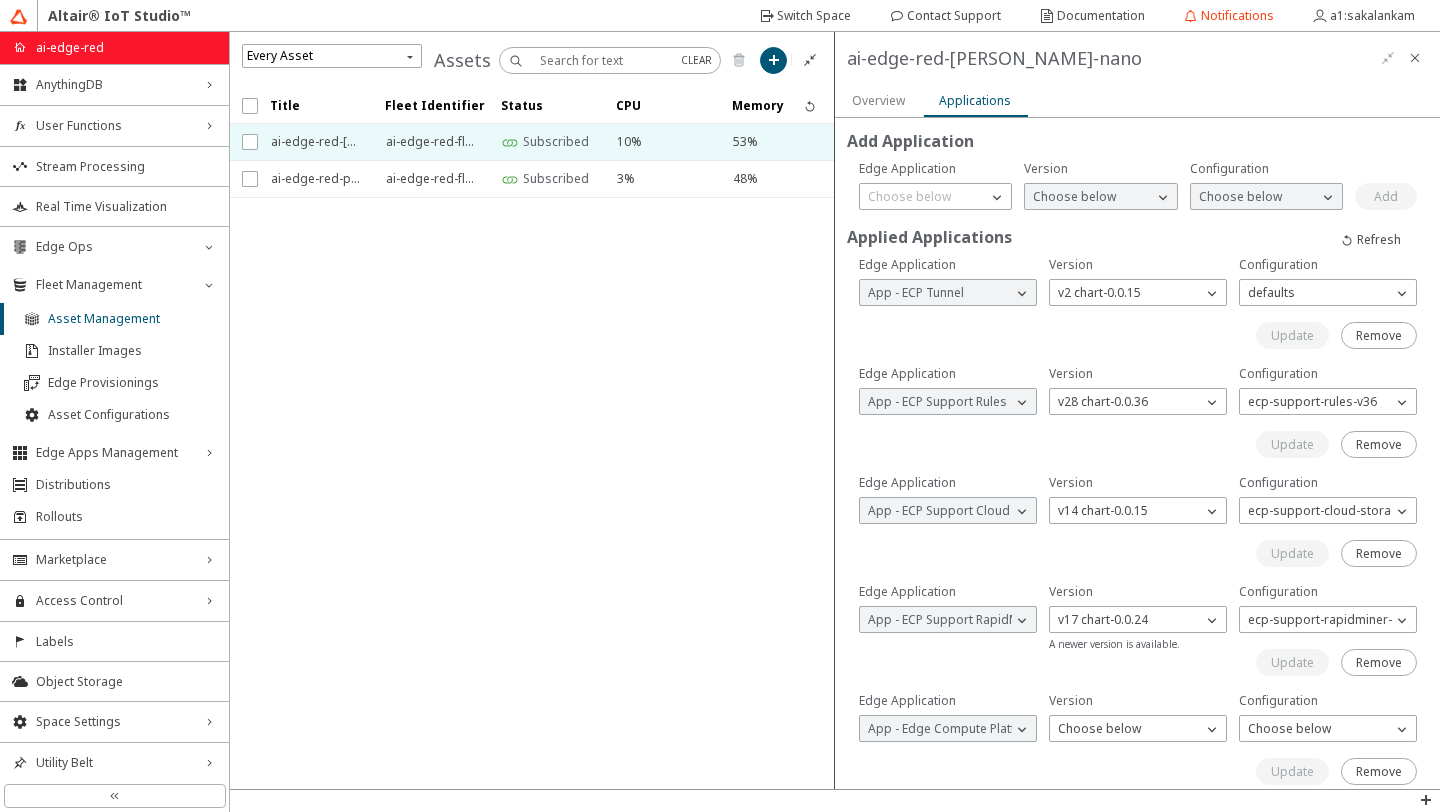 click on "Choose below" 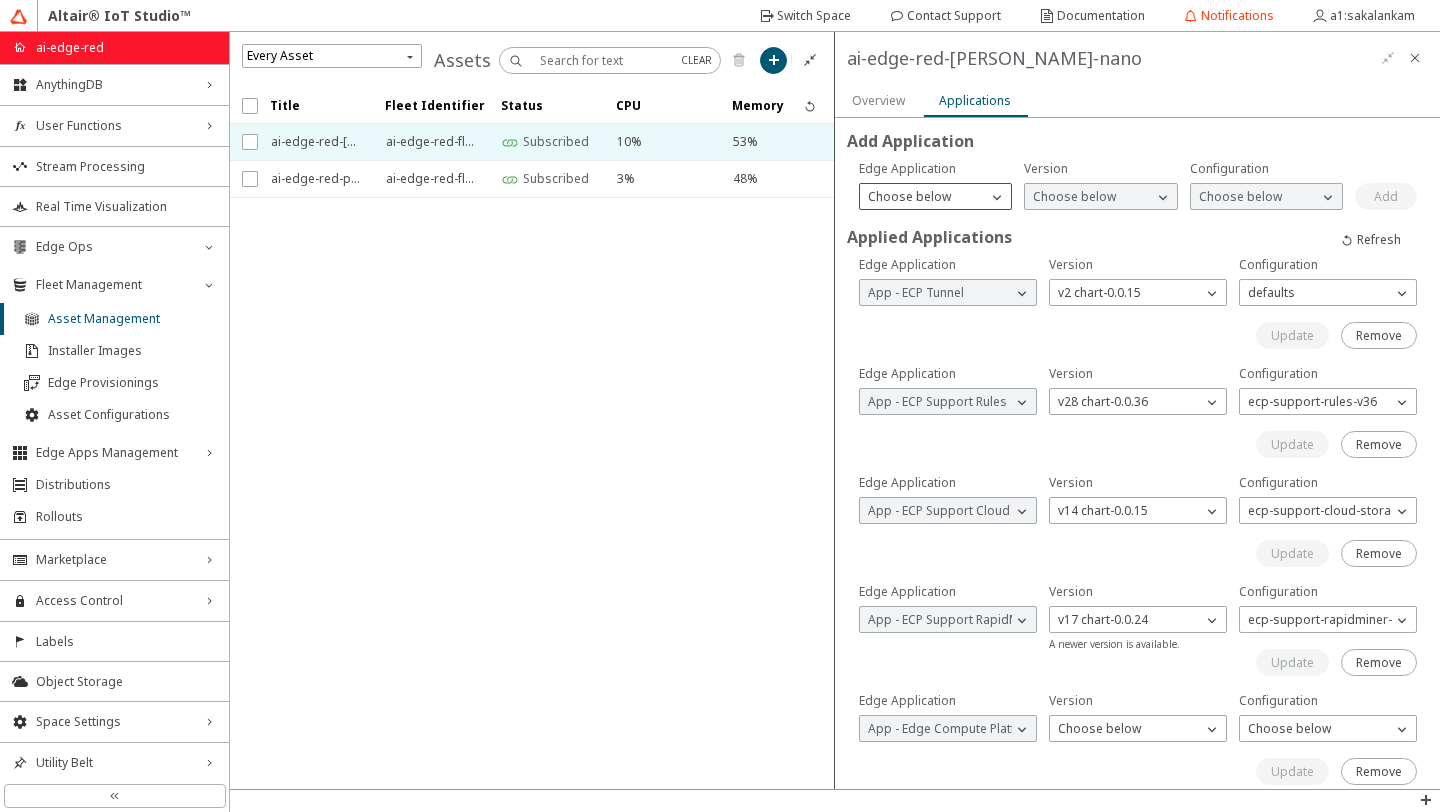click at bounding box center [997, 197] 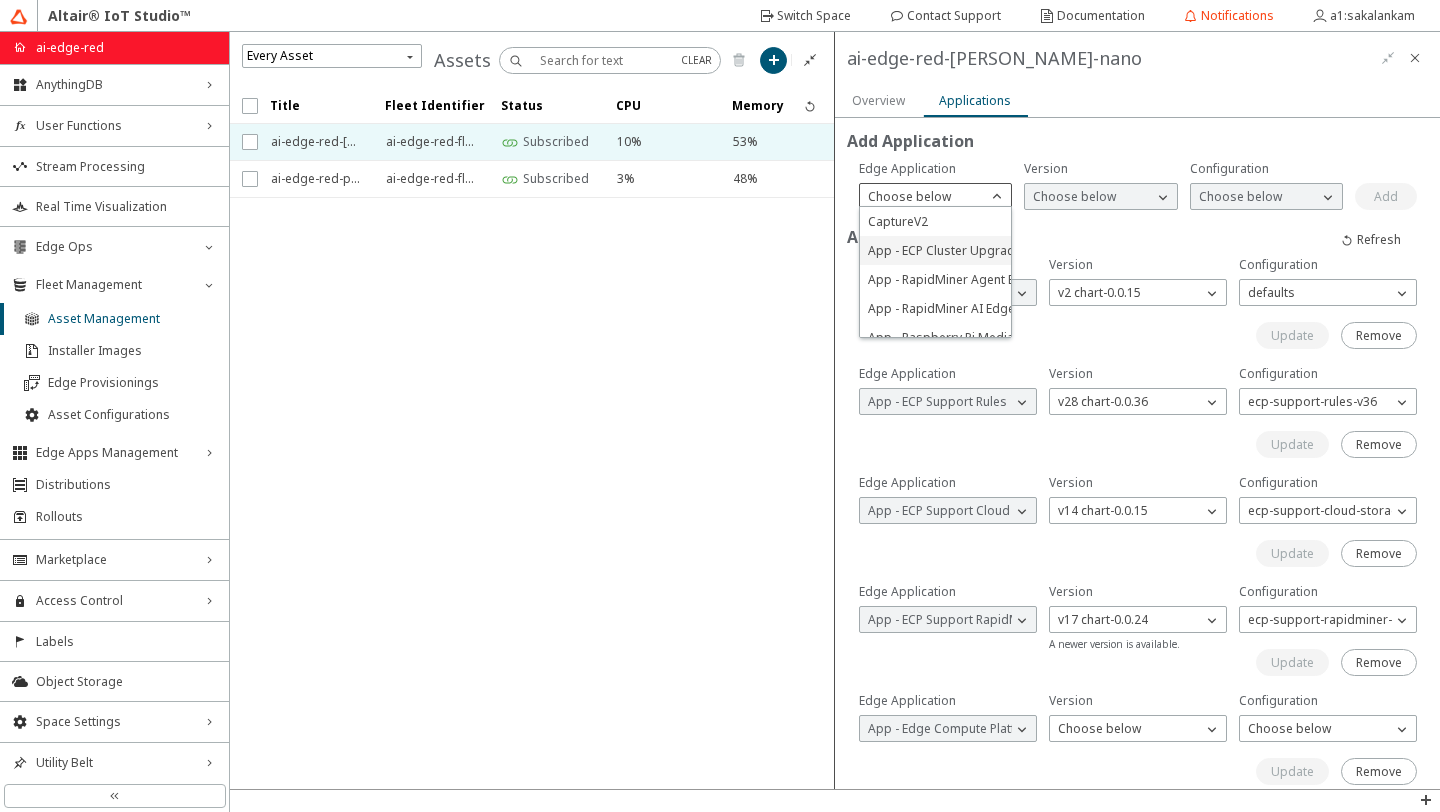 click on "App - ECP Cluster Upgrade" at bounding box center (945, 250) 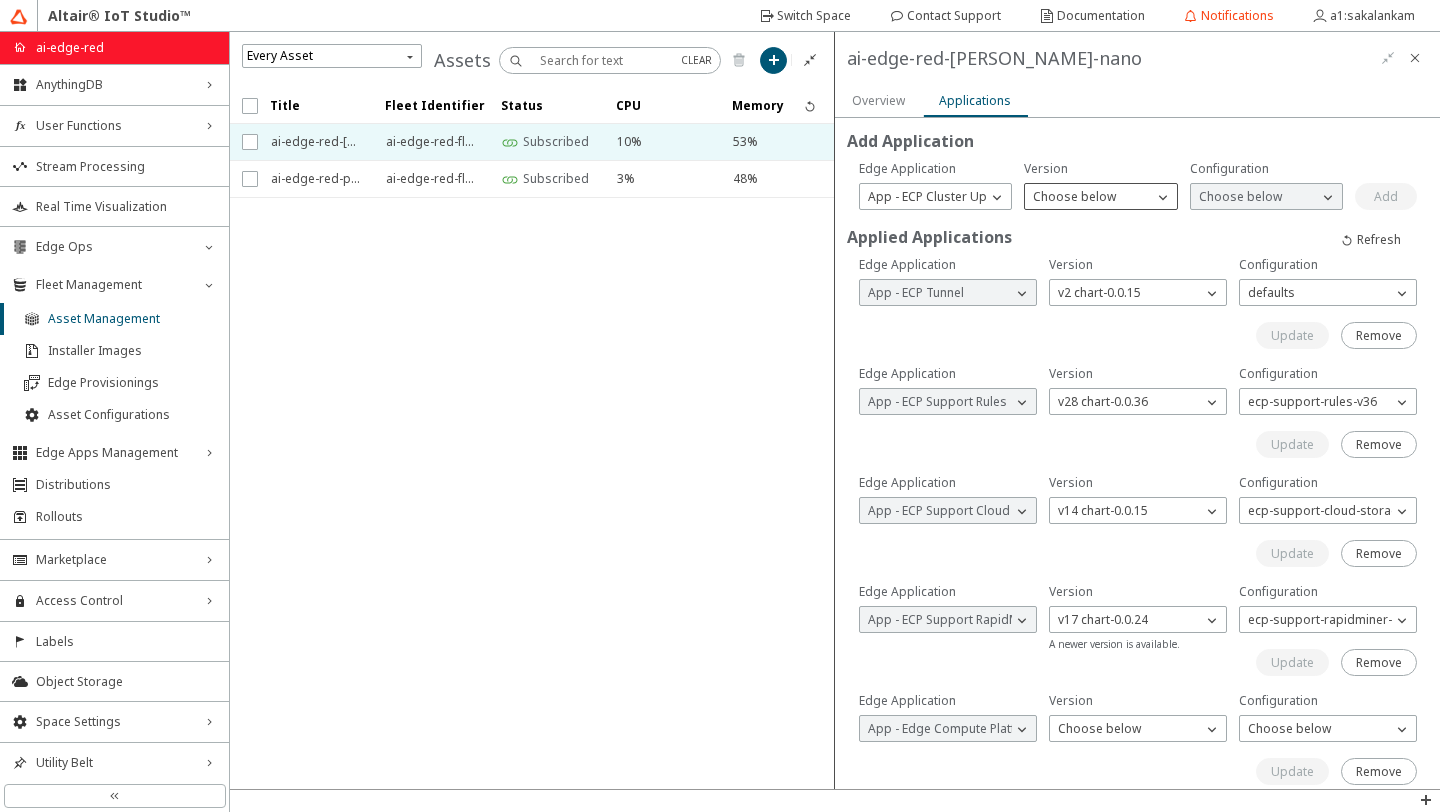 click on "Choose below" 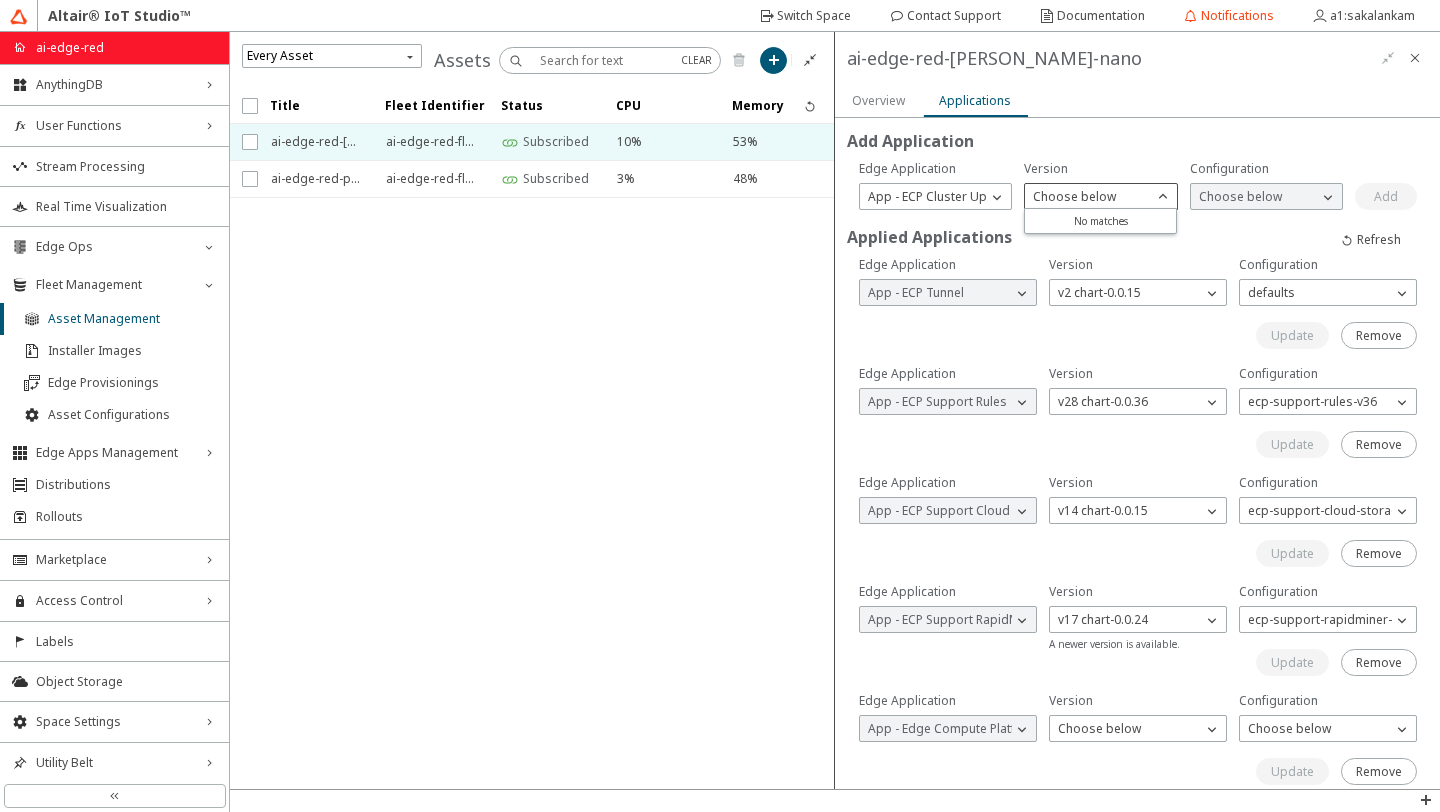 click on "Choose below" at bounding box center [1088, 197] 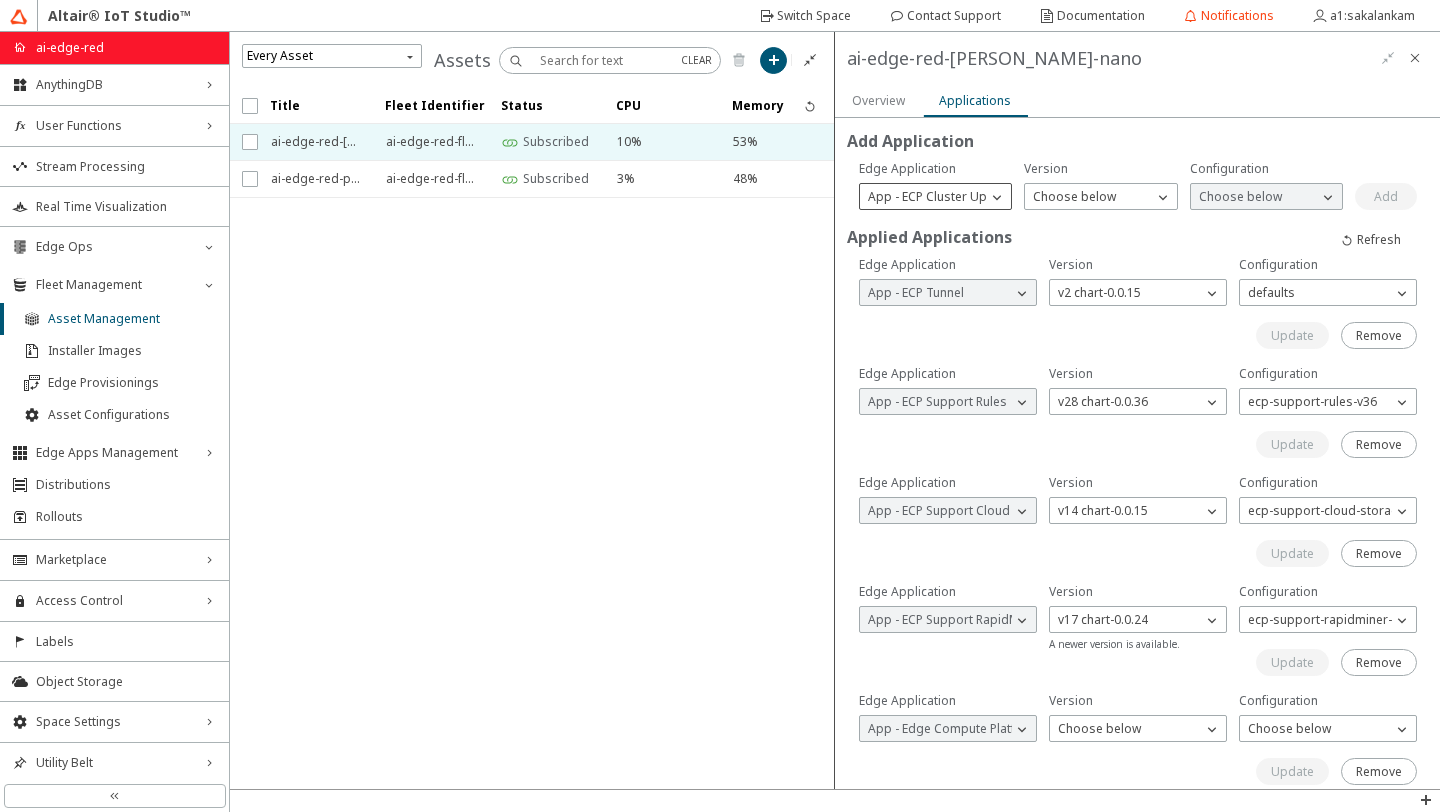 click on "App - ECP Cluster Upgrade" 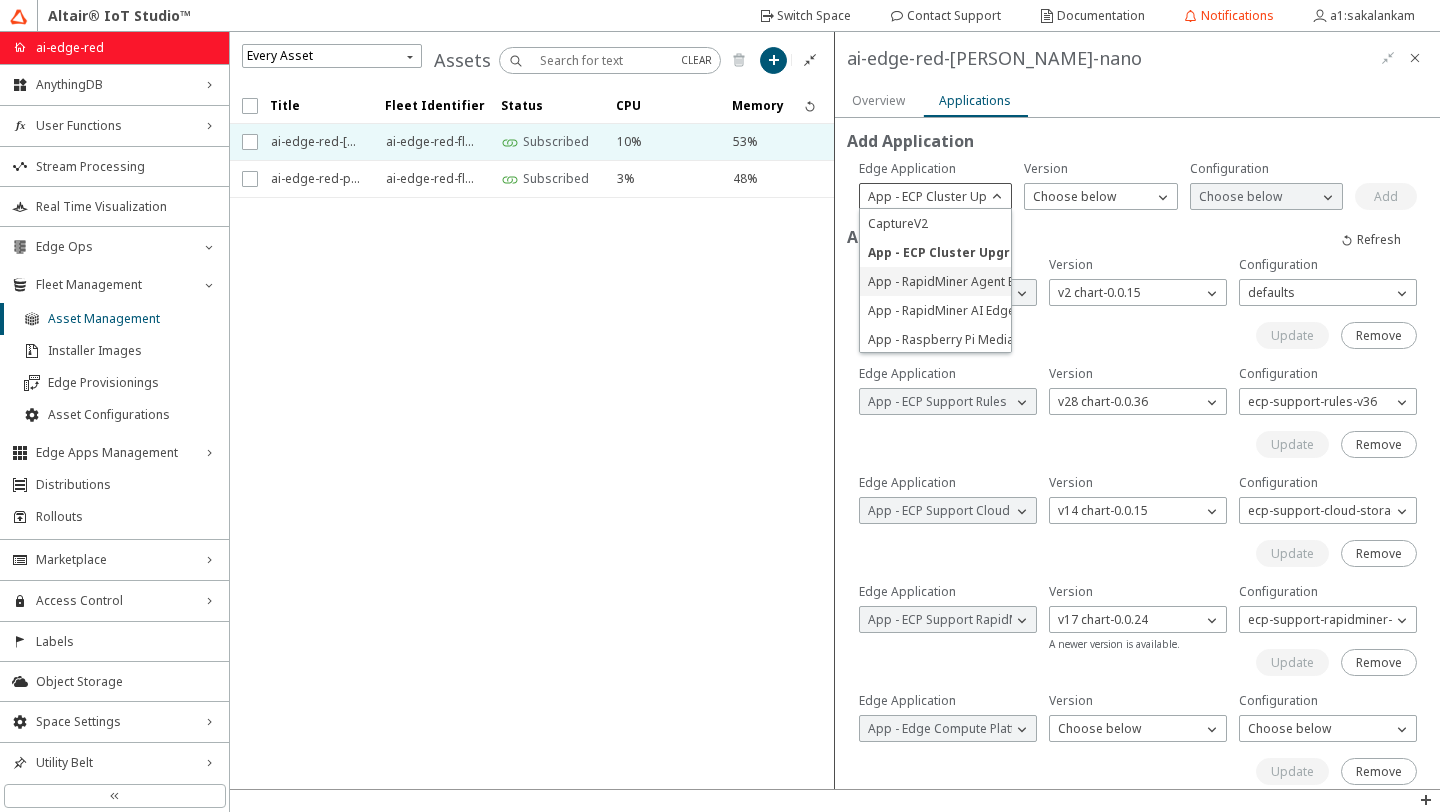 click on "App - RapidMiner Agent Base" at bounding box center (952, 281) 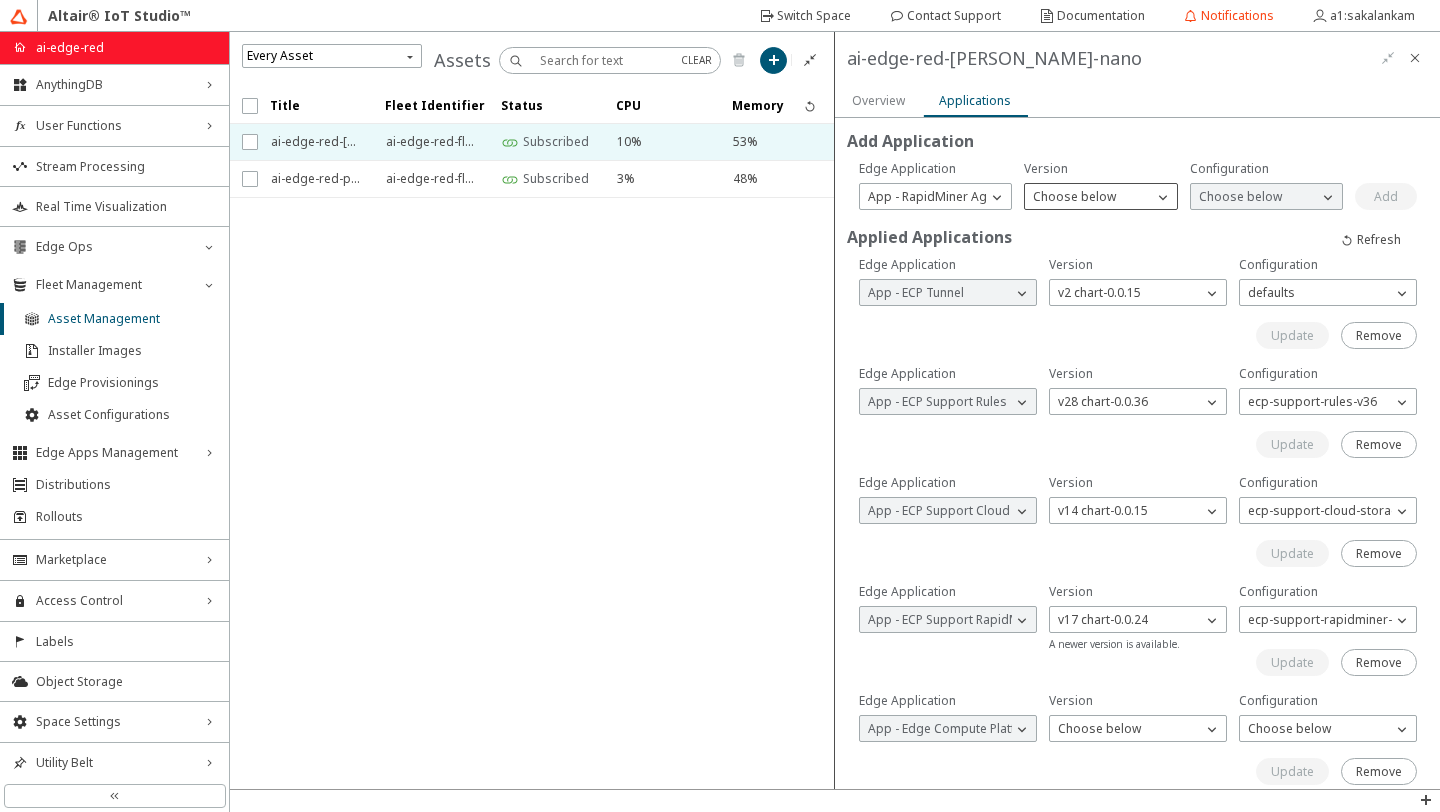 click on "Choose below" 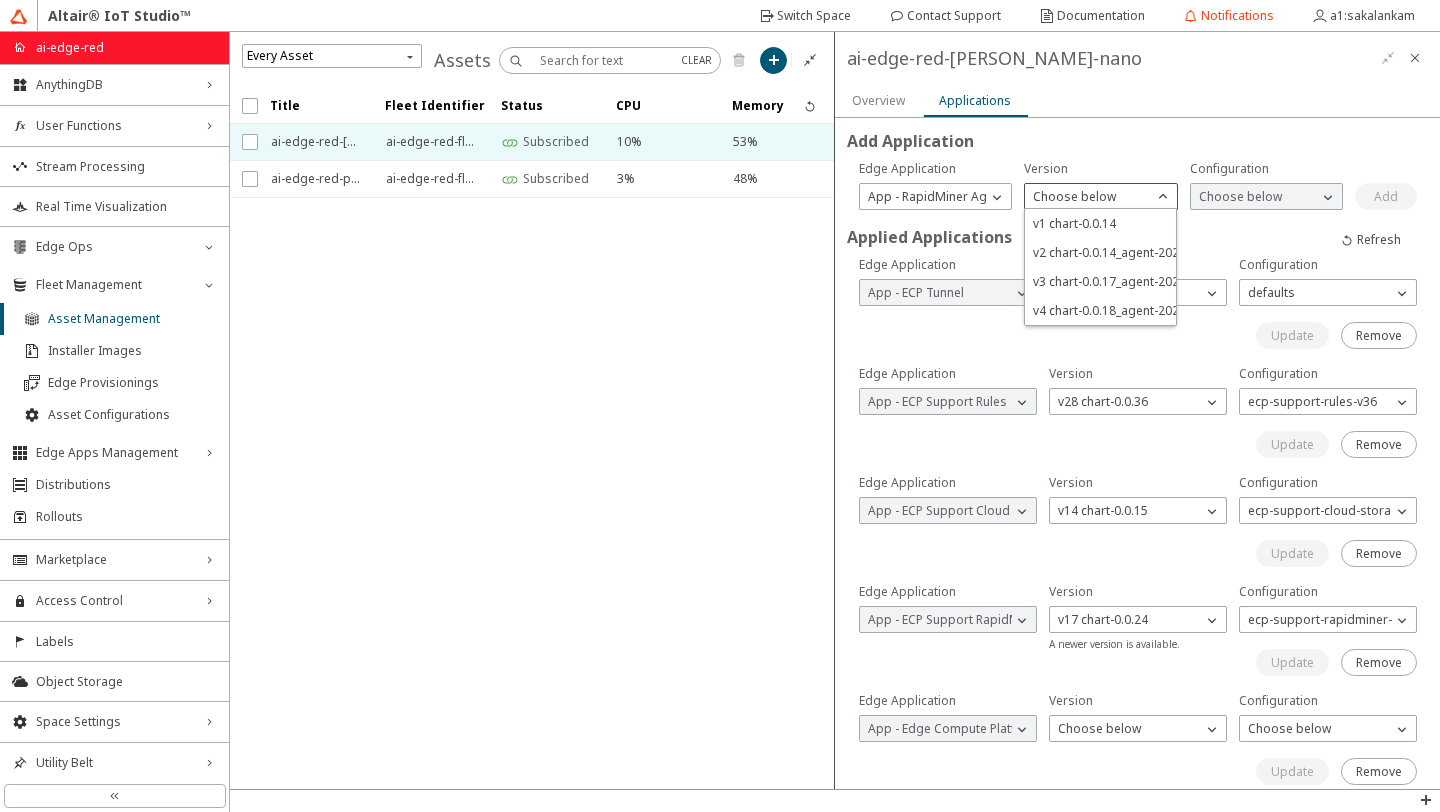 click on "Choose below" 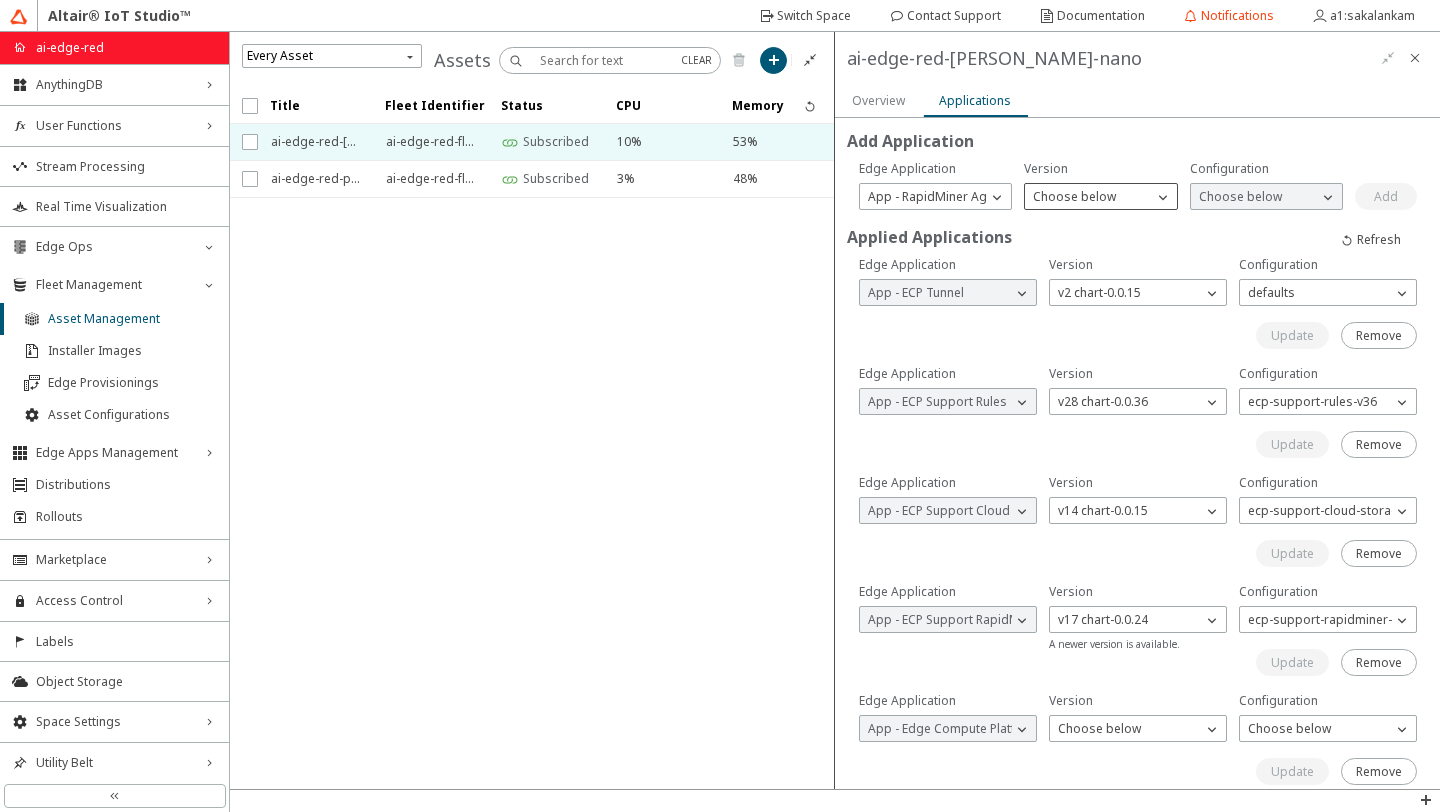 click on "Choose below" 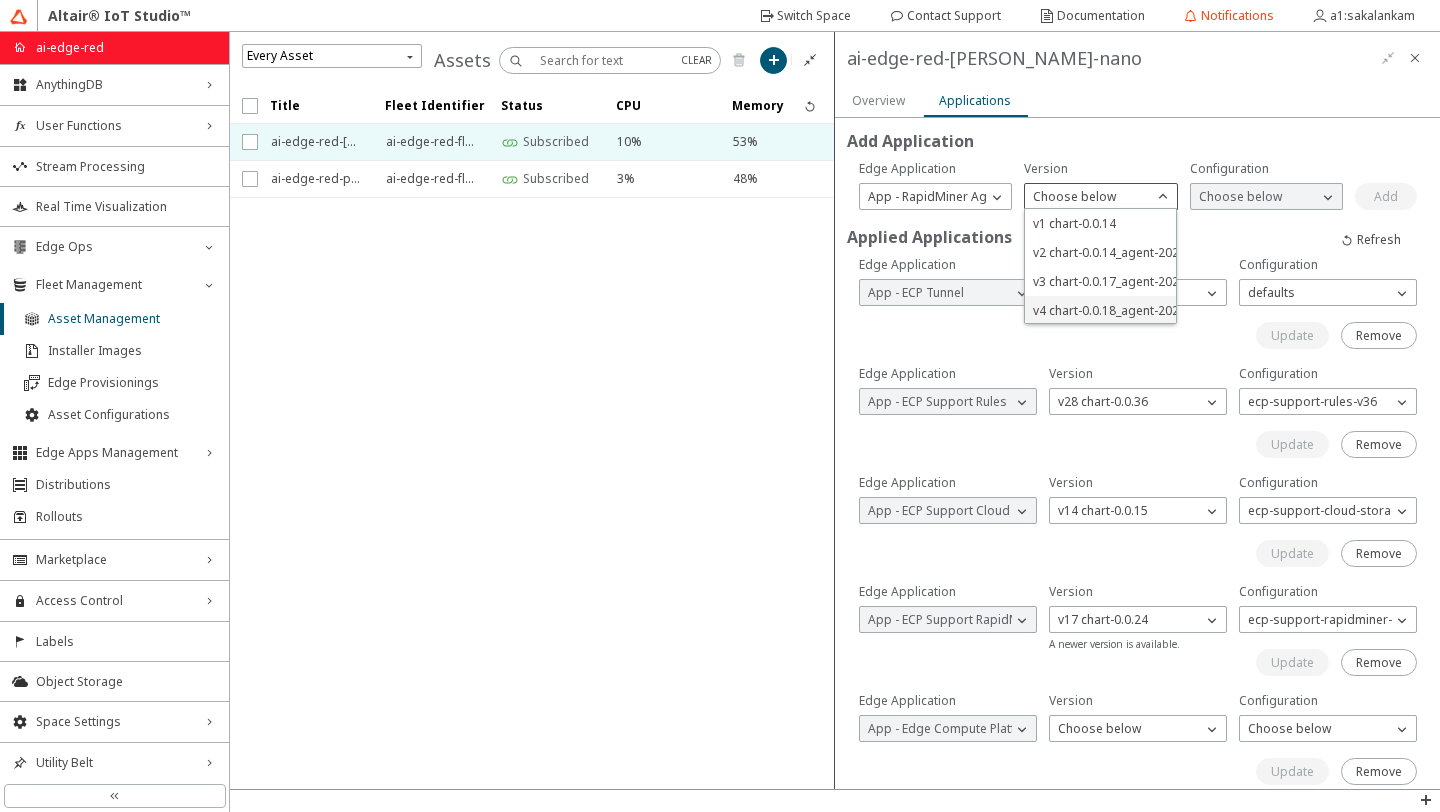 click on "v4 chart-0.0.18_agent-2025.1.0_tag-0.0.2" at bounding box center (1147, 310) 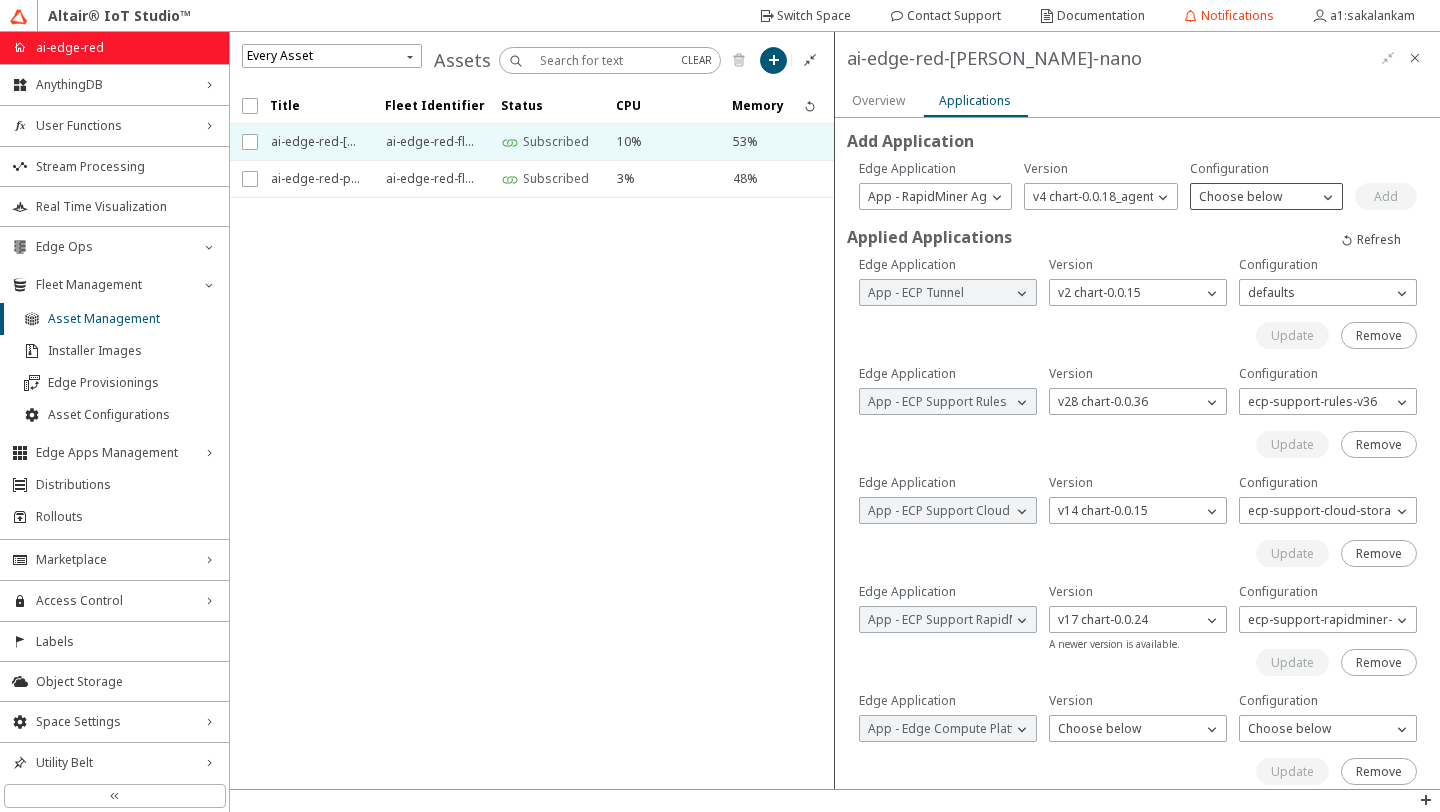 click on "Choose below" at bounding box center (1266, 196) 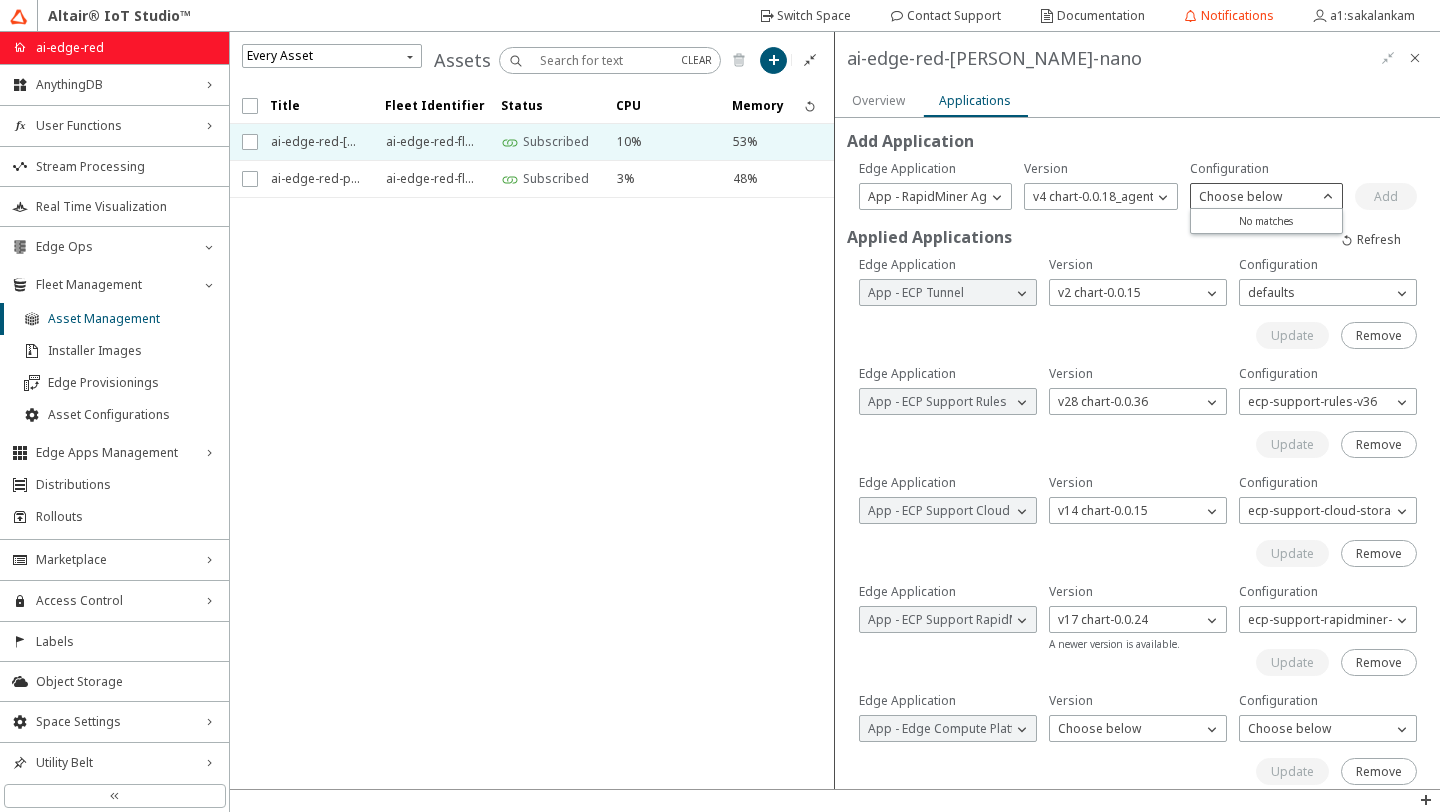 click on "Choose below" 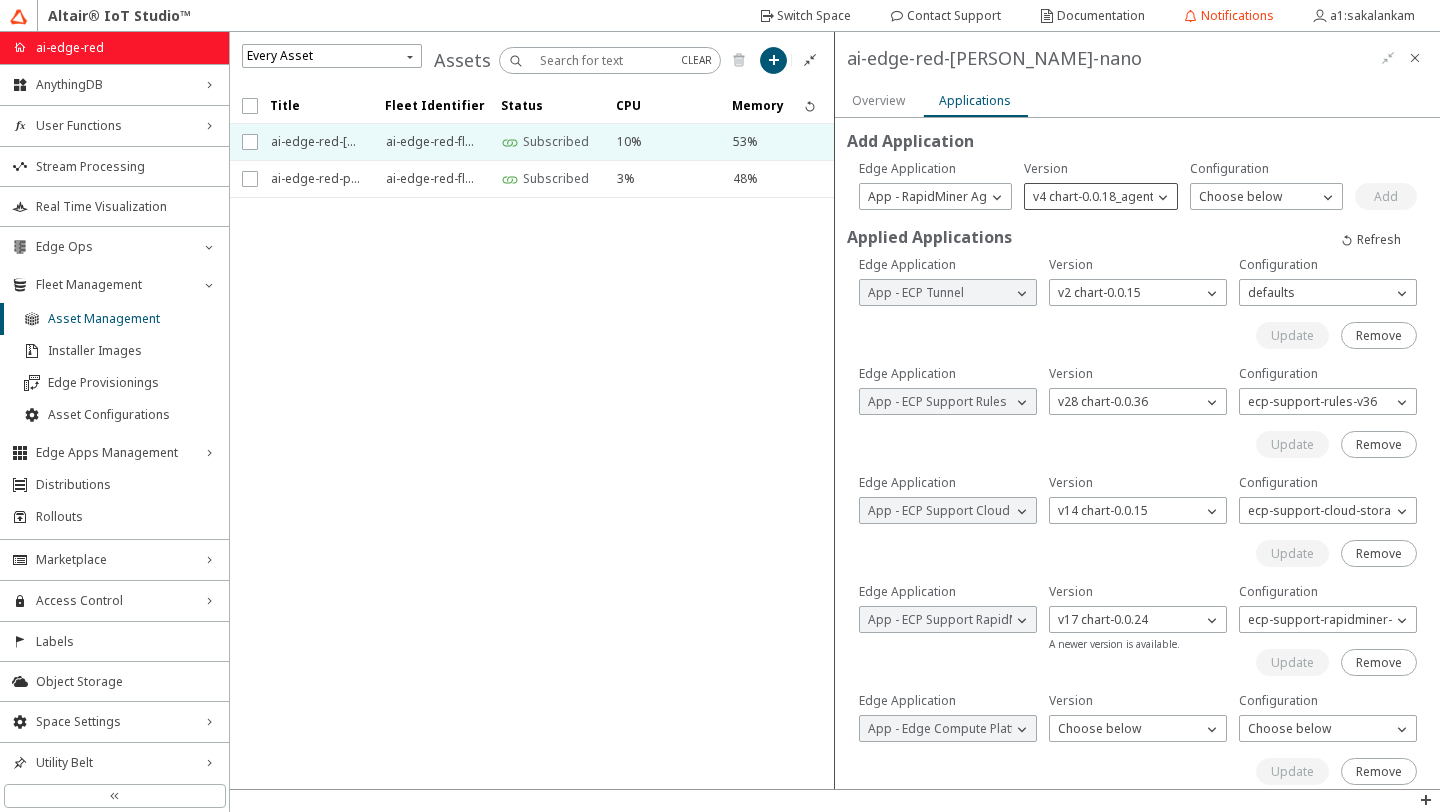 click on "v4 chart-0.0.18_agent-2025.1.0_tag-0.0.2" 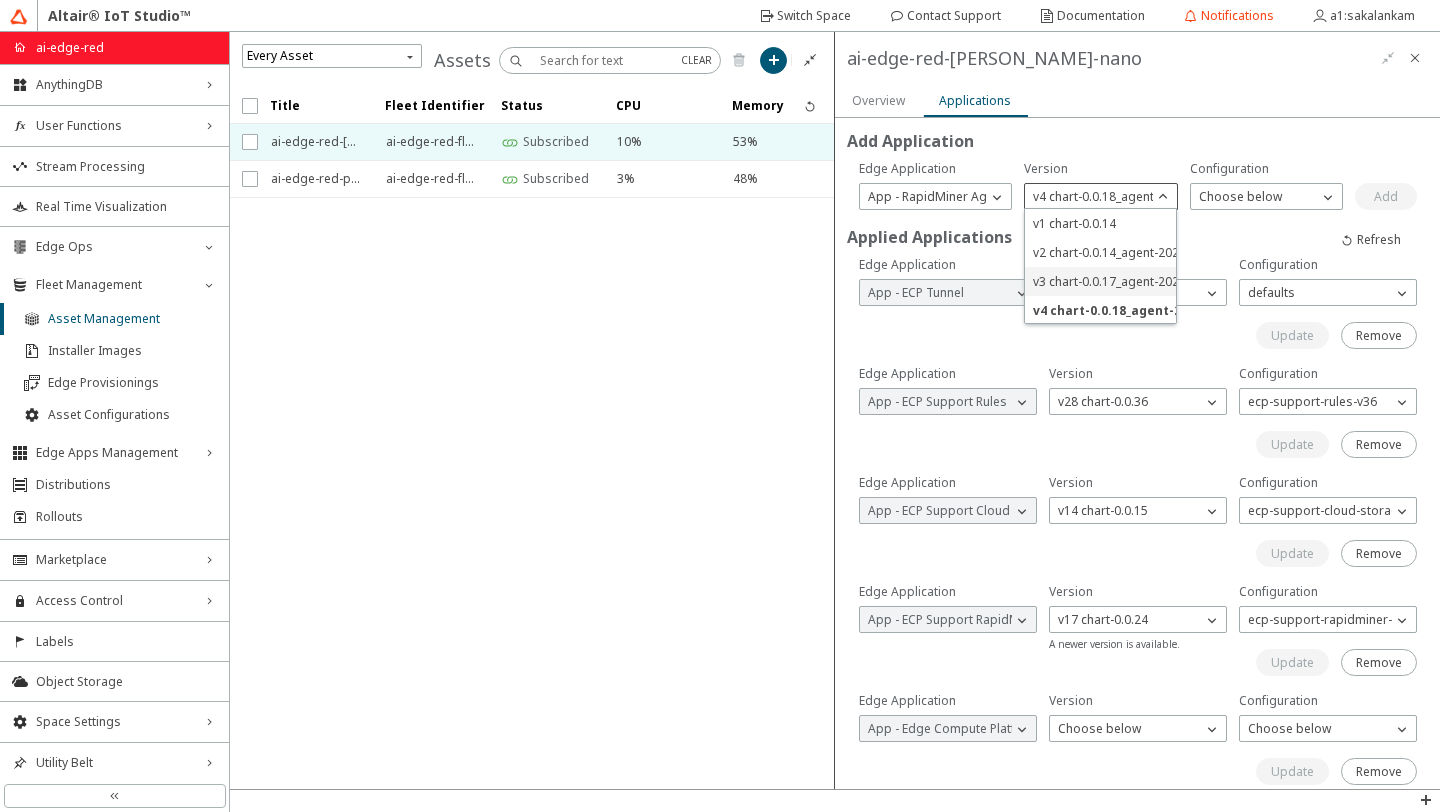click on "v3 chart-0.0.17_agent-2025.0.0_tag-0.0.1" at bounding box center (1147, 281) 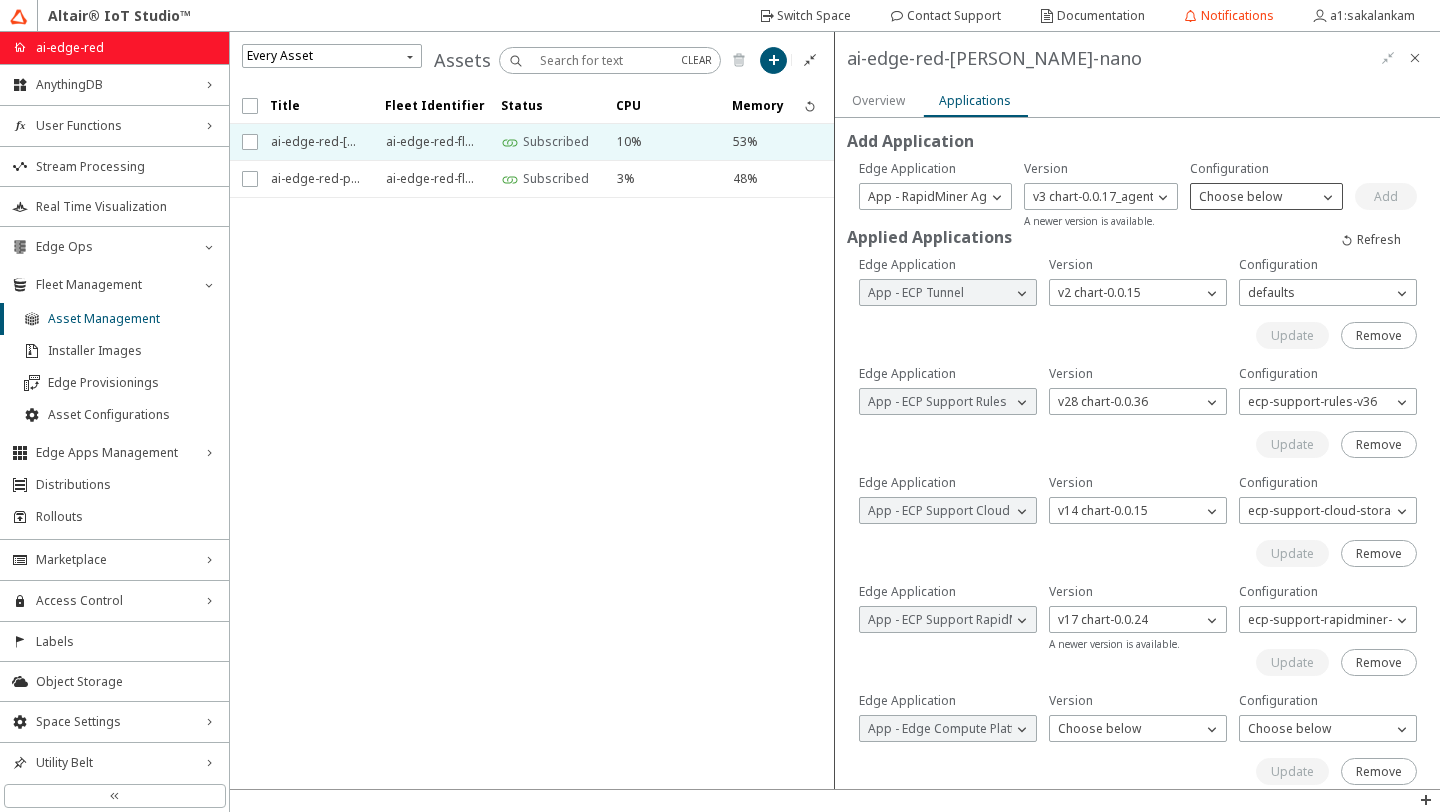 click on "Choose below" 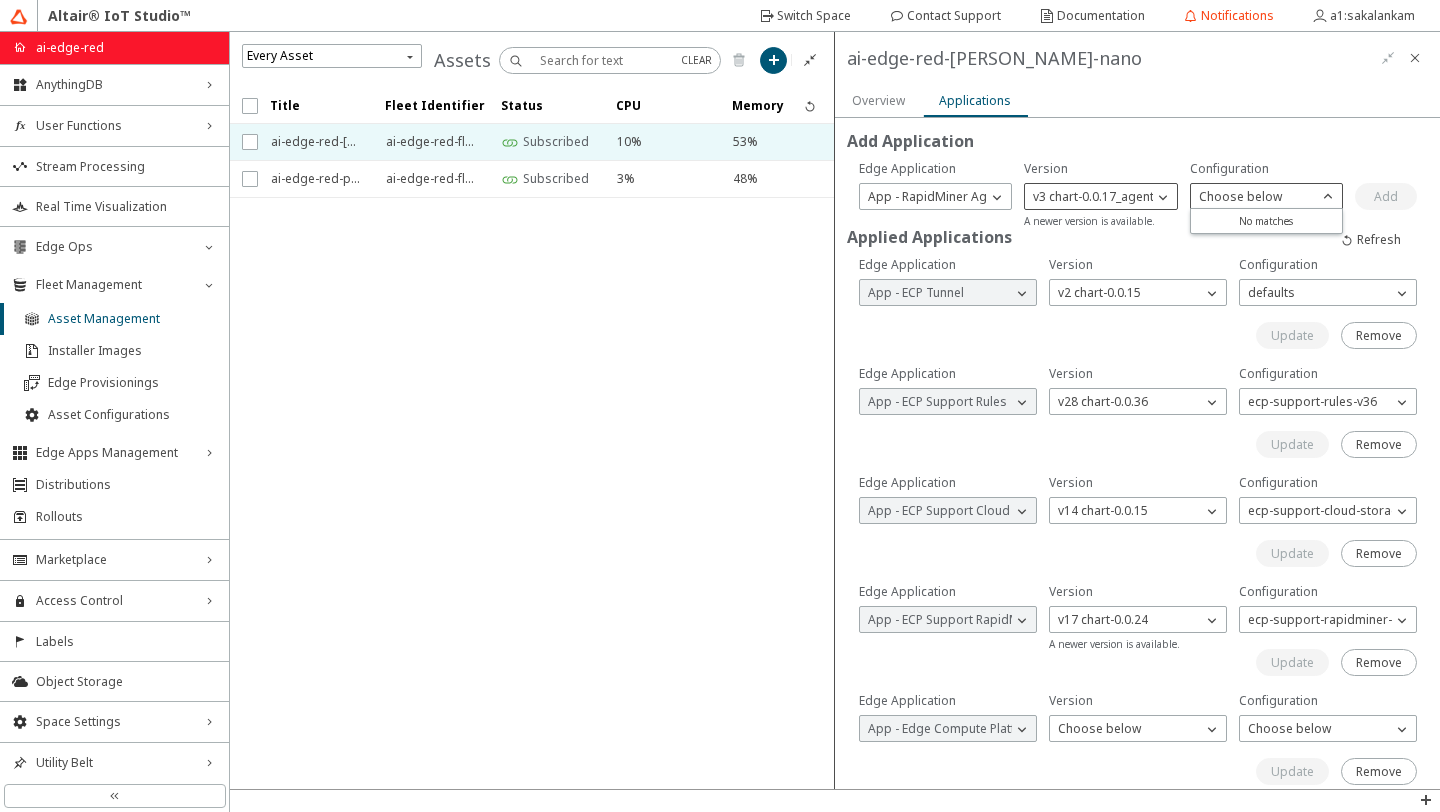 click on "v3 chart-0.0.17_agent-2025.0.0_tag-0.0.1" 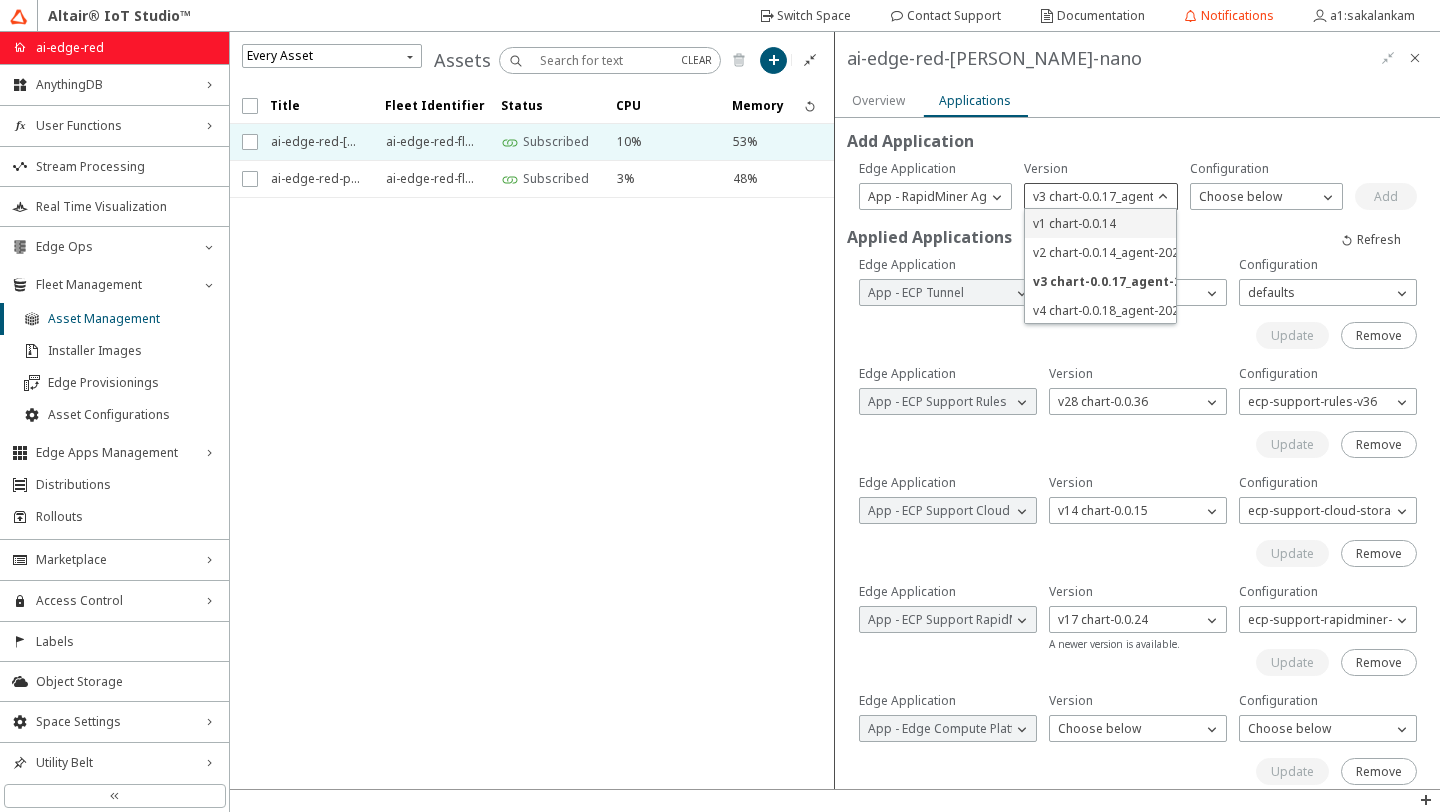 click on "v1 chart-0.0.14" 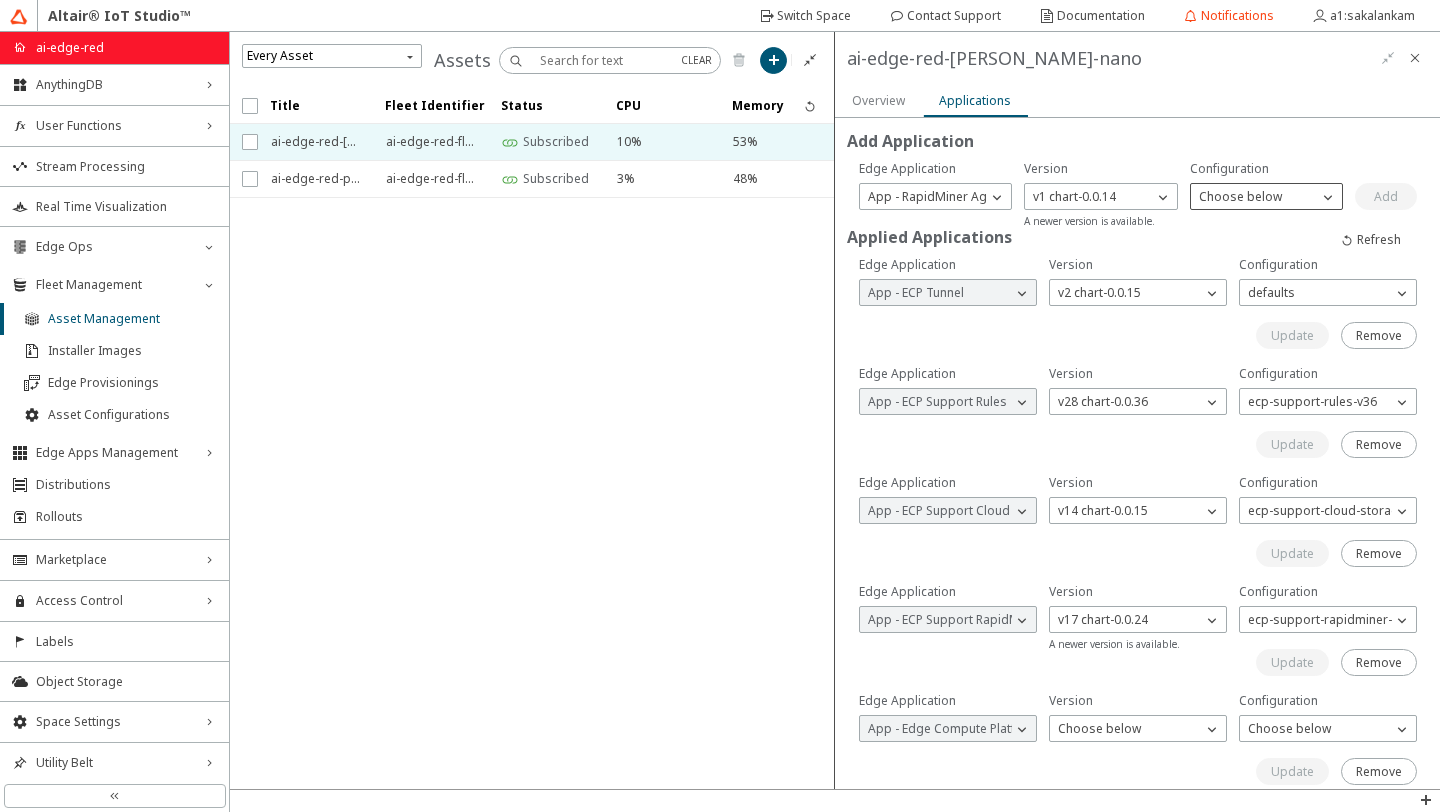 click on "Choose below" 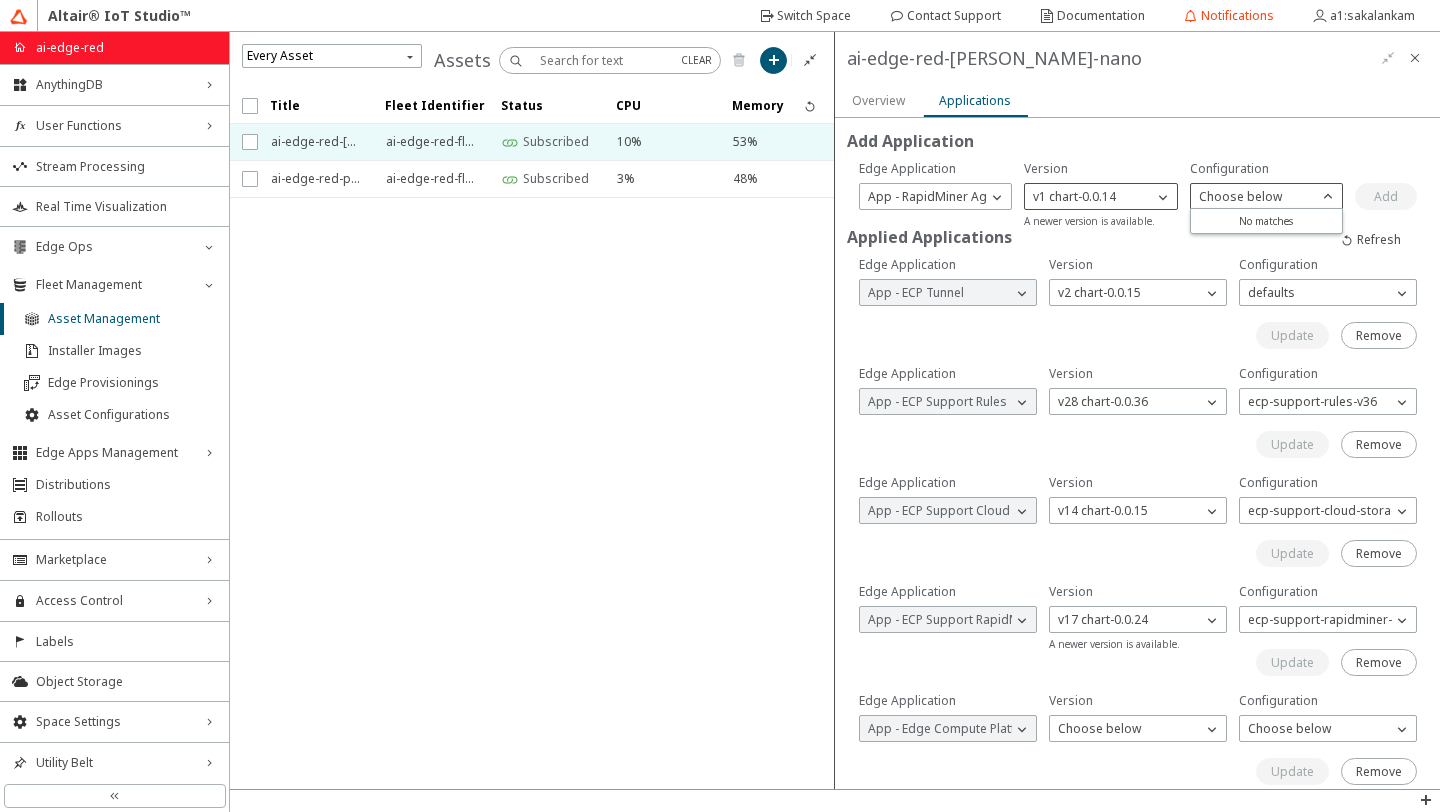 click on "v1 chart-0.0.14" at bounding box center [1100, 196] 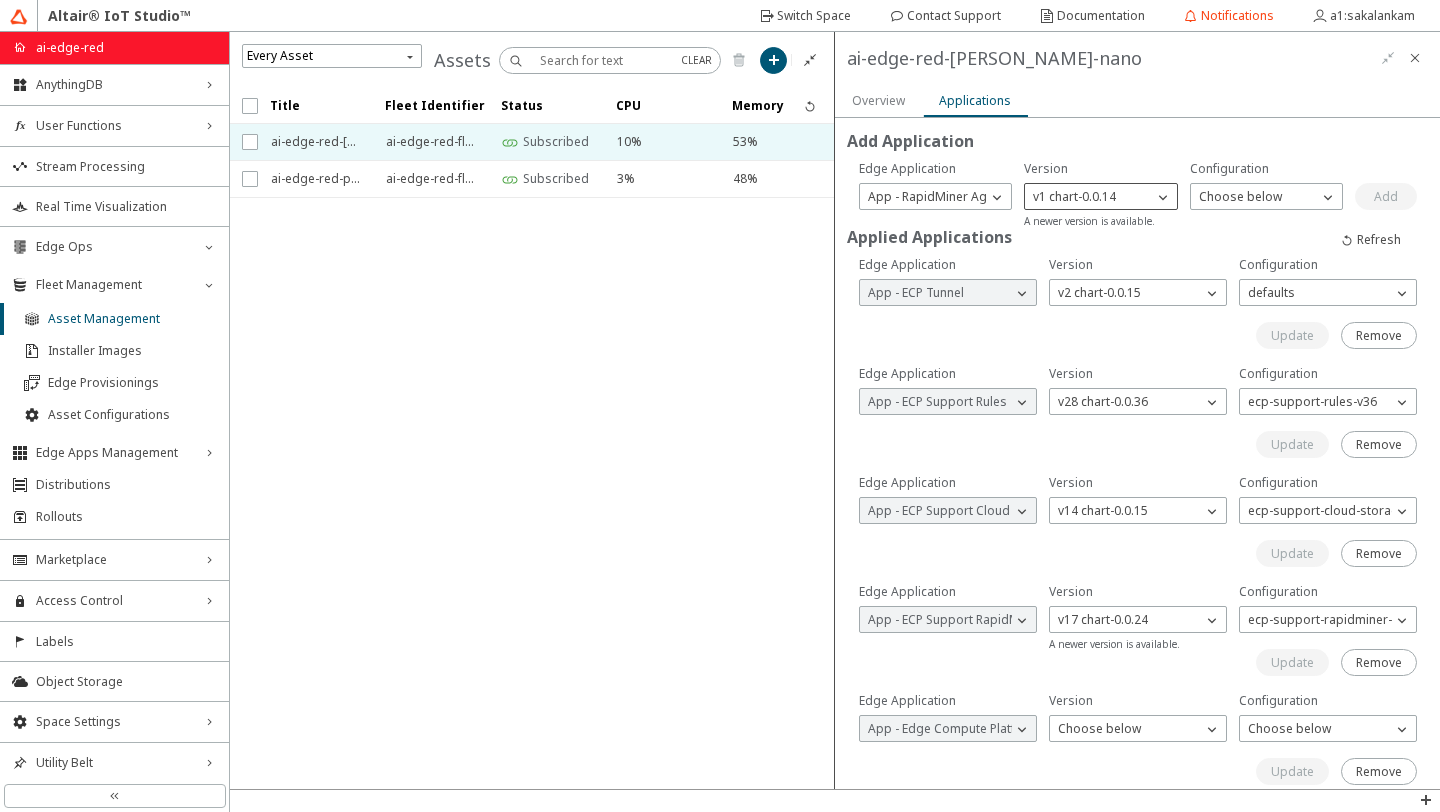click on "v1 chart-0.0.14" at bounding box center [1088, 197] 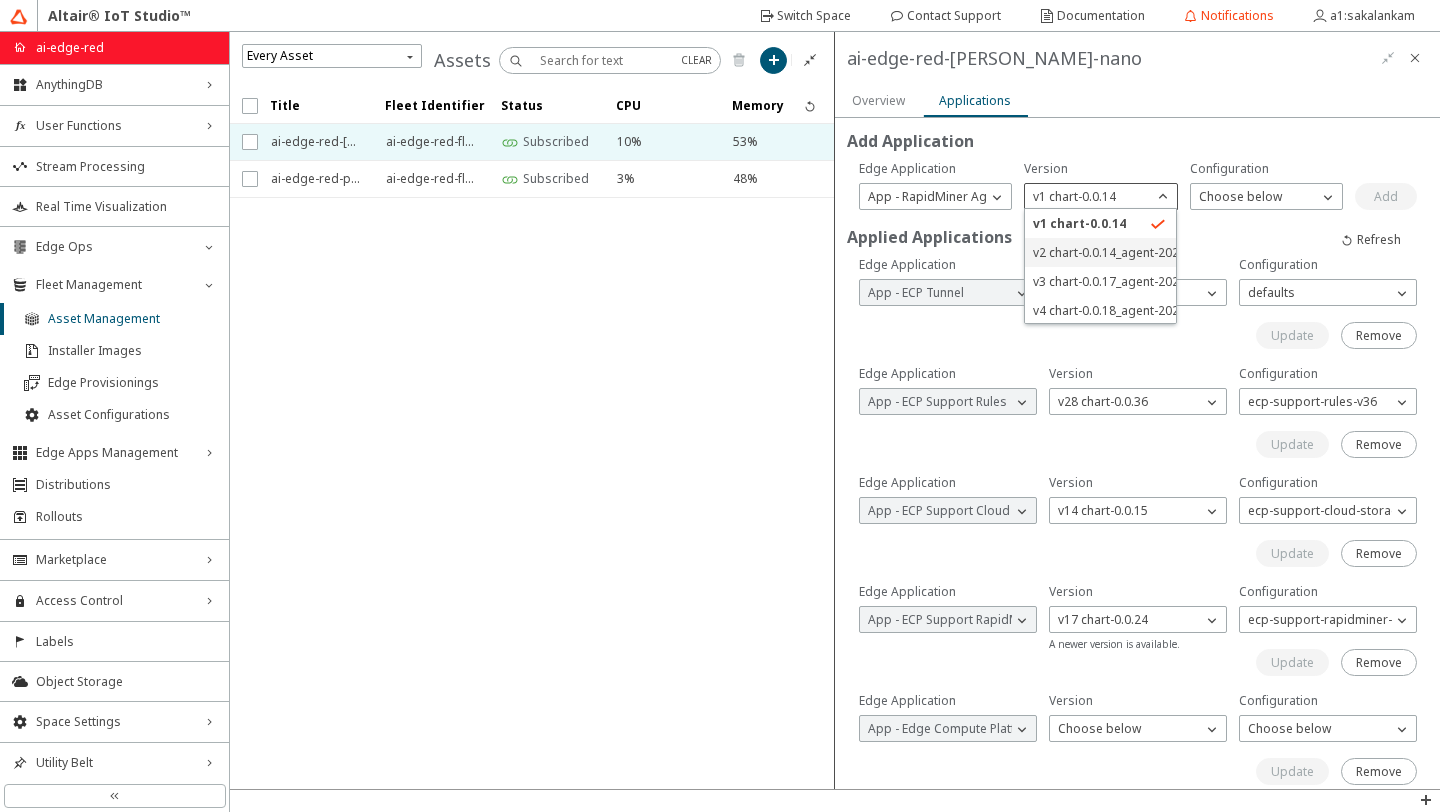 click on "v2 chart-0.0.14_agent-2024.0.0_tag-0.0.1" at bounding box center (1147, 252) 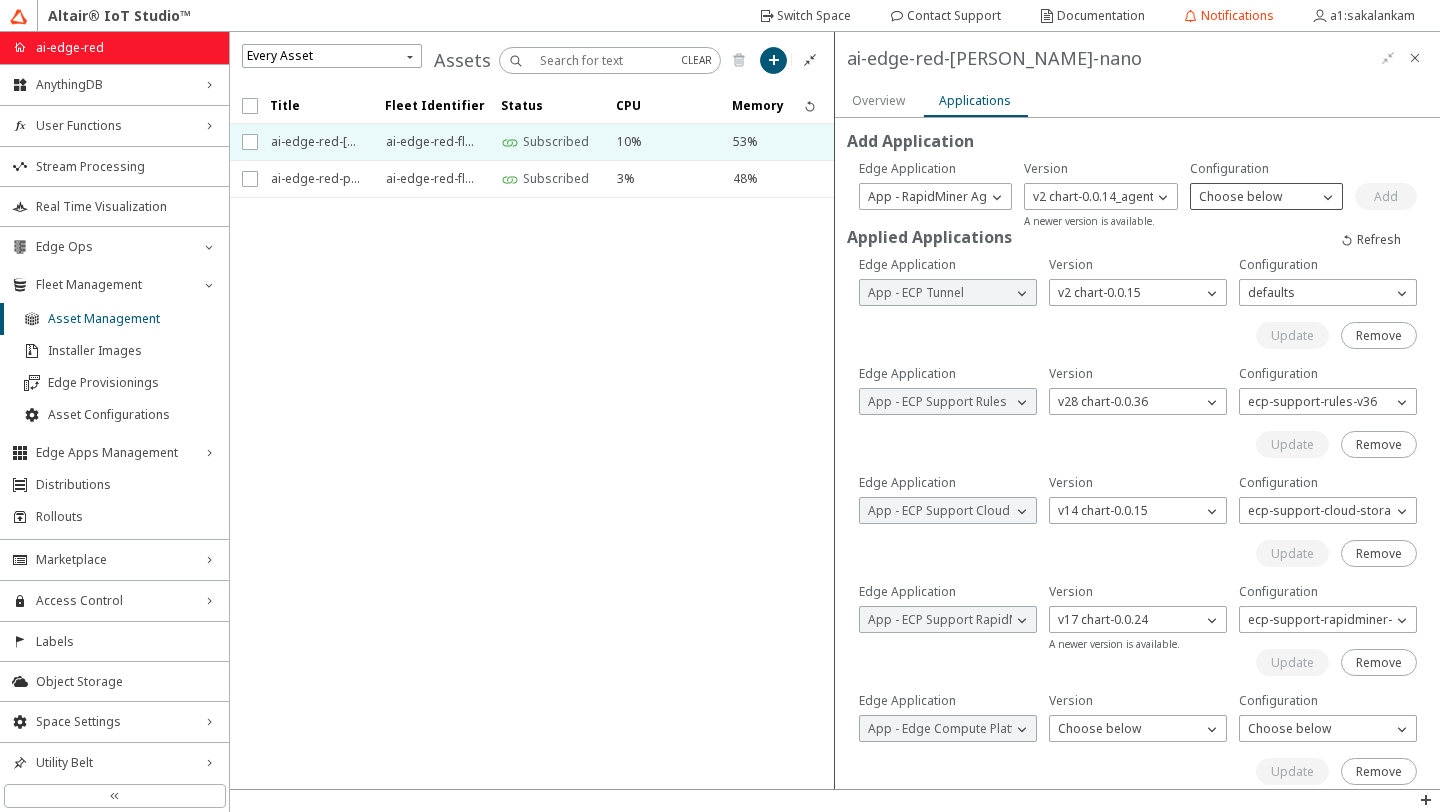 click on "Choose below" 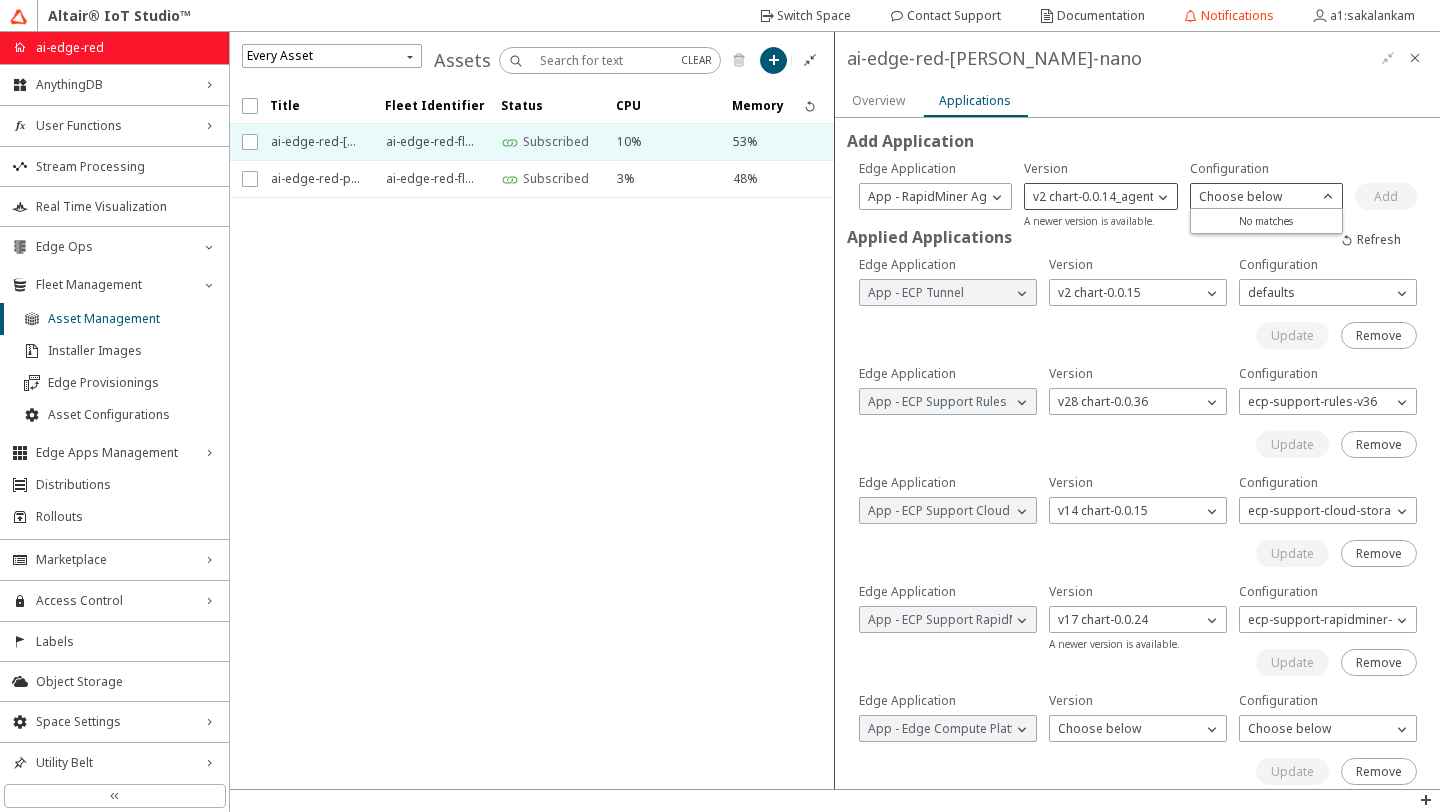 click on "v2 chart-0.0.14_agent-2024.0.0_tag-0.0.1" at bounding box center (1088, 197) 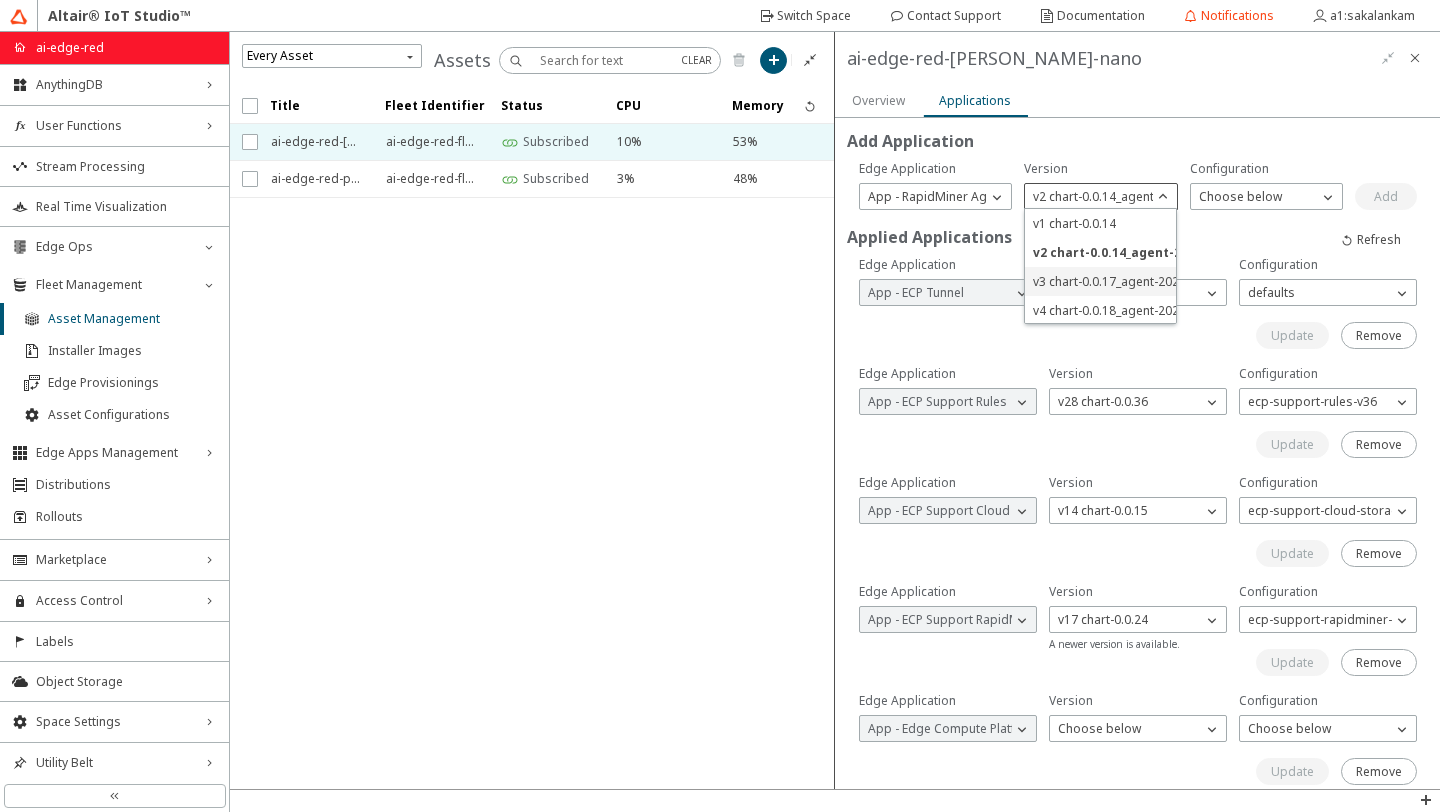 click on "v3 chart-0.0.17_agent-2025.0.0_tag-0.0.1" at bounding box center (1147, 281) 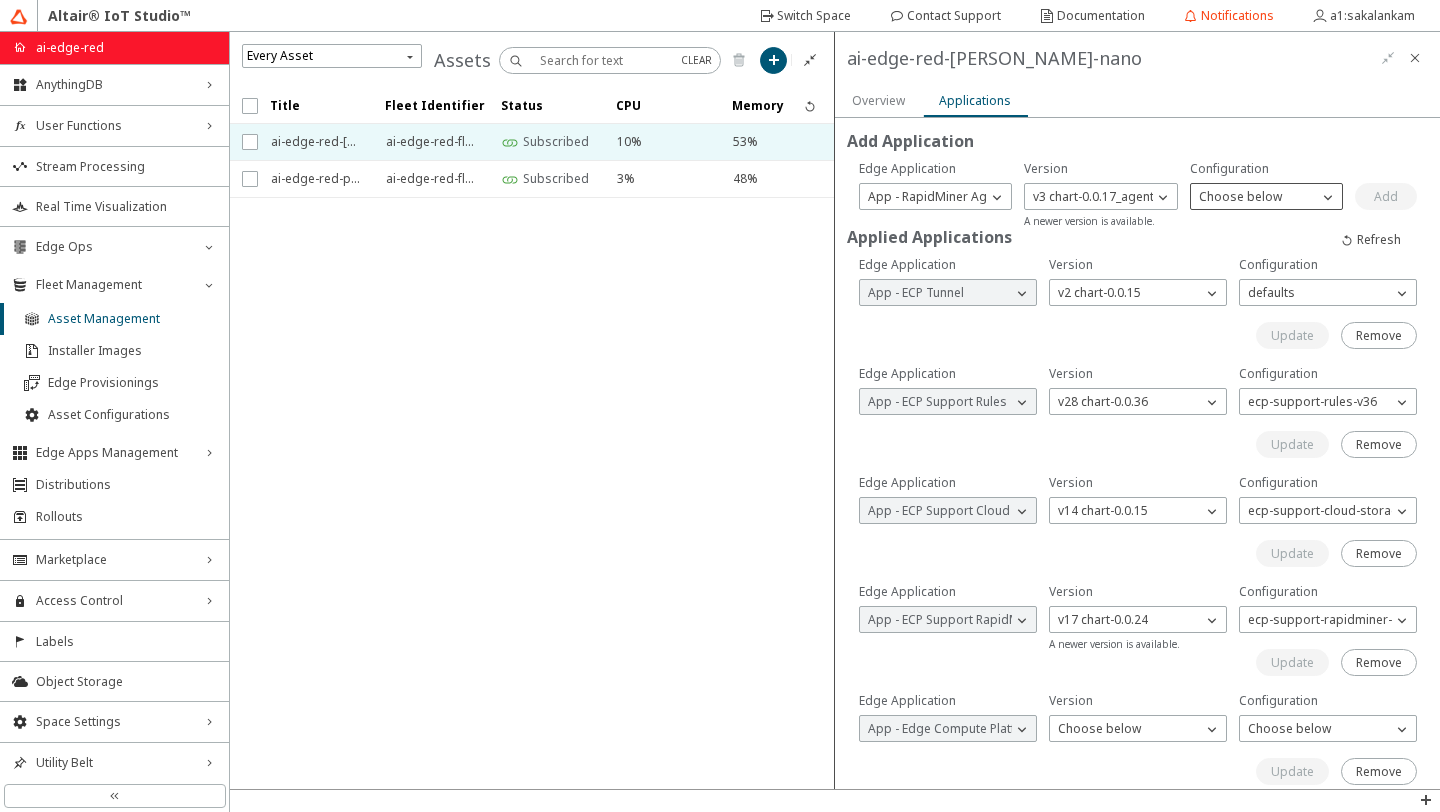 click on "Choose below" 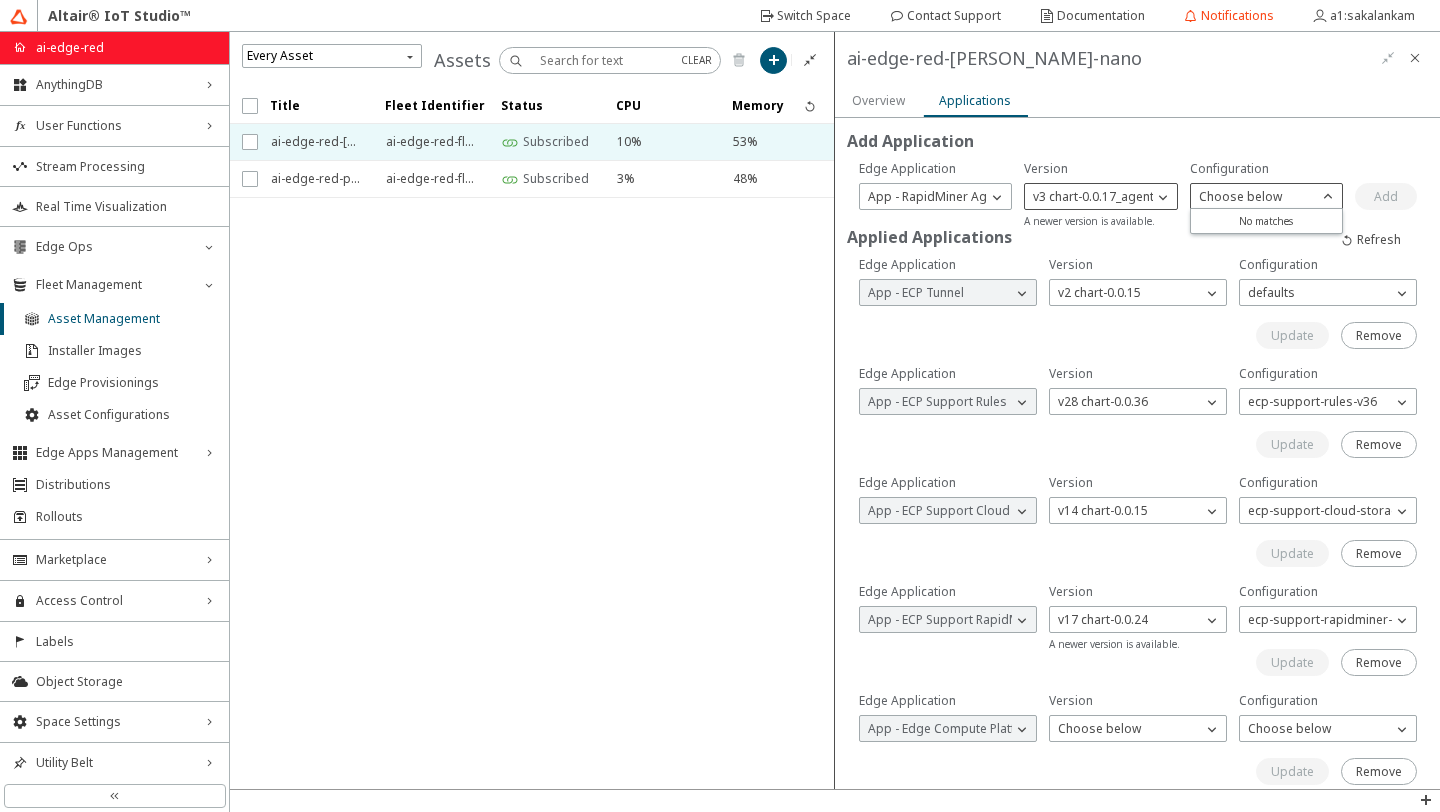 click on "v3 chart-0.0.17_agent-2025.0.0_tag-0.0.1" 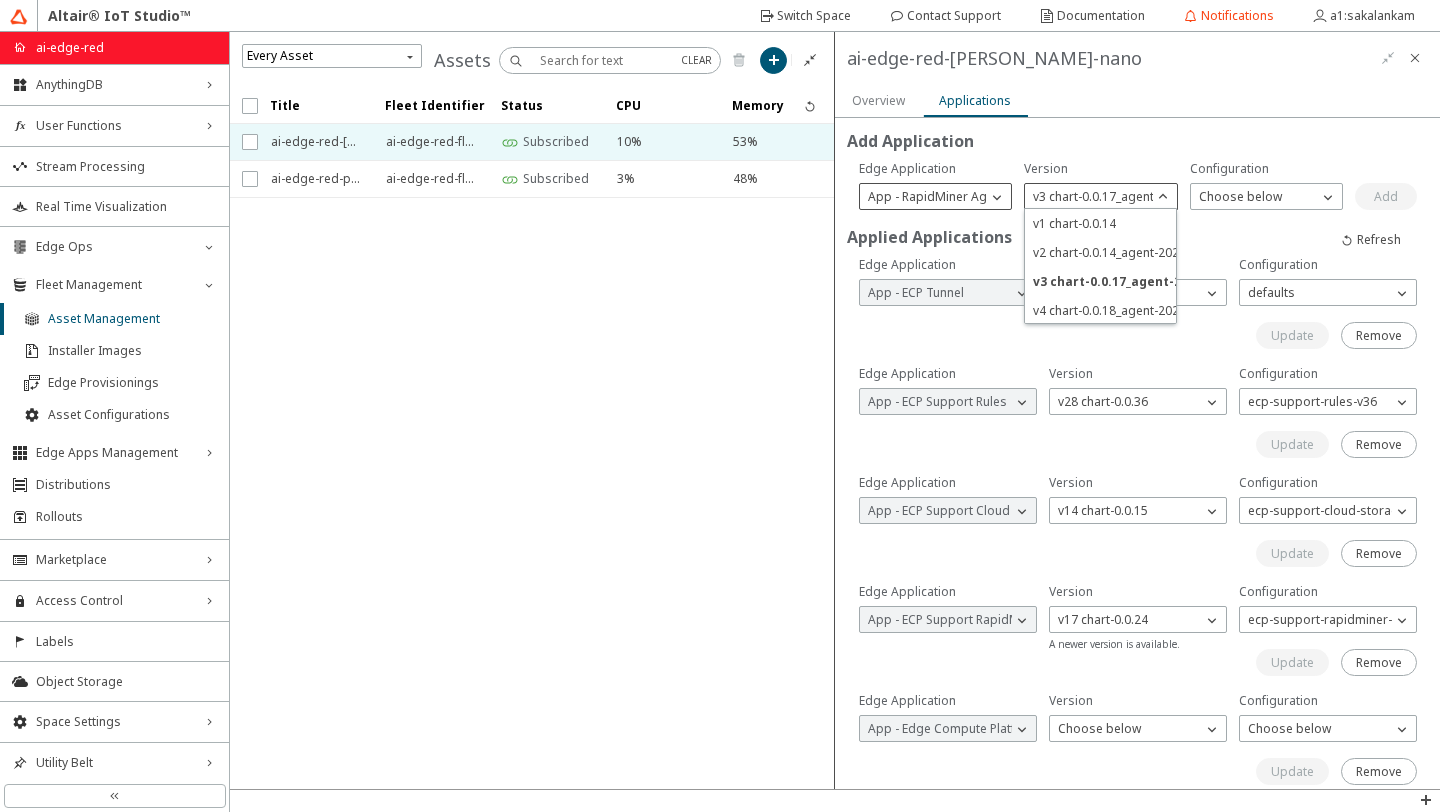 click on "App - RapidMiner Agent Base" 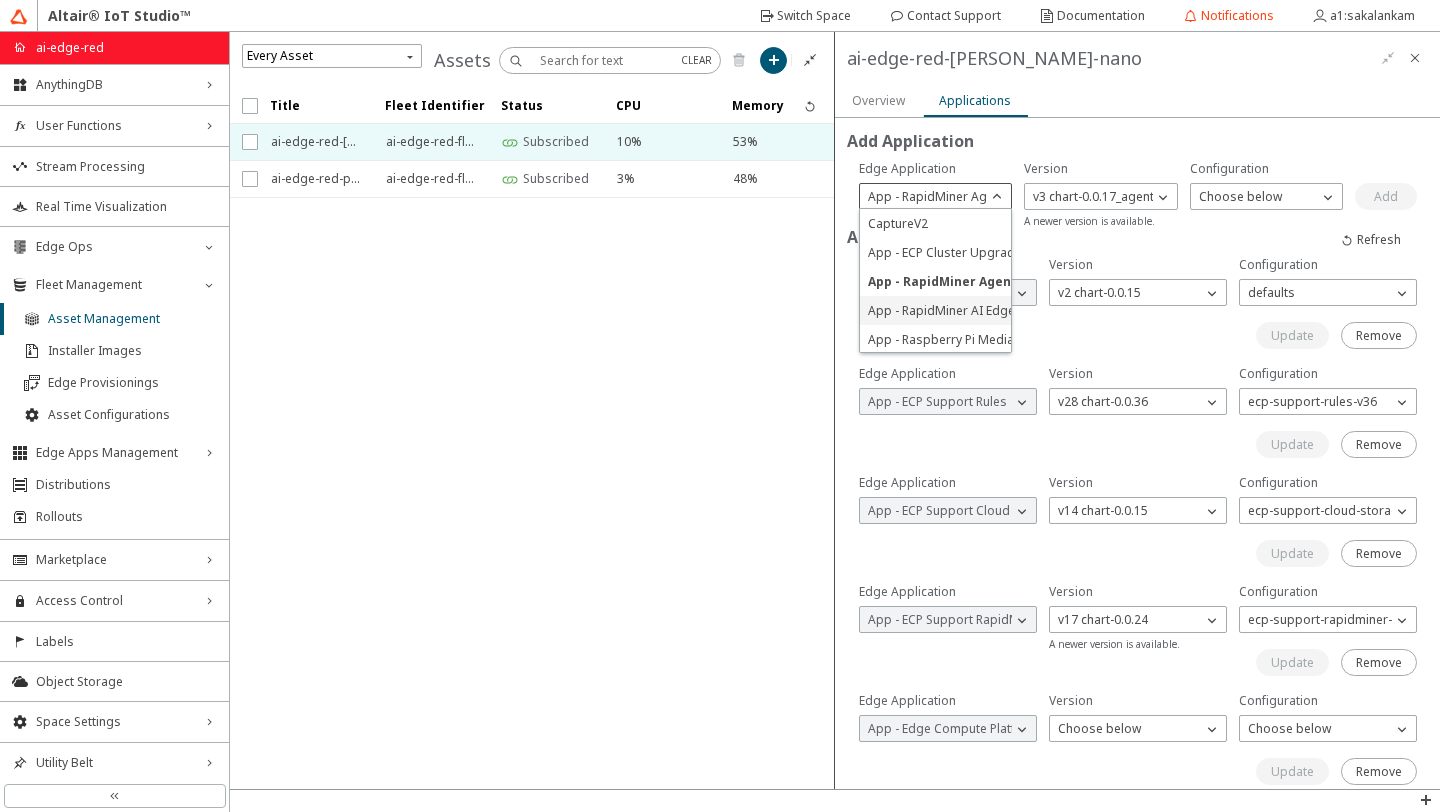 click on "App - RapidMiner AI Edge" at bounding box center [941, 310] 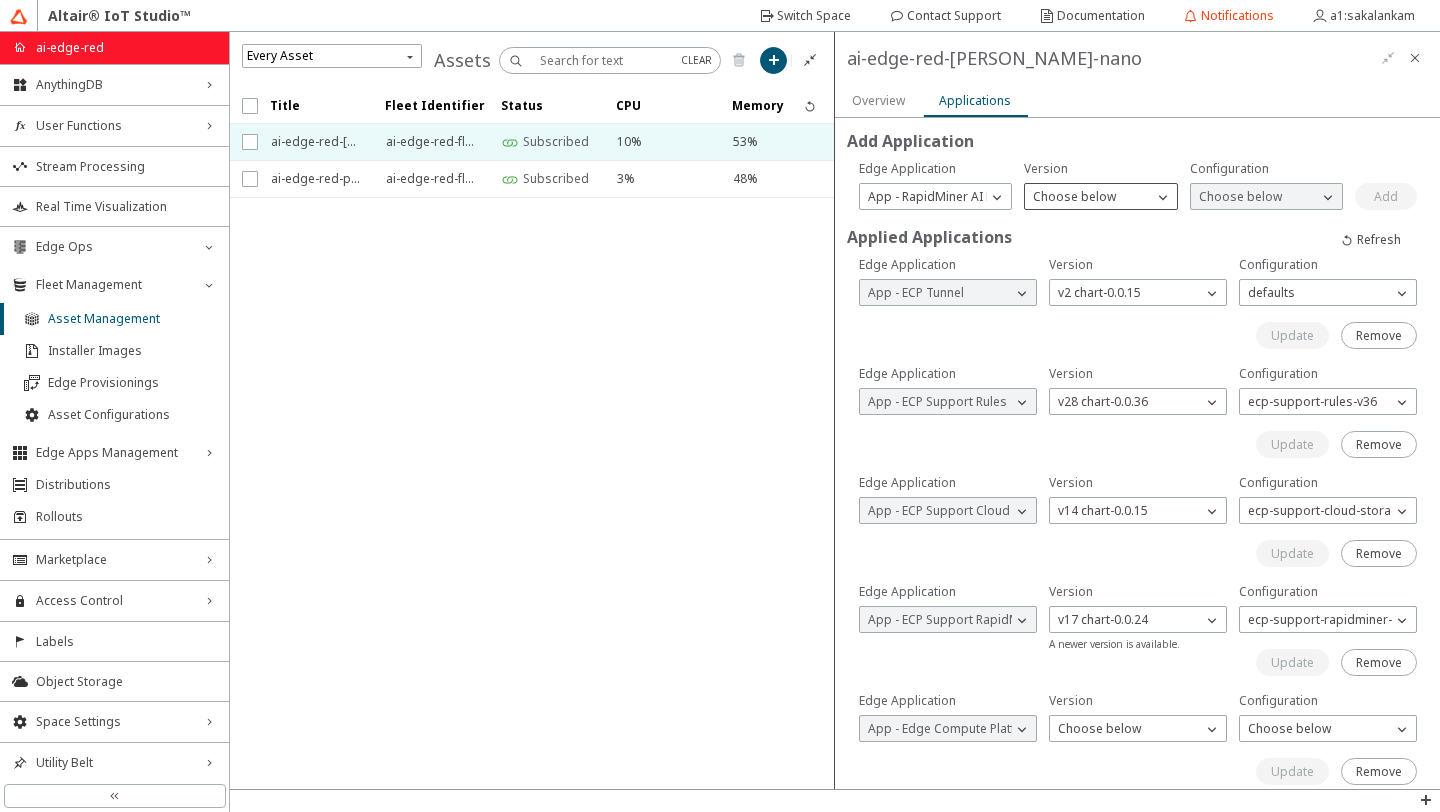 click on "Choose below" at bounding box center (1088, 197) 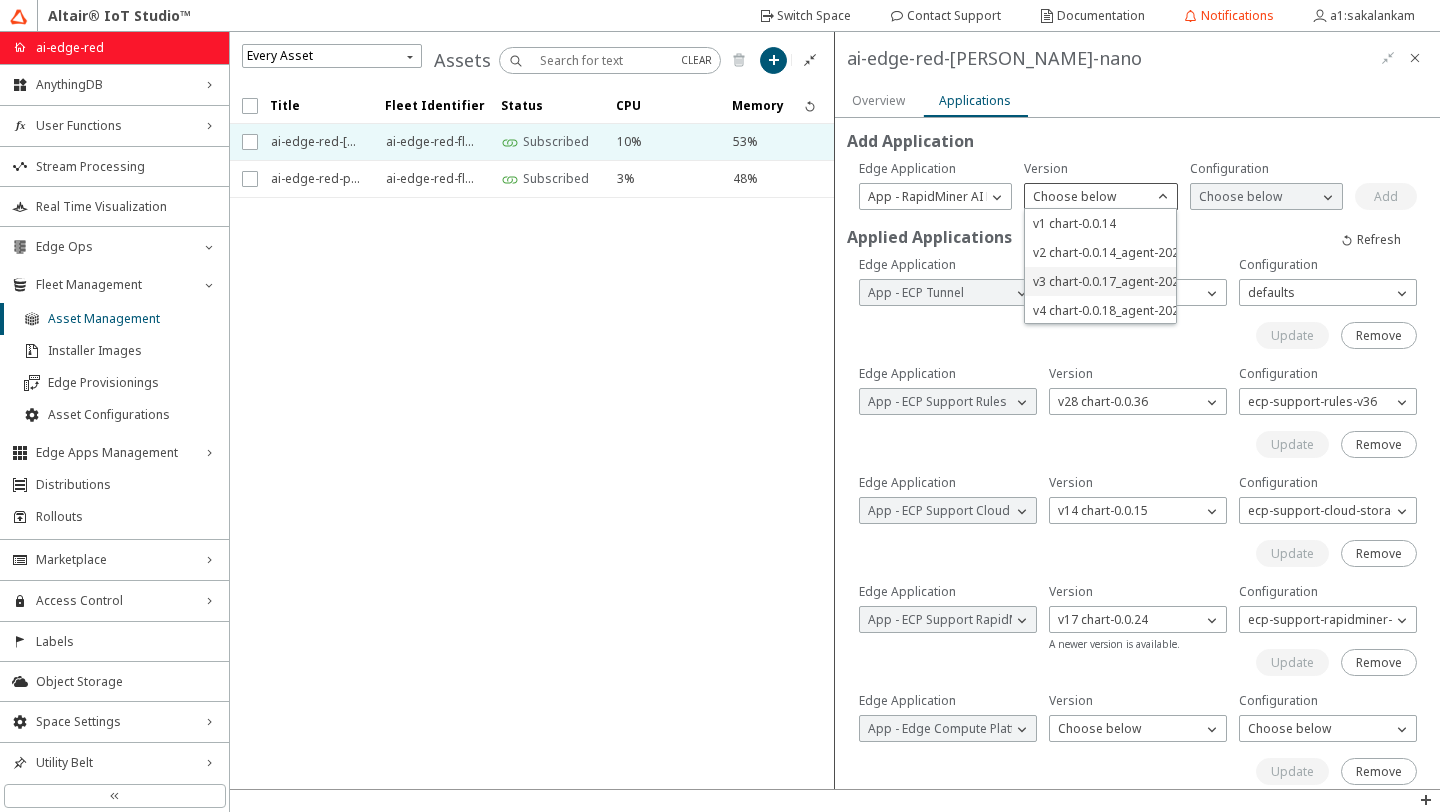 click on "v3 chart-0.0.17_agent-2025.0.0_tag-0.0.1" at bounding box center (1147, 281) 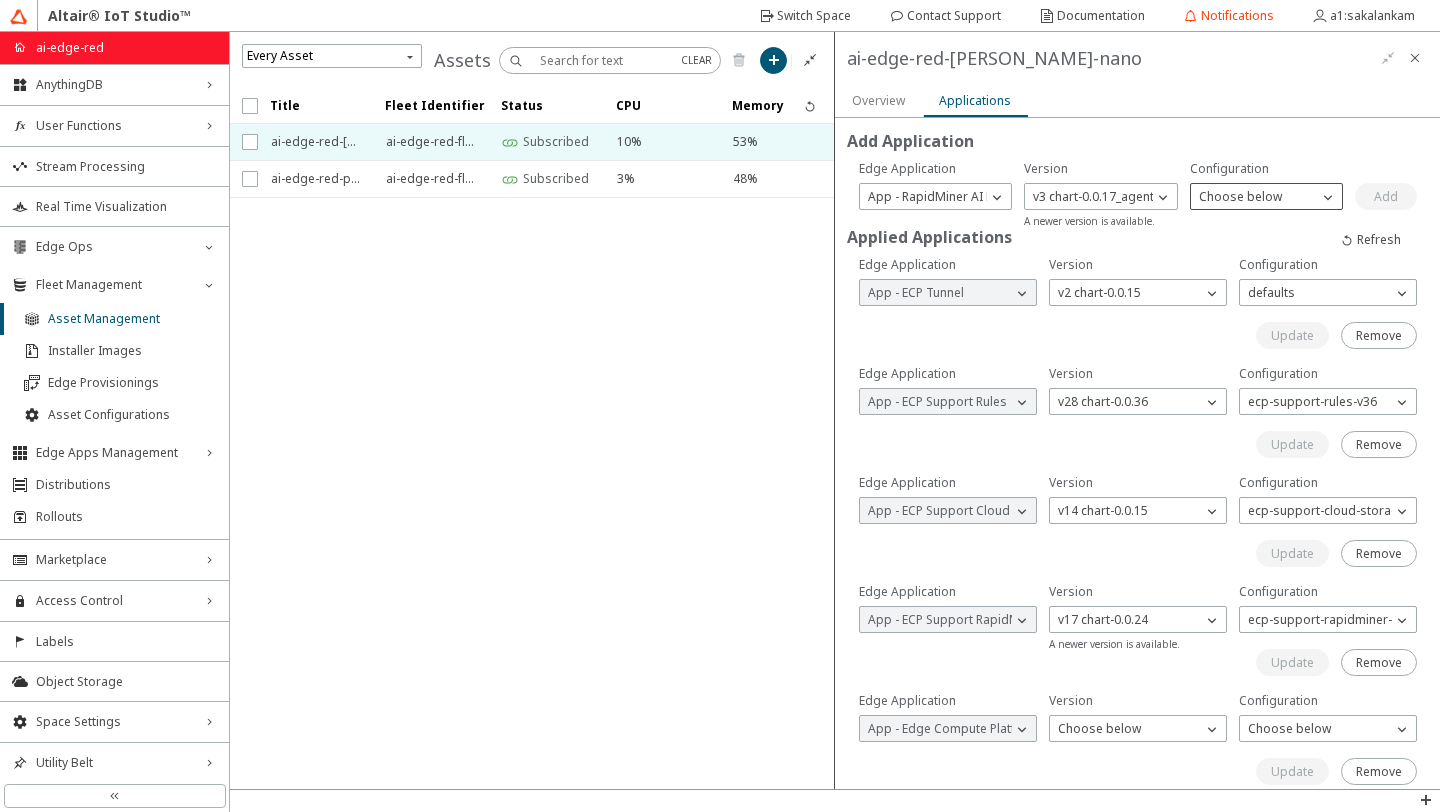 click on "Choose below" 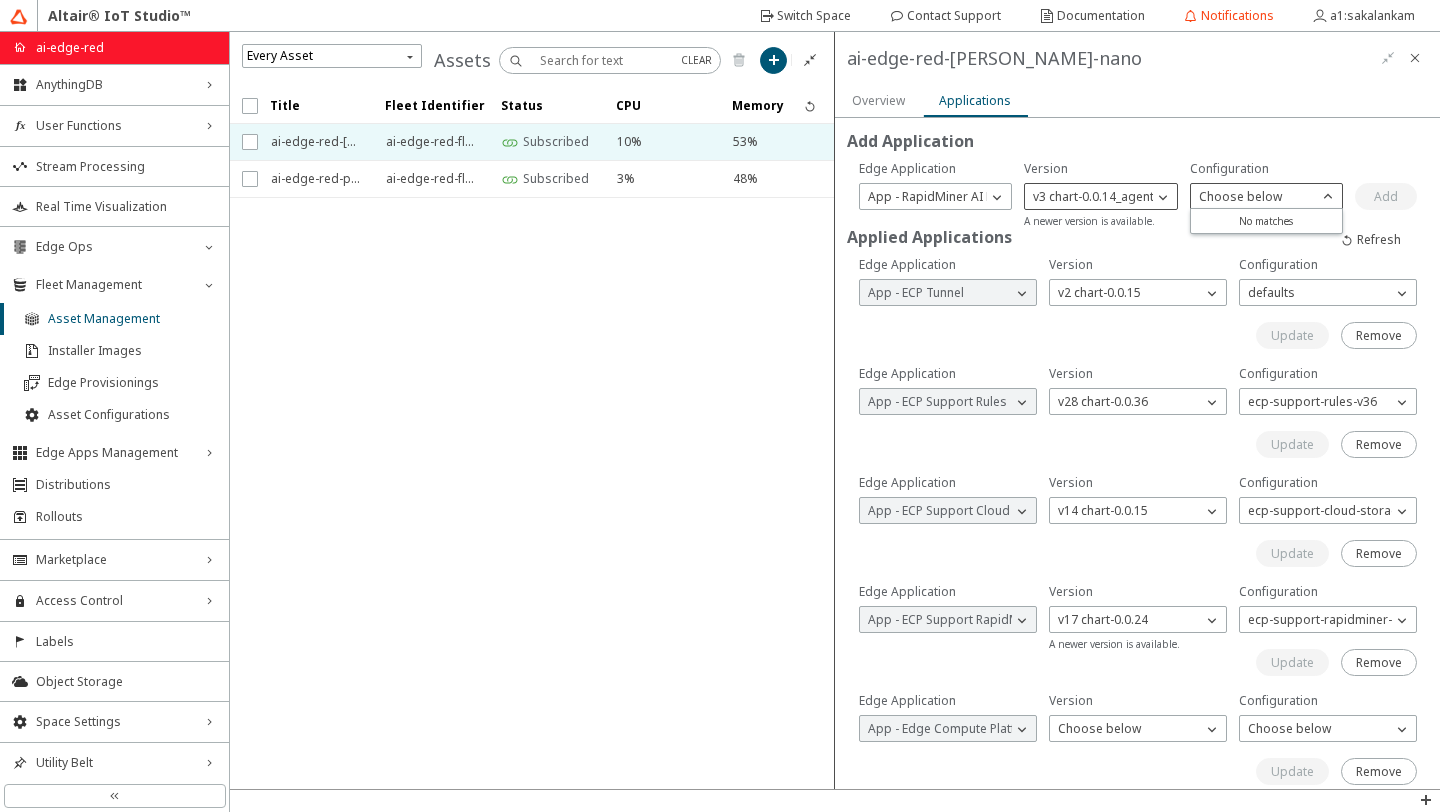 click on "v3 chart-0.0.14_agent-2024.0.0_tag-0.0.2" 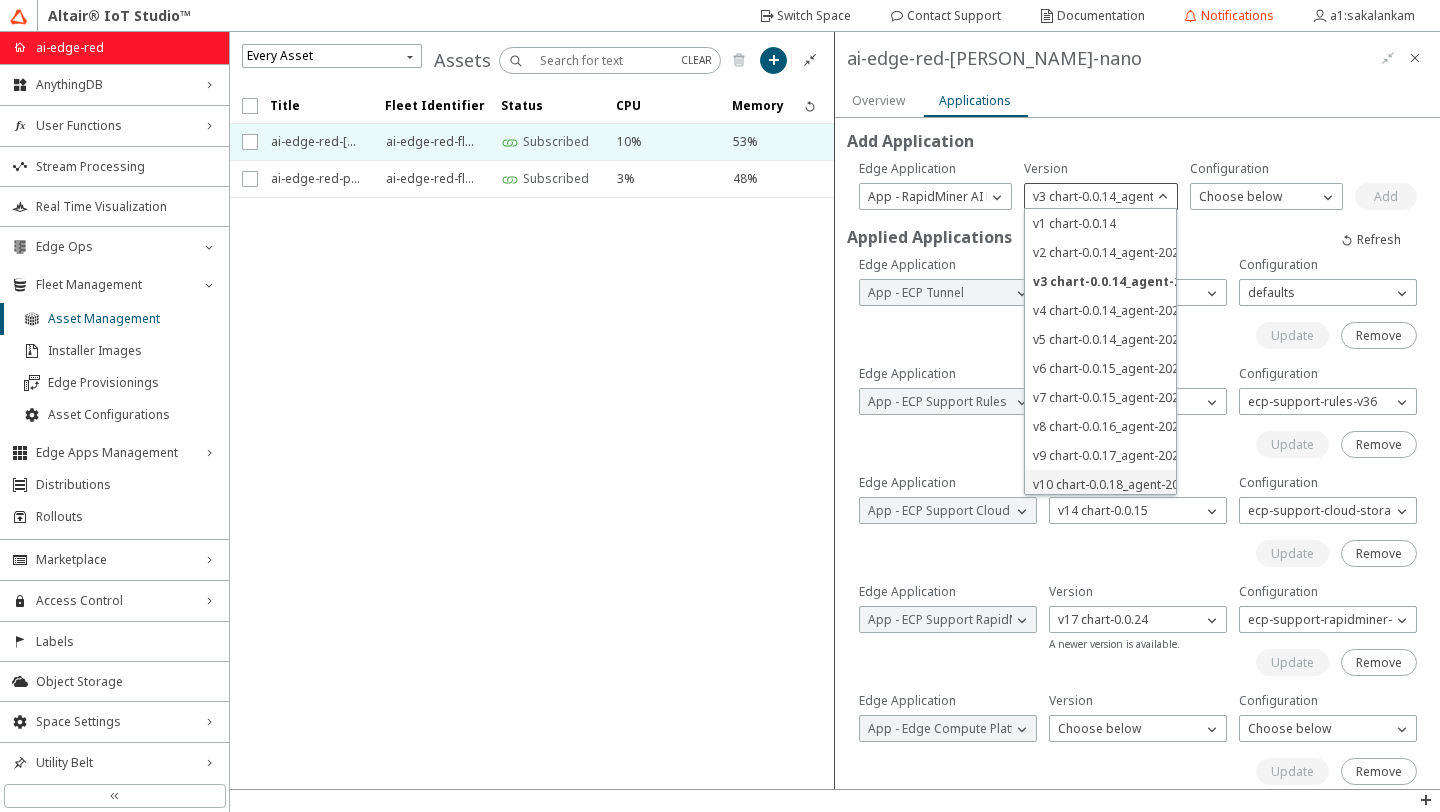 click on "v10 chart-0.0.18_agent-2025.1.0_tag-0.0.2_ext-2.1.0_01_python-0.0.1" at bounding box center (1224, 484) 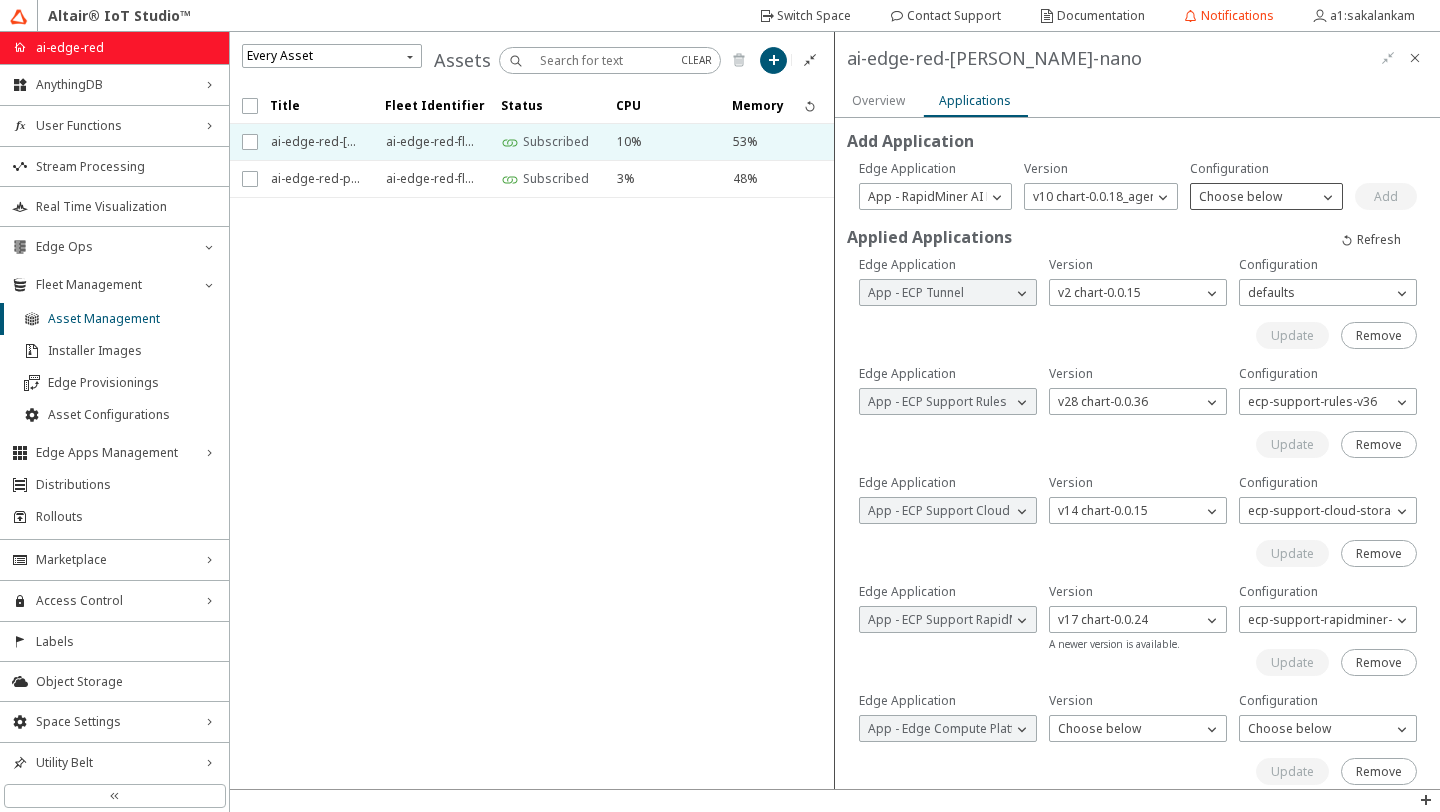 click on "Choose below" 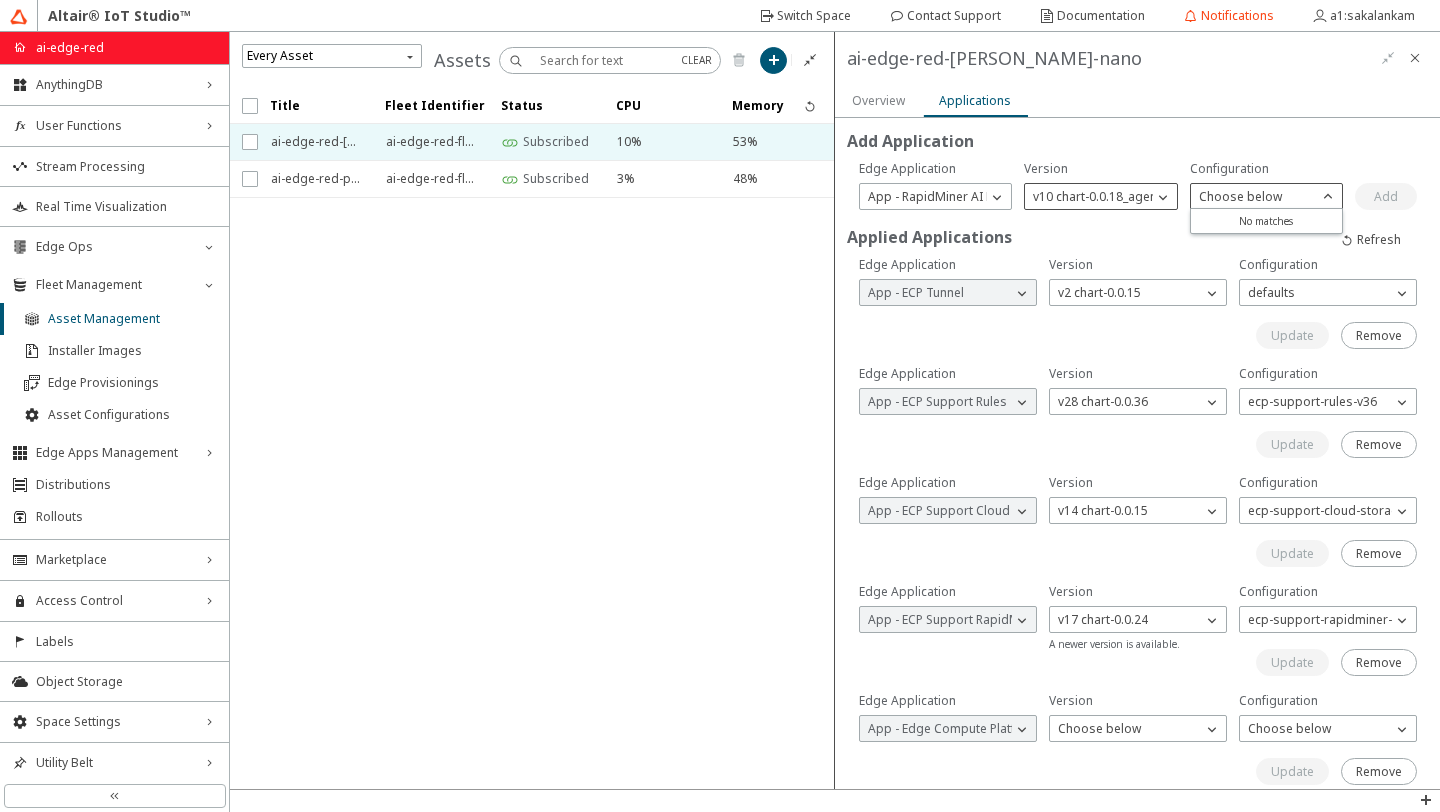 click on "v10 chart-0.0.18_agent-2025.1.0_tag-0.0.2_ext-2.1.0_01_python-0.0.1" 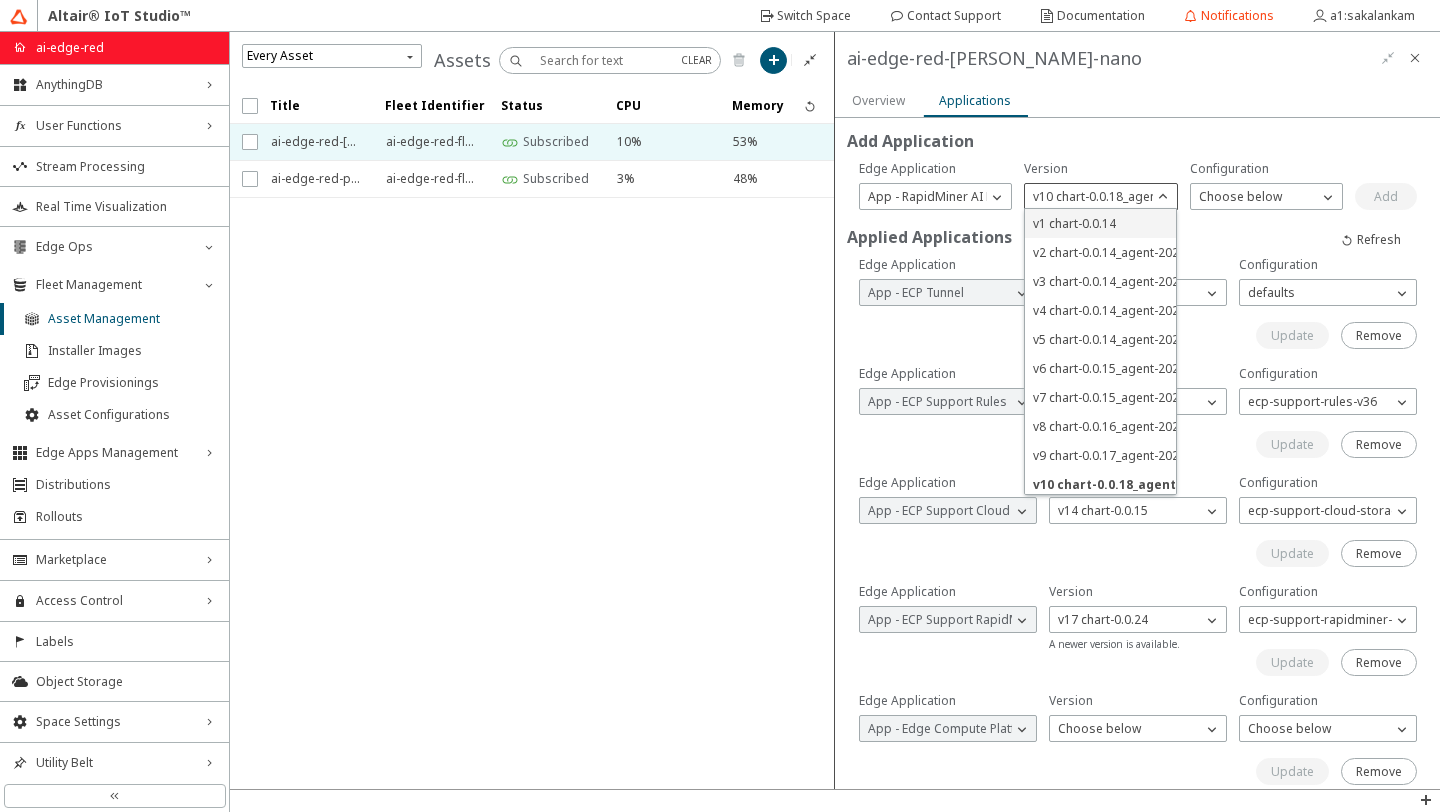 click on "v1 chart-0.0.14" at bounding box center [1074, 223] 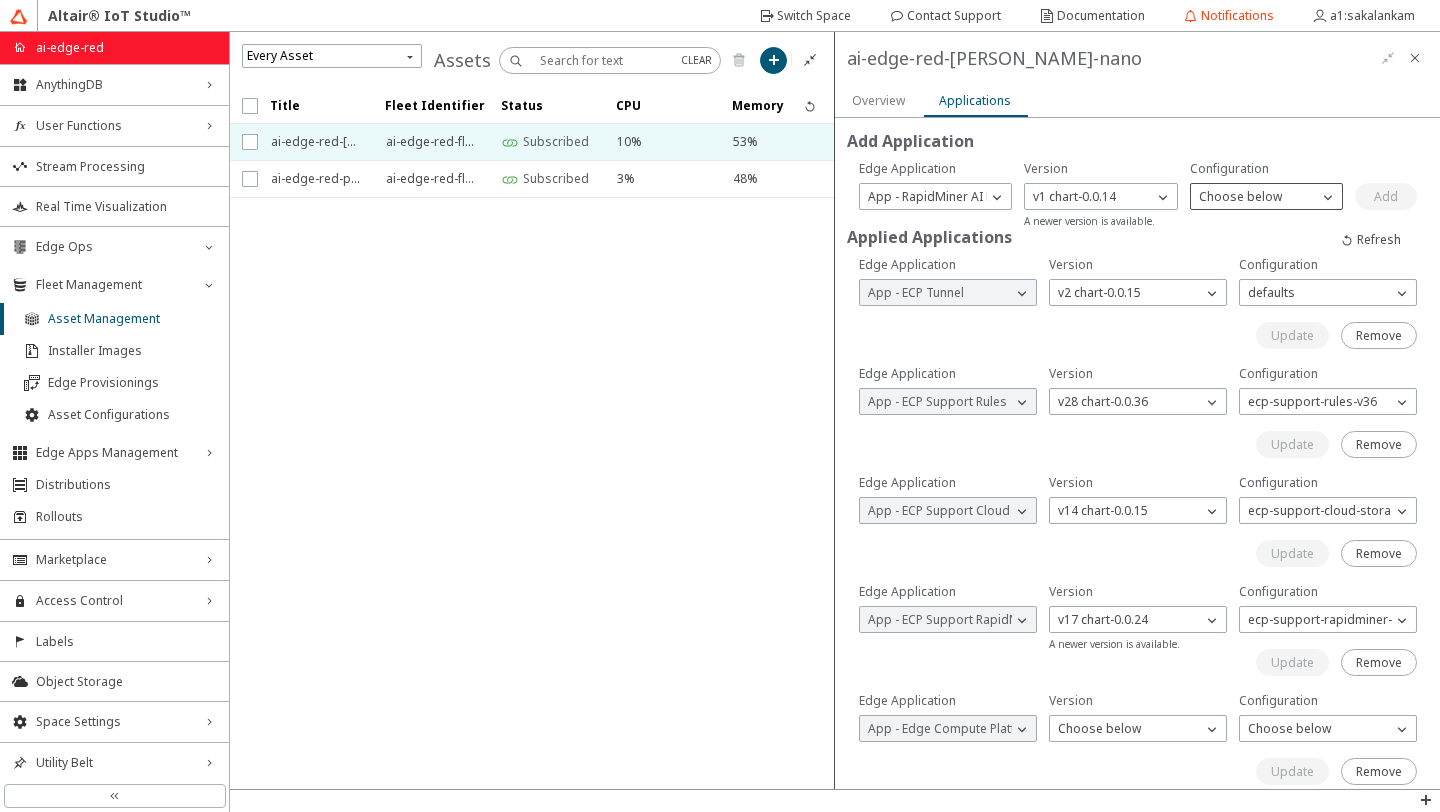 click on "Choose below" 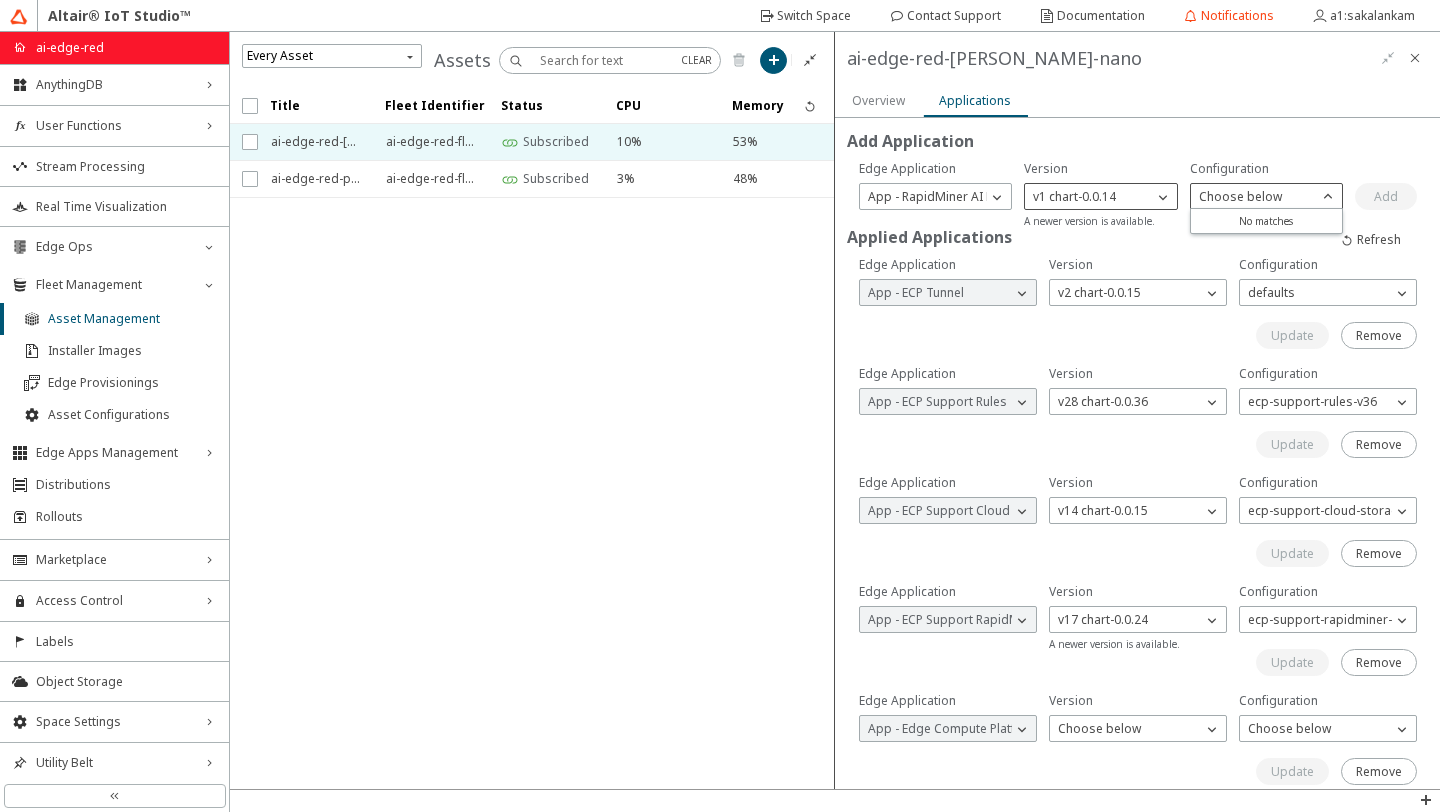 click on "v1 chart-0.0.14" at bounding box center [1100, 196] 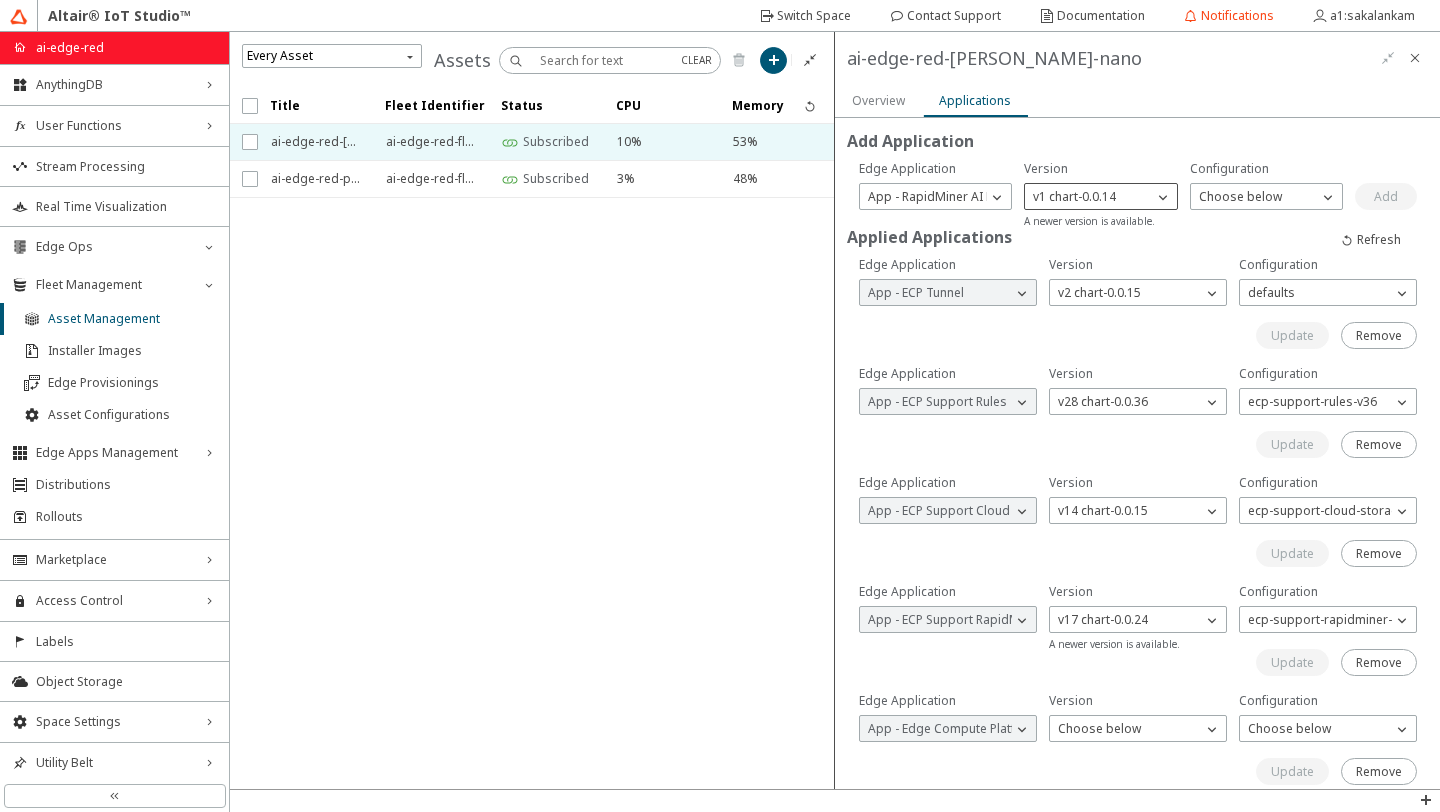 click on "v1 chart-0.0.14" 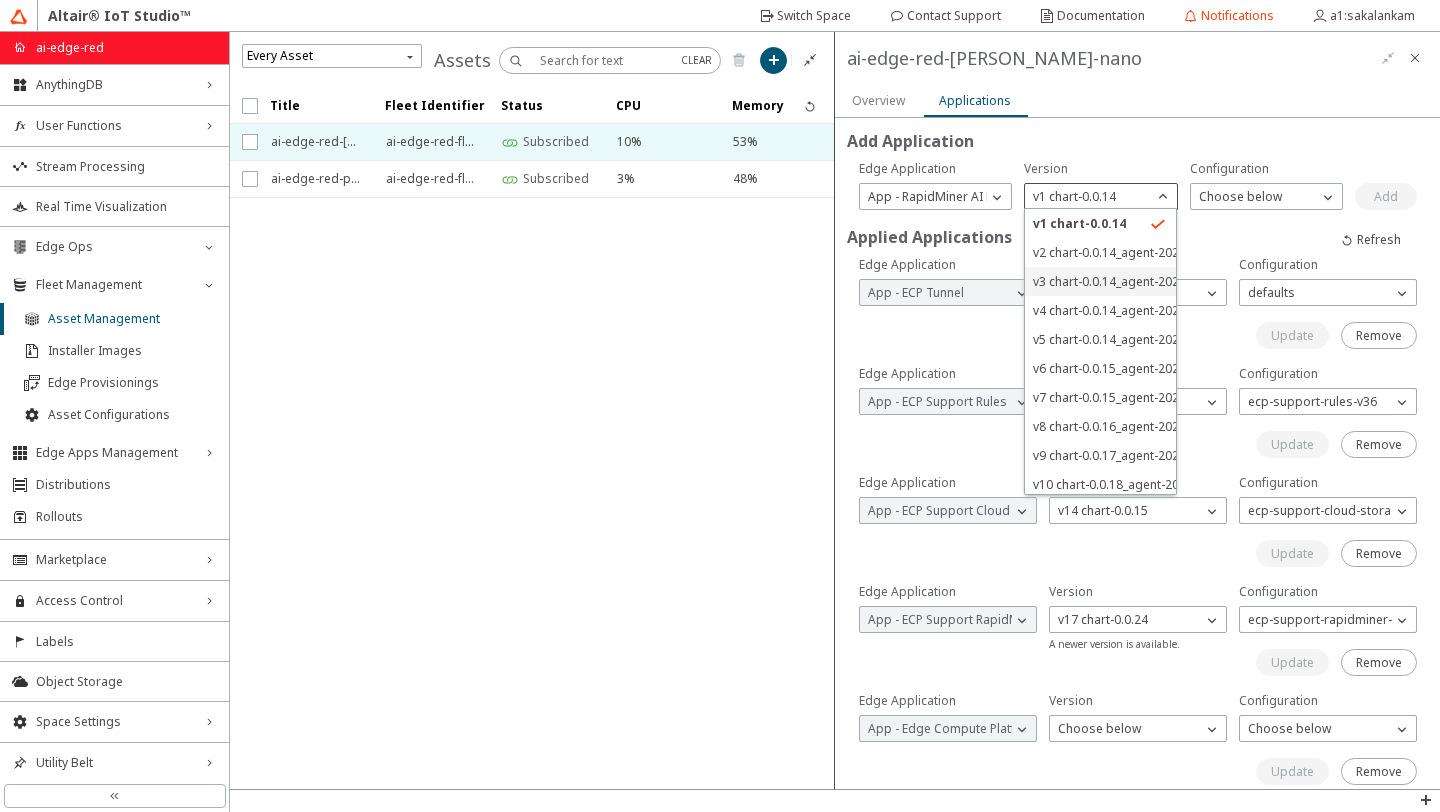 click on "v3 chart-0.0.14_agent-2024.0.0_tag-0.0.2" at bounding box center [1100, 281] 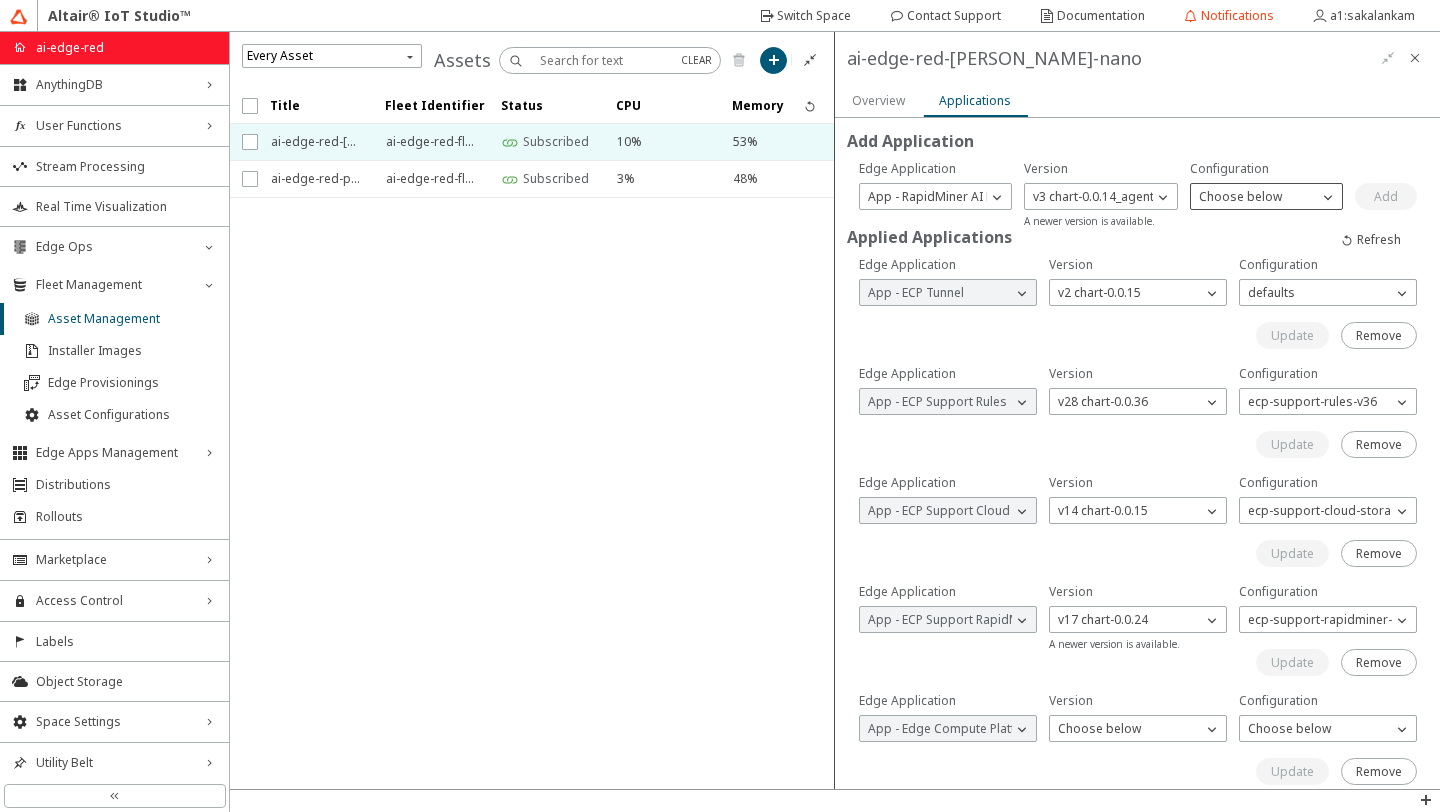 click on "Choose below" at bounding box center [1254, 197] 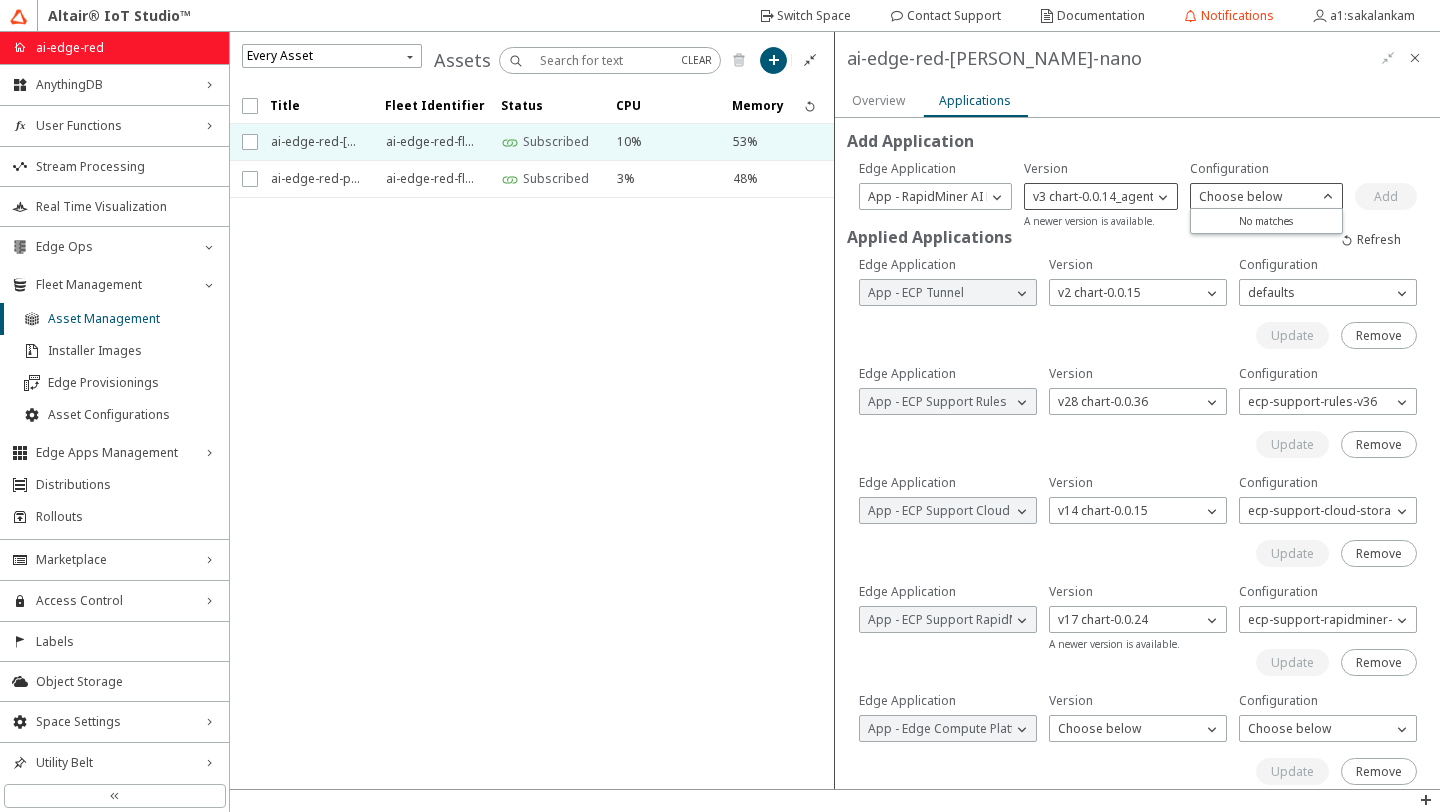 click on "v3 chart-0.0.14_agent-2024.0.0_tag-0.0.2" 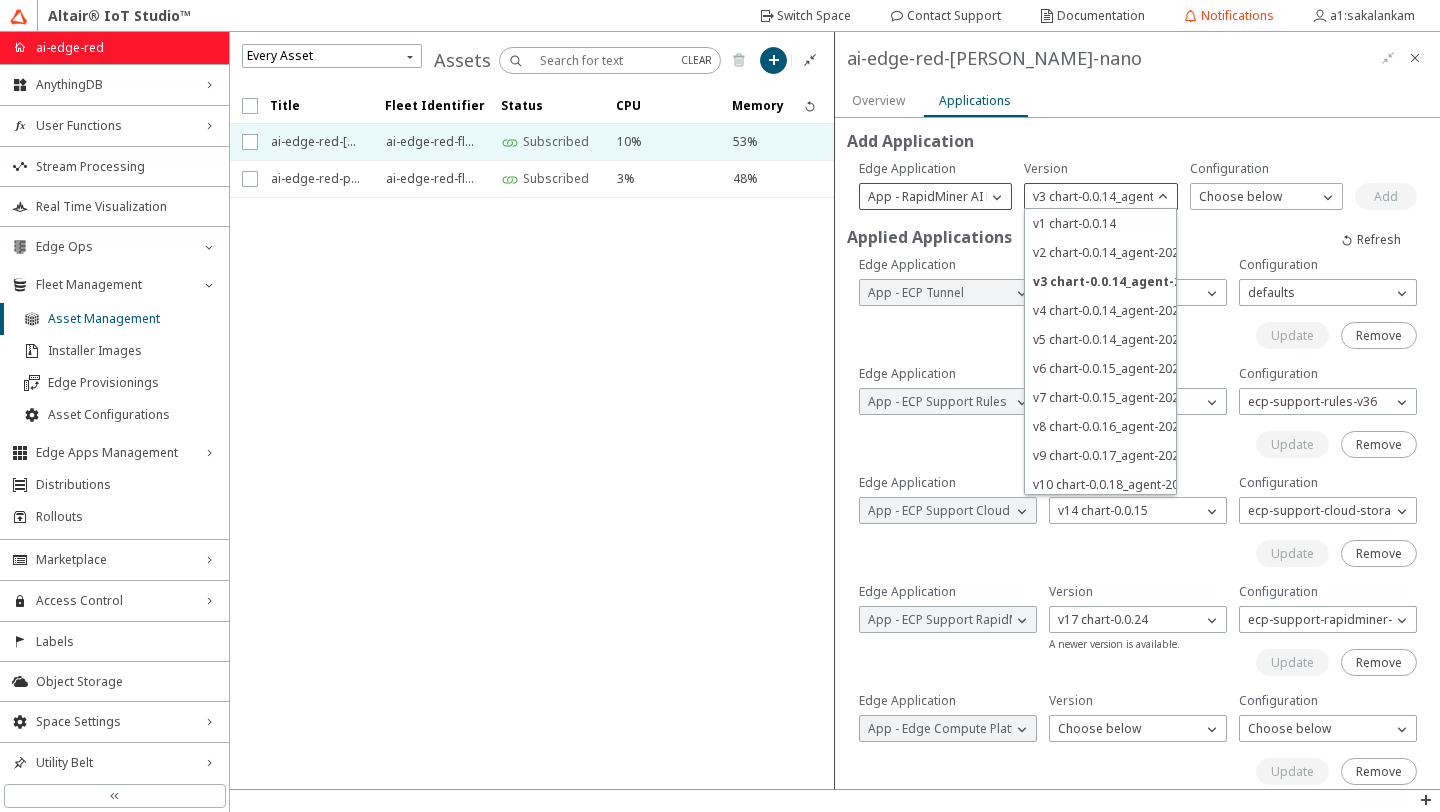 click on "App - RapidMiner AI Edge" 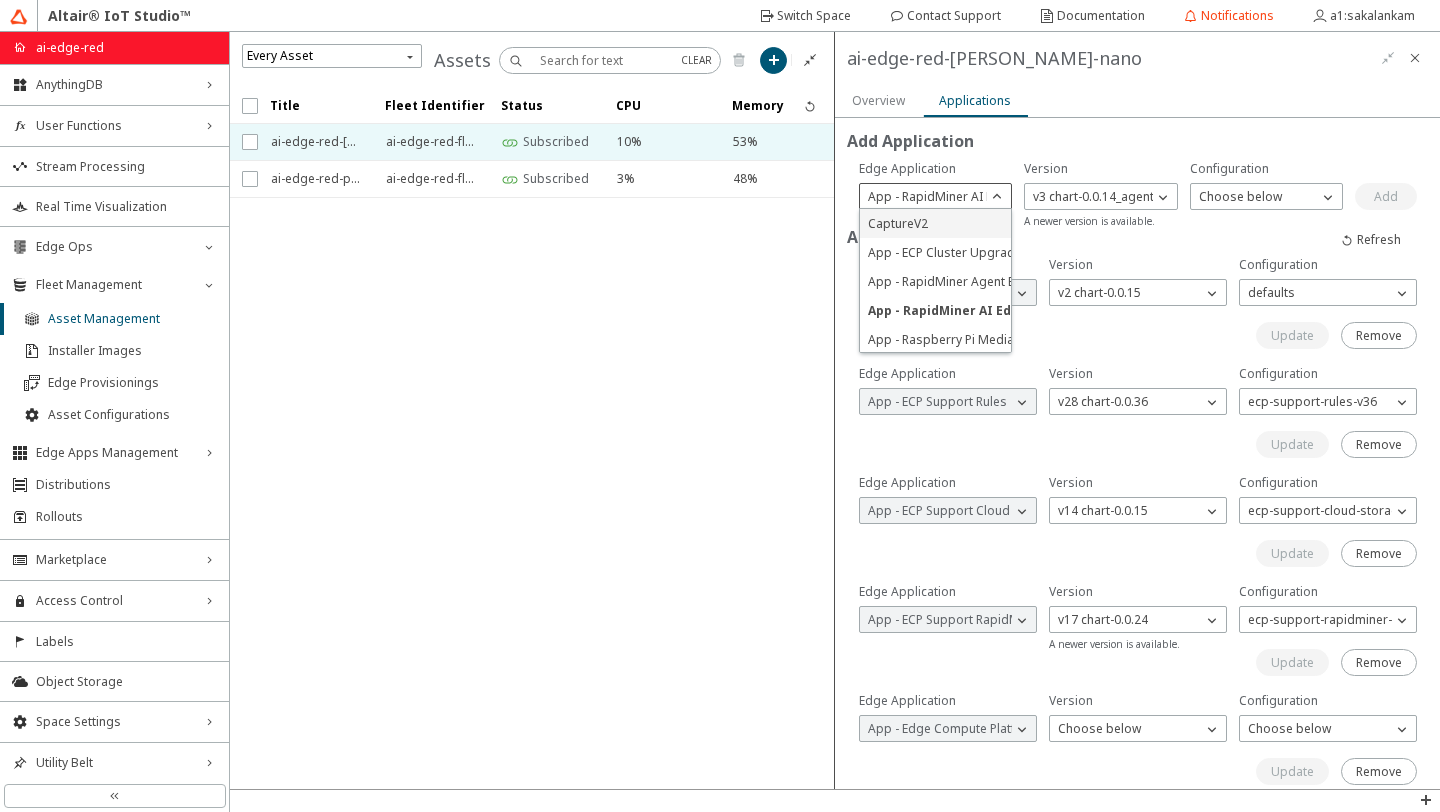 click on "CaptureV2" 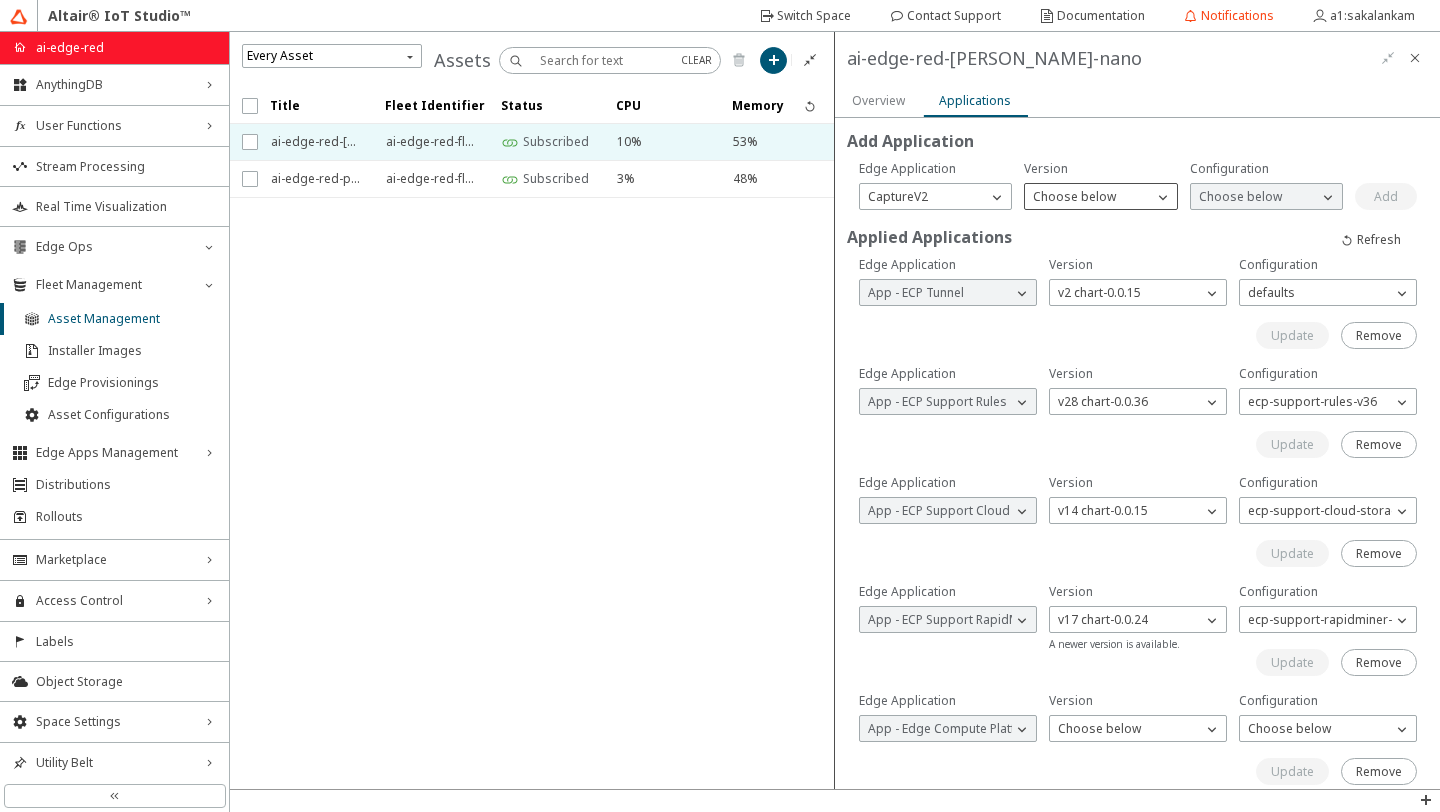 click on "Choose below" 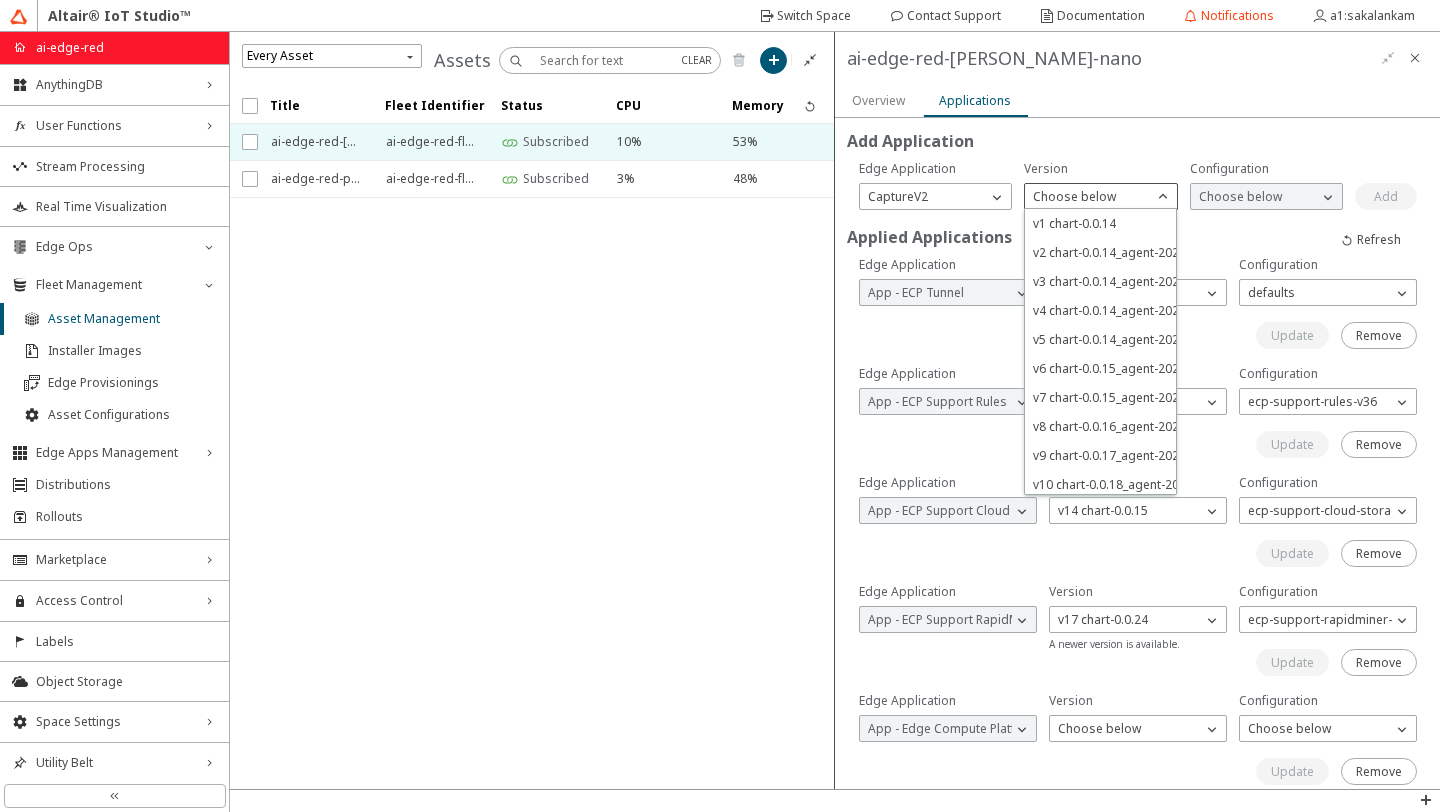 click on "Choose below" 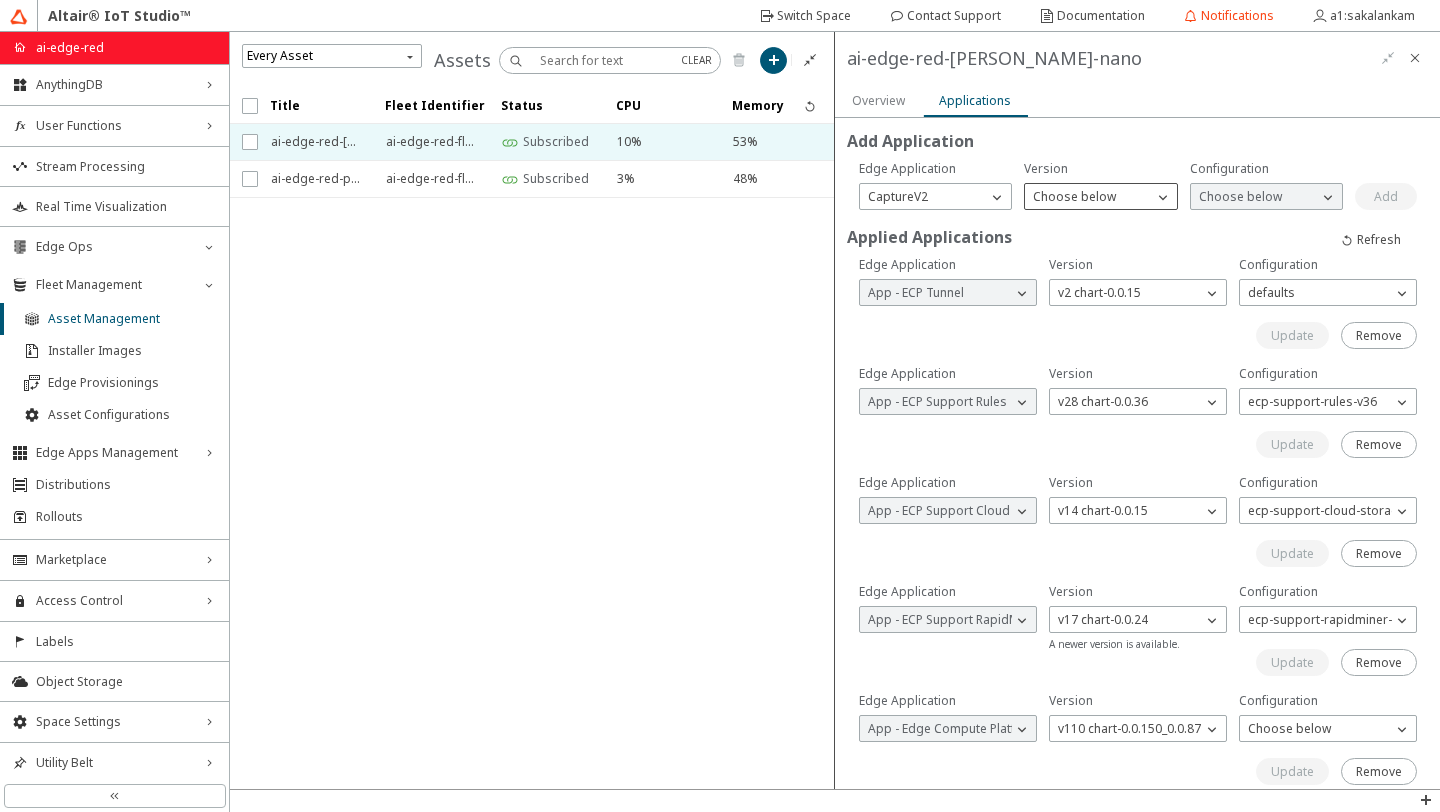 click on "Choose below" at bounding box center [1088, 197] 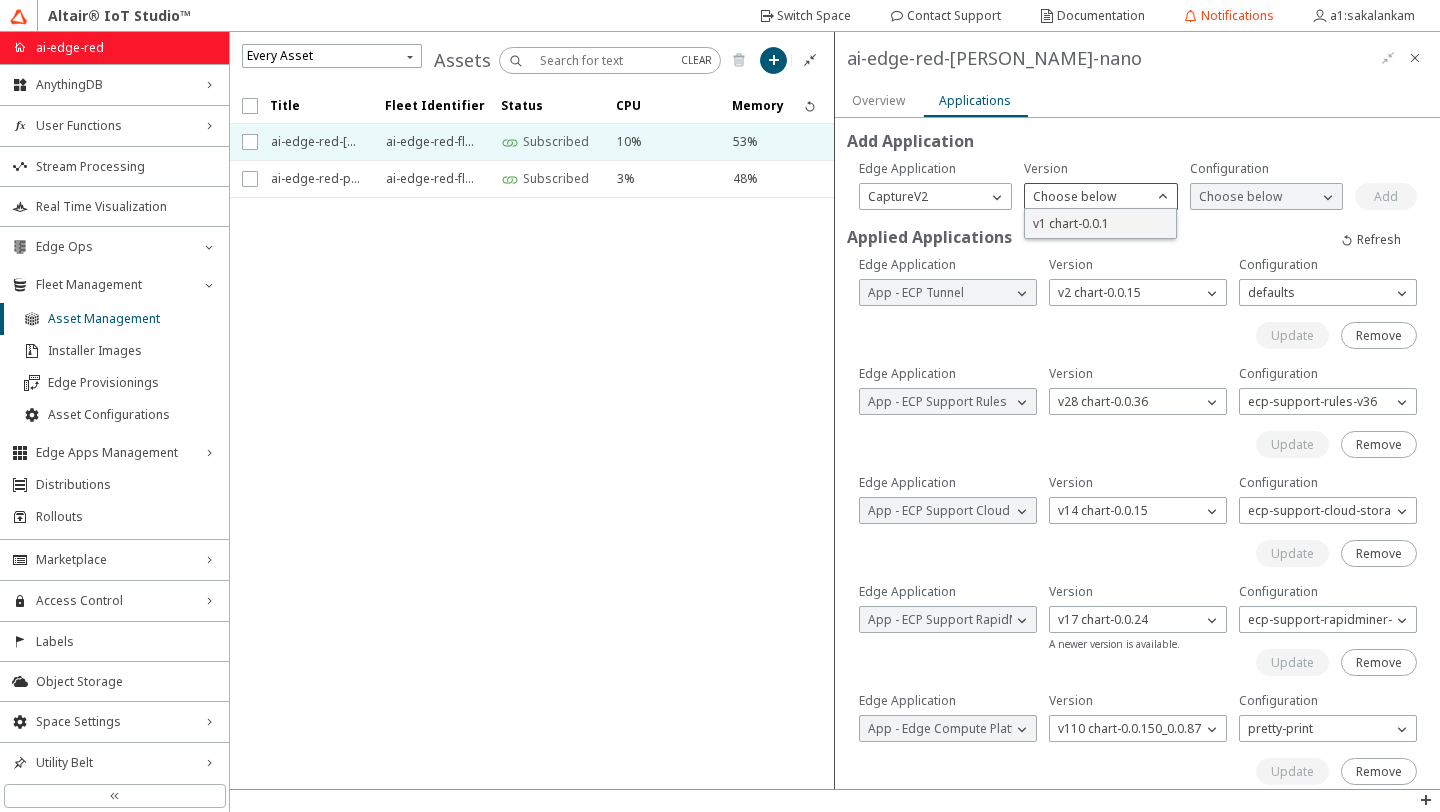 click on "v1 chart-0.0.1" at bounding box center (1071, 223) 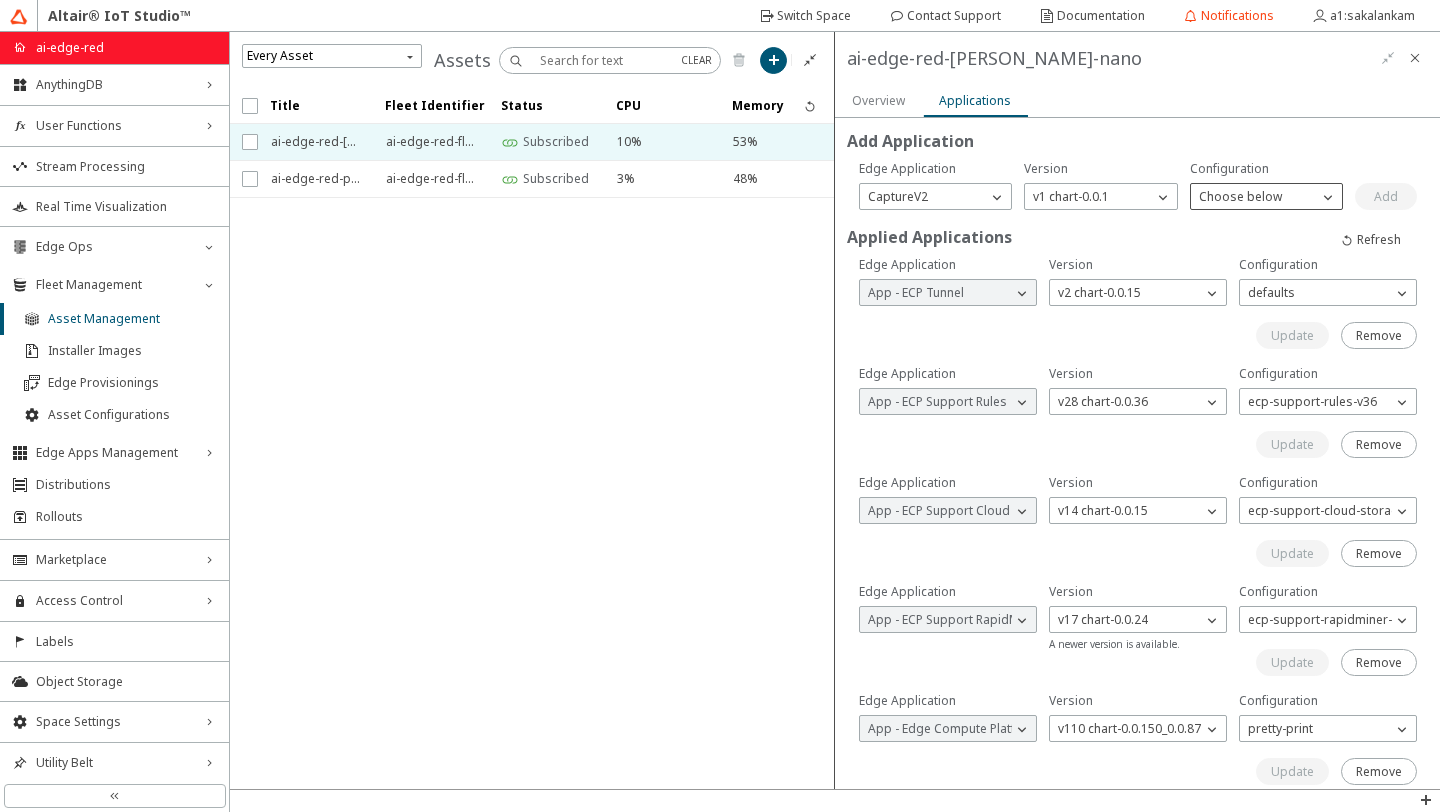 click on "Choose below" 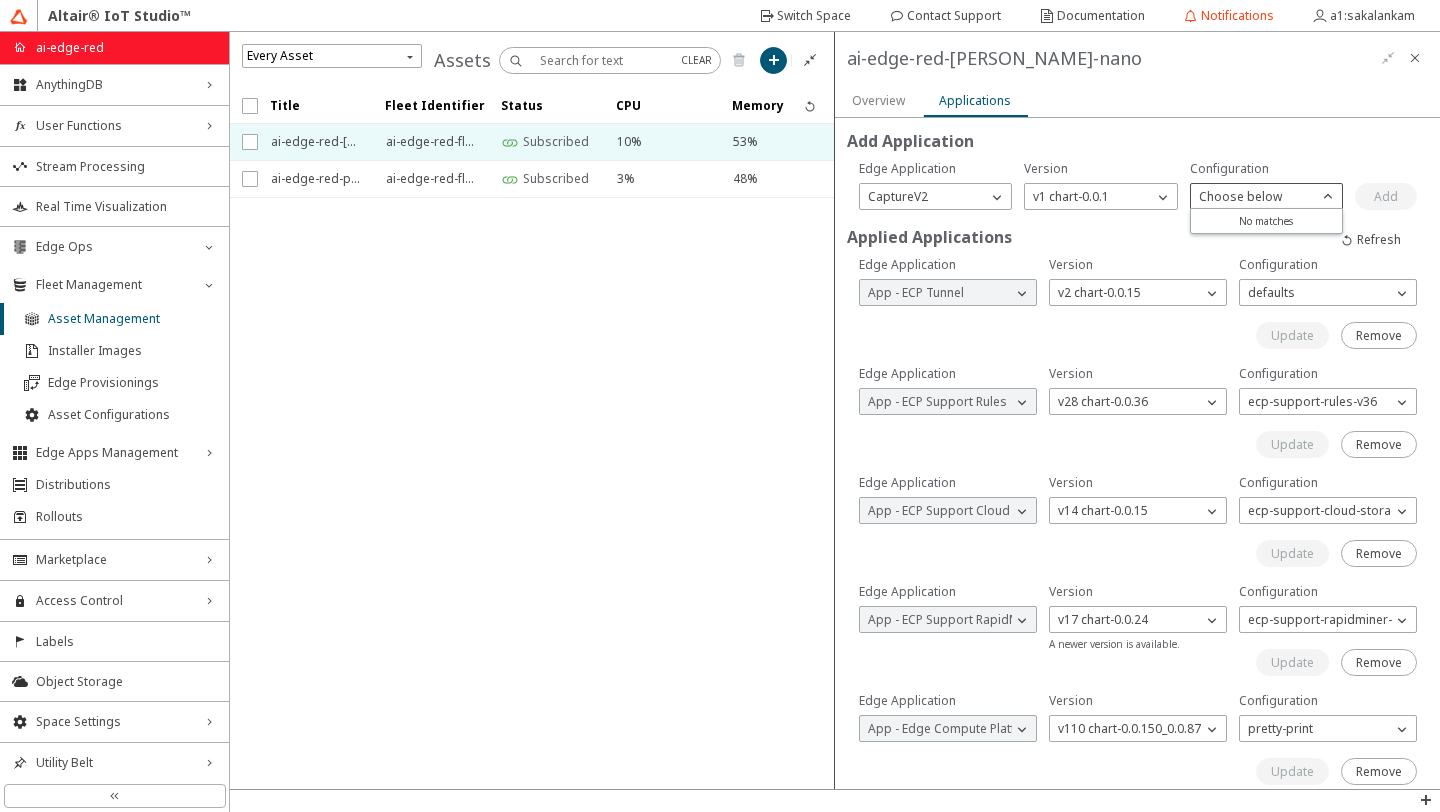 click on "Choose below" 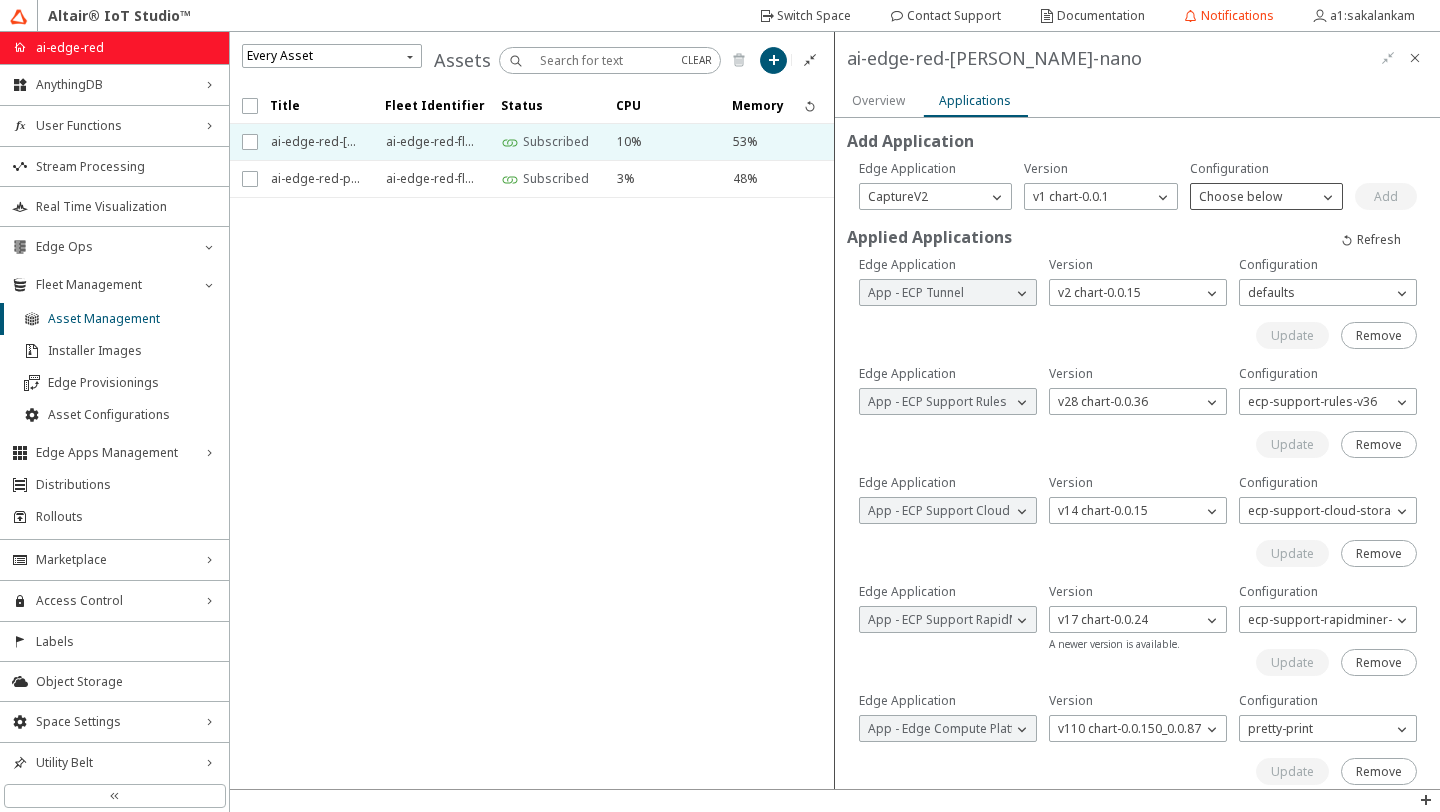 click on "Choose below" 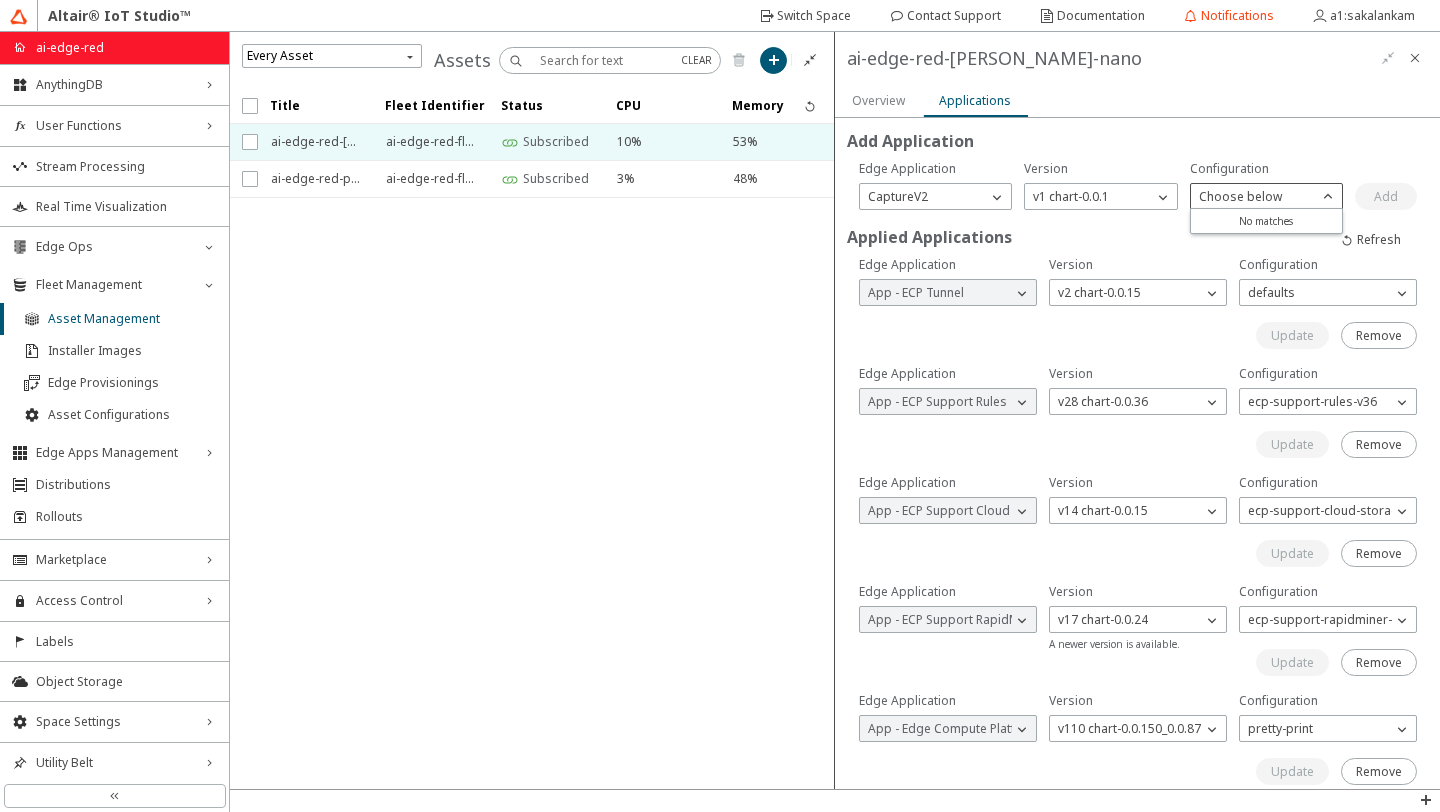 click on "Choose below" 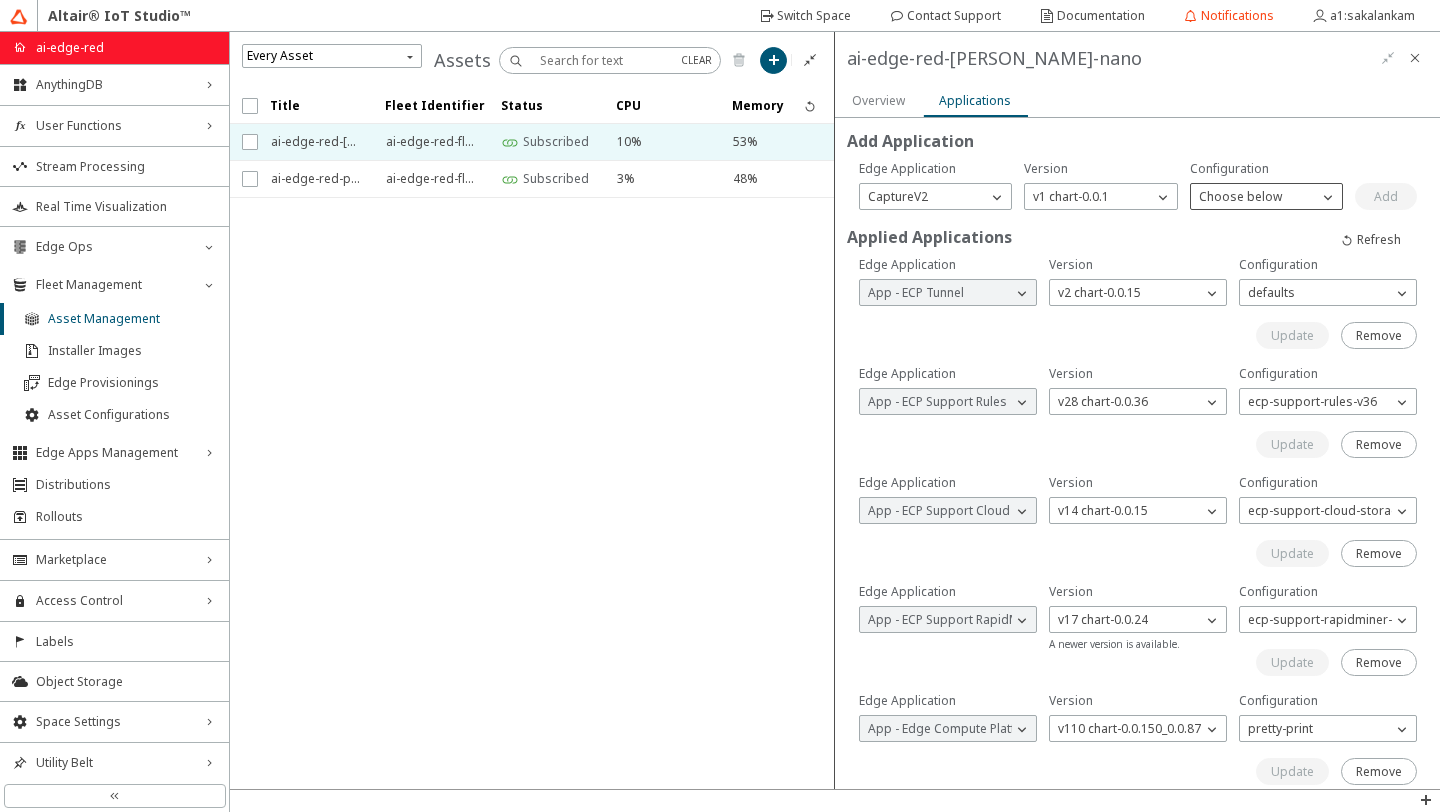 click on "Choose below" 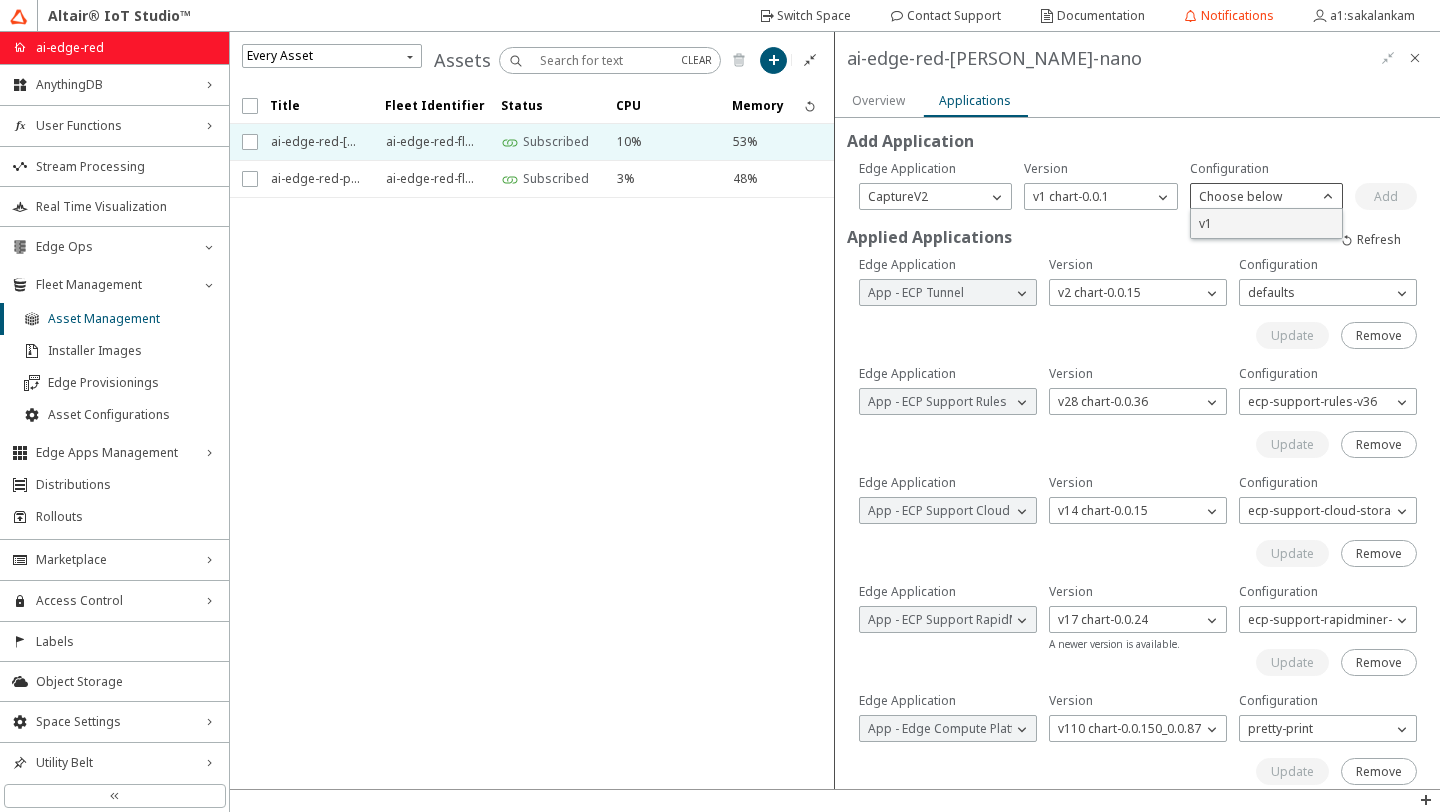 click on "v1" 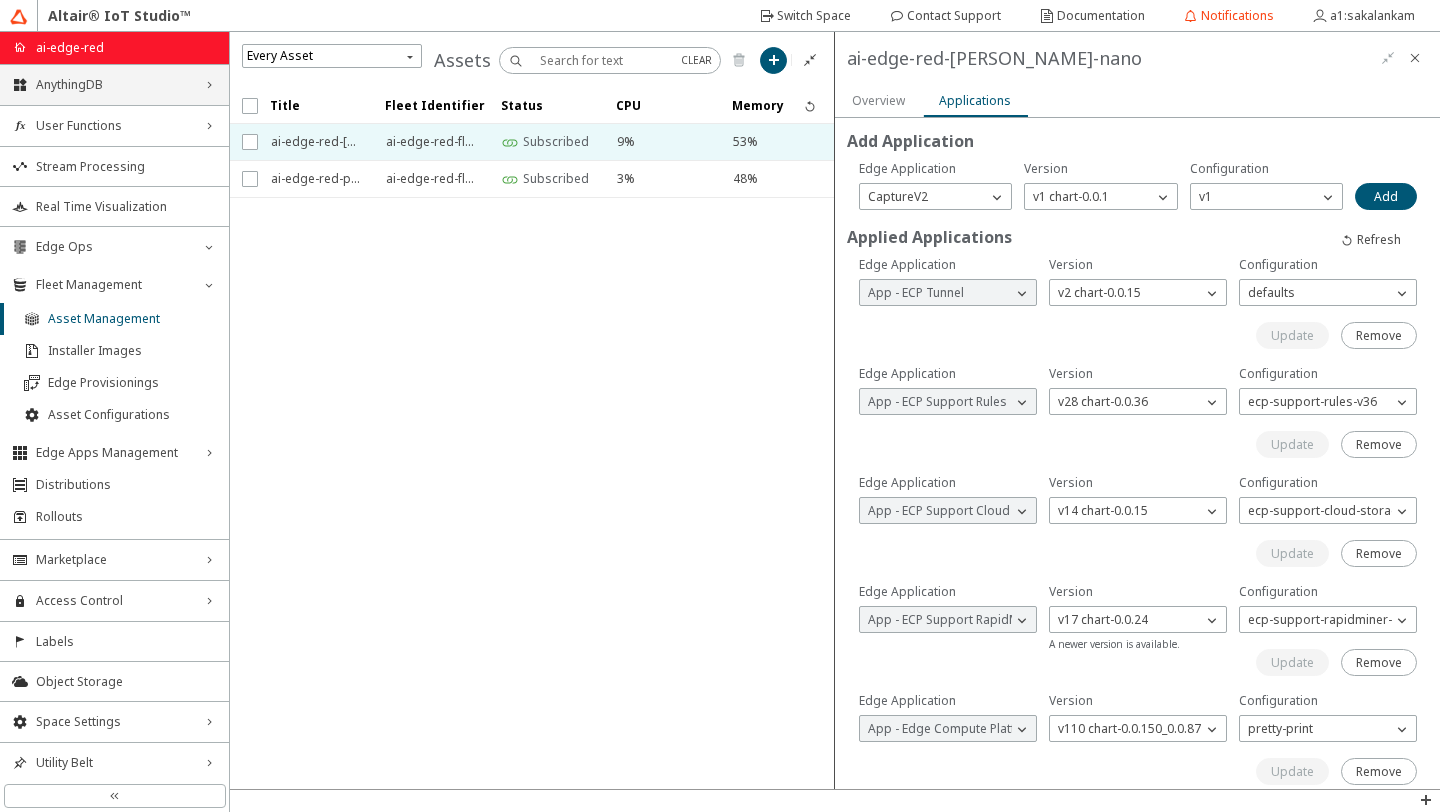 click on "AnythingDB right_chevron" at bounding box center [114, 85] 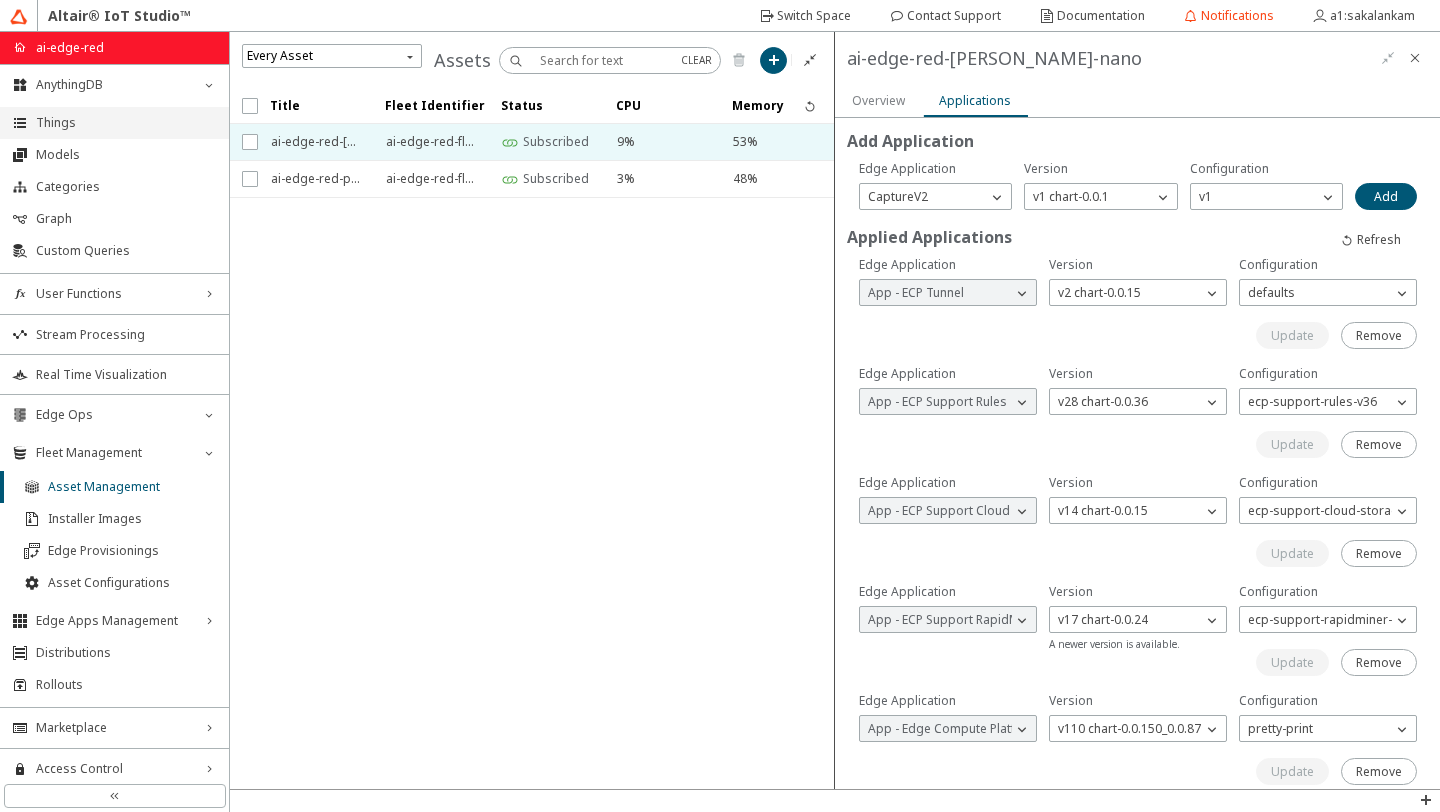 click on "Things" at bounding box center [126, 123] 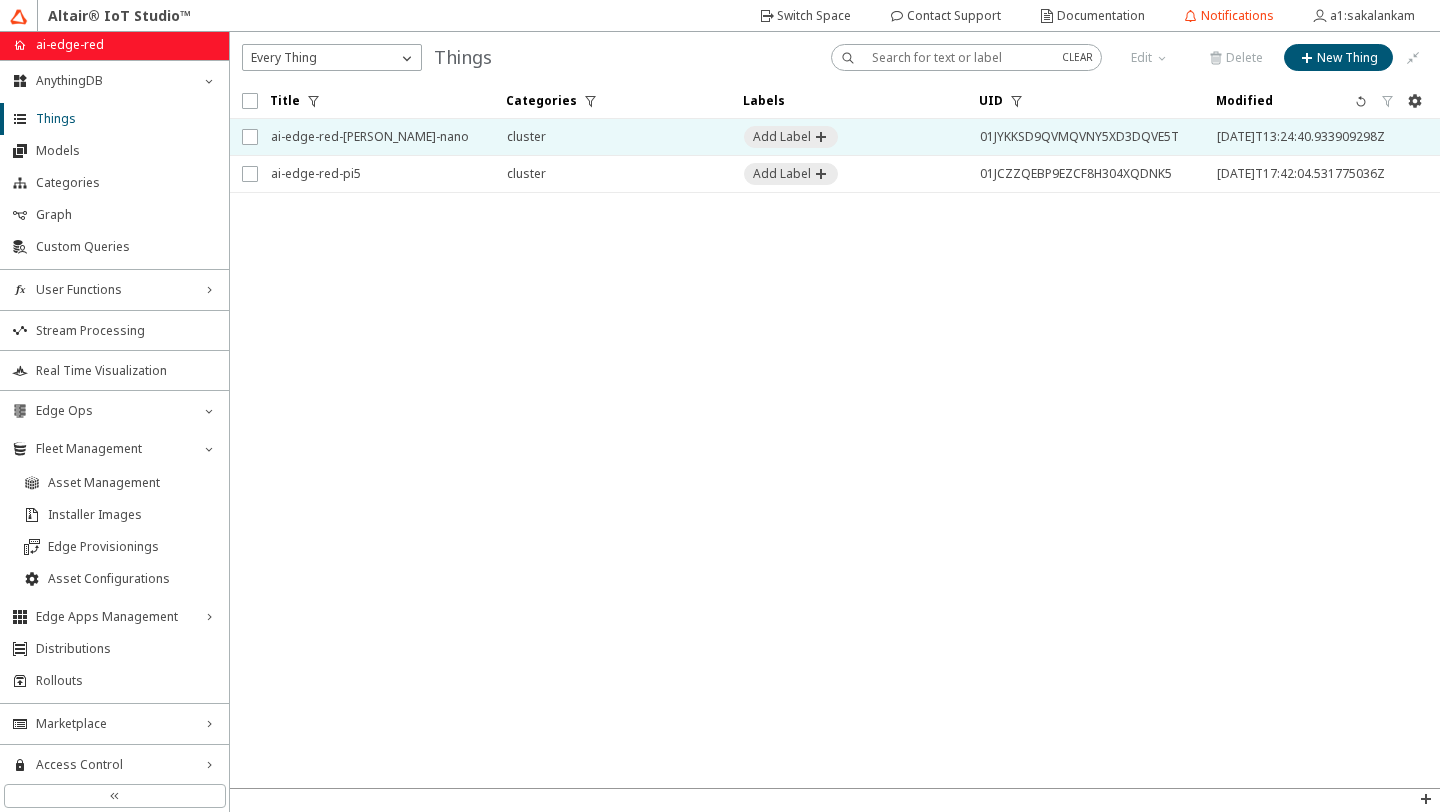 click on "ai-edge-red-[PERSON_NAME]-nano" at bounding box center [376, 137] 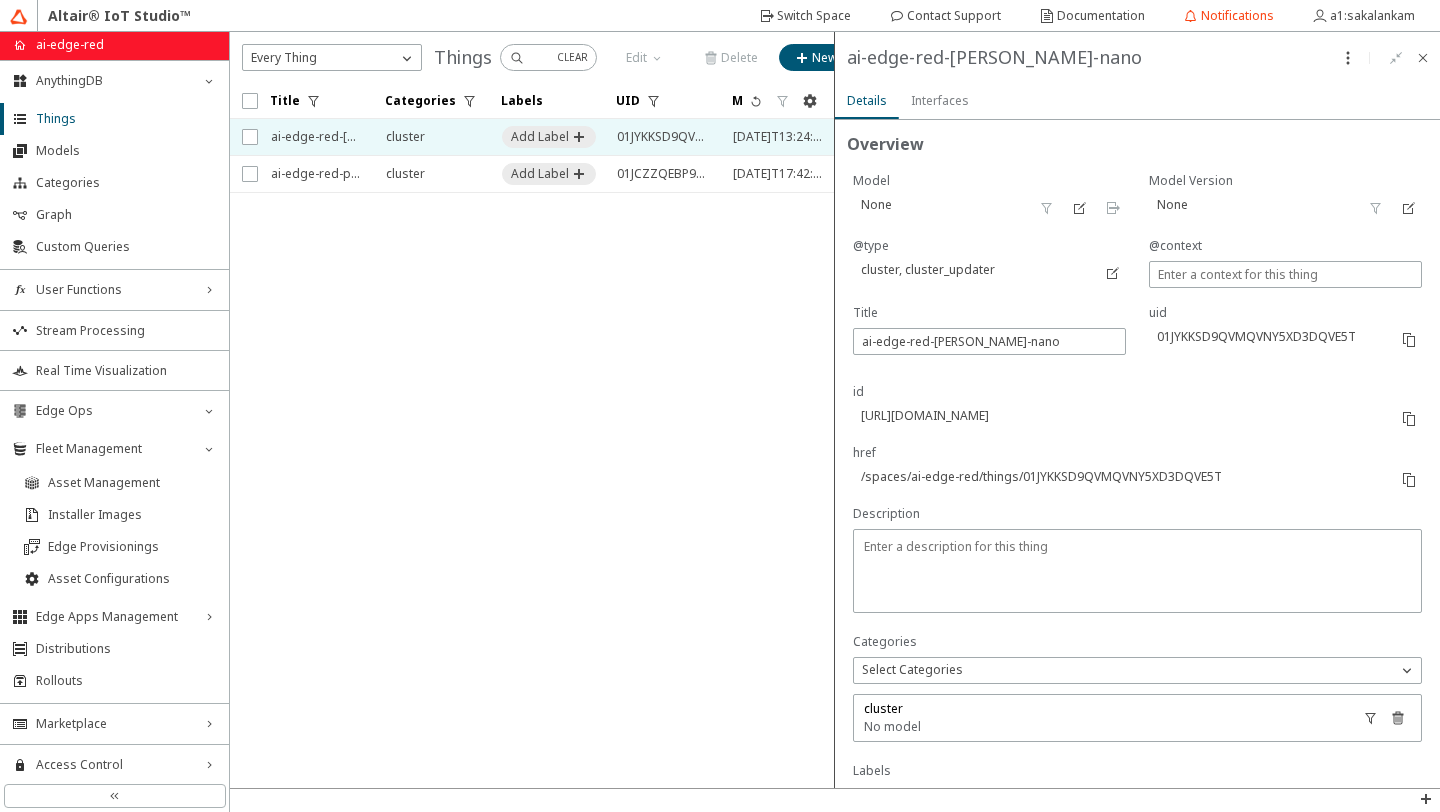 click on "Interfaces" at bounding box center [0, 0] 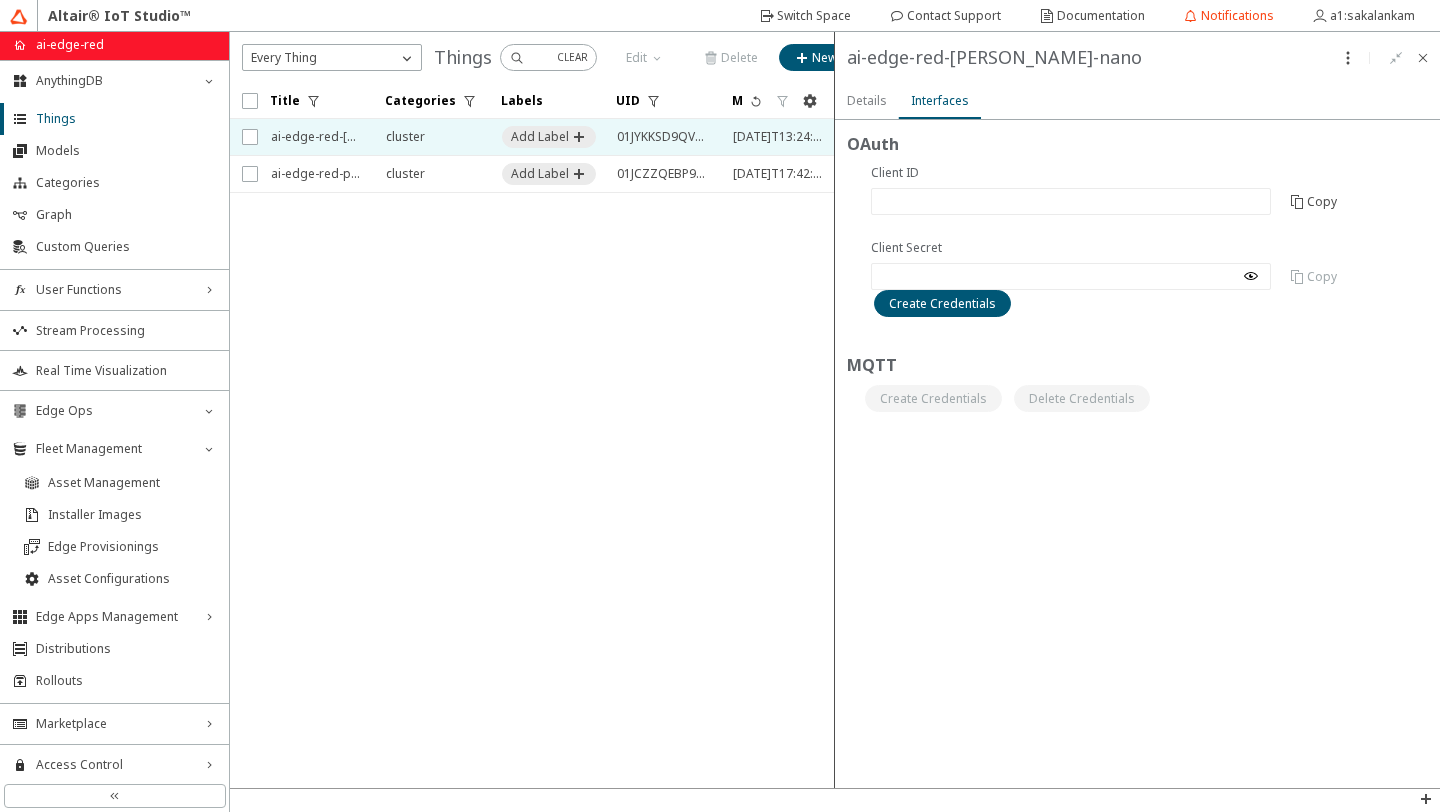 click on "Details" at bounding box center [0, 0] 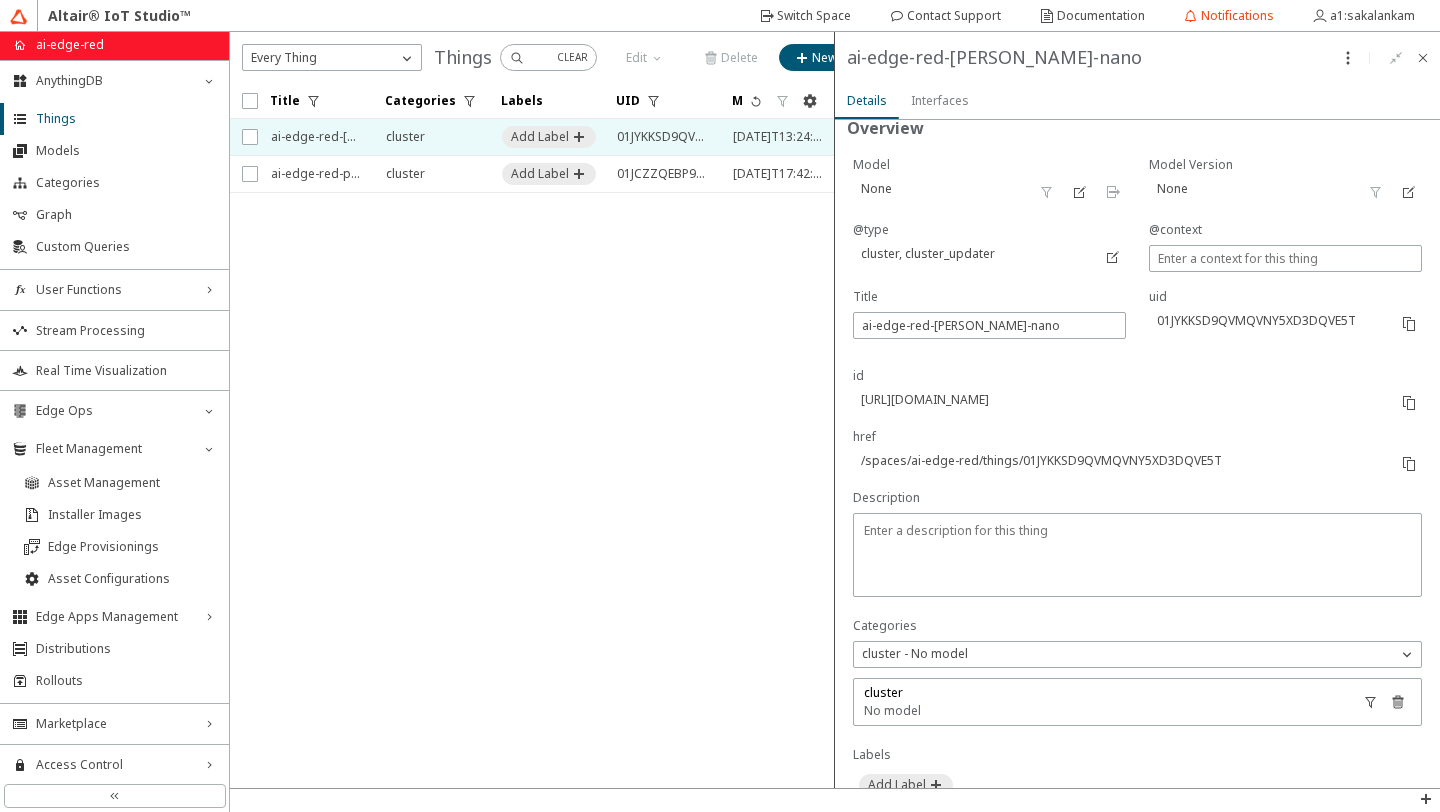 scroll, scrollTop: 0, scrollLeft: 0, axis: both 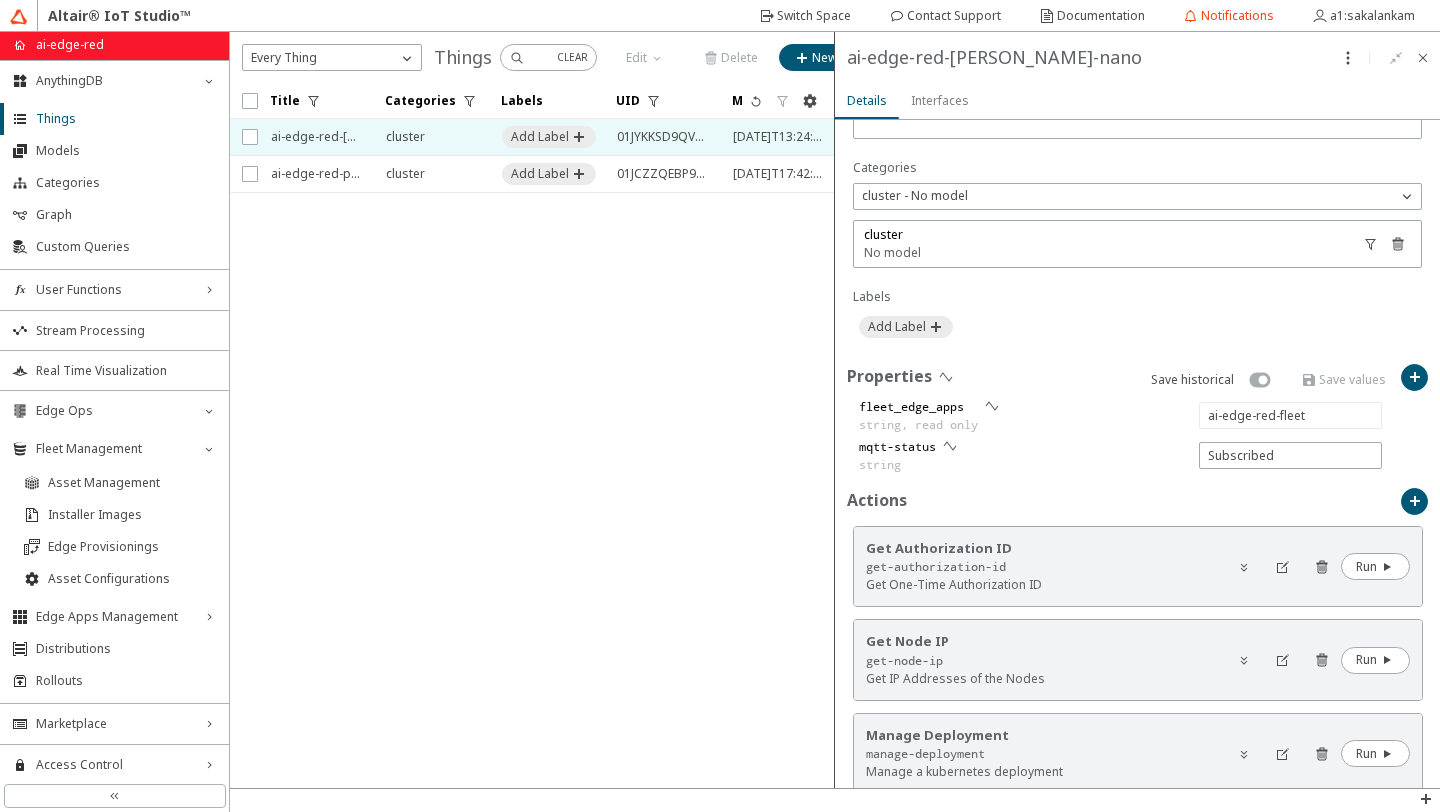 click on "Interfaces" at bounding box center [0, 0] 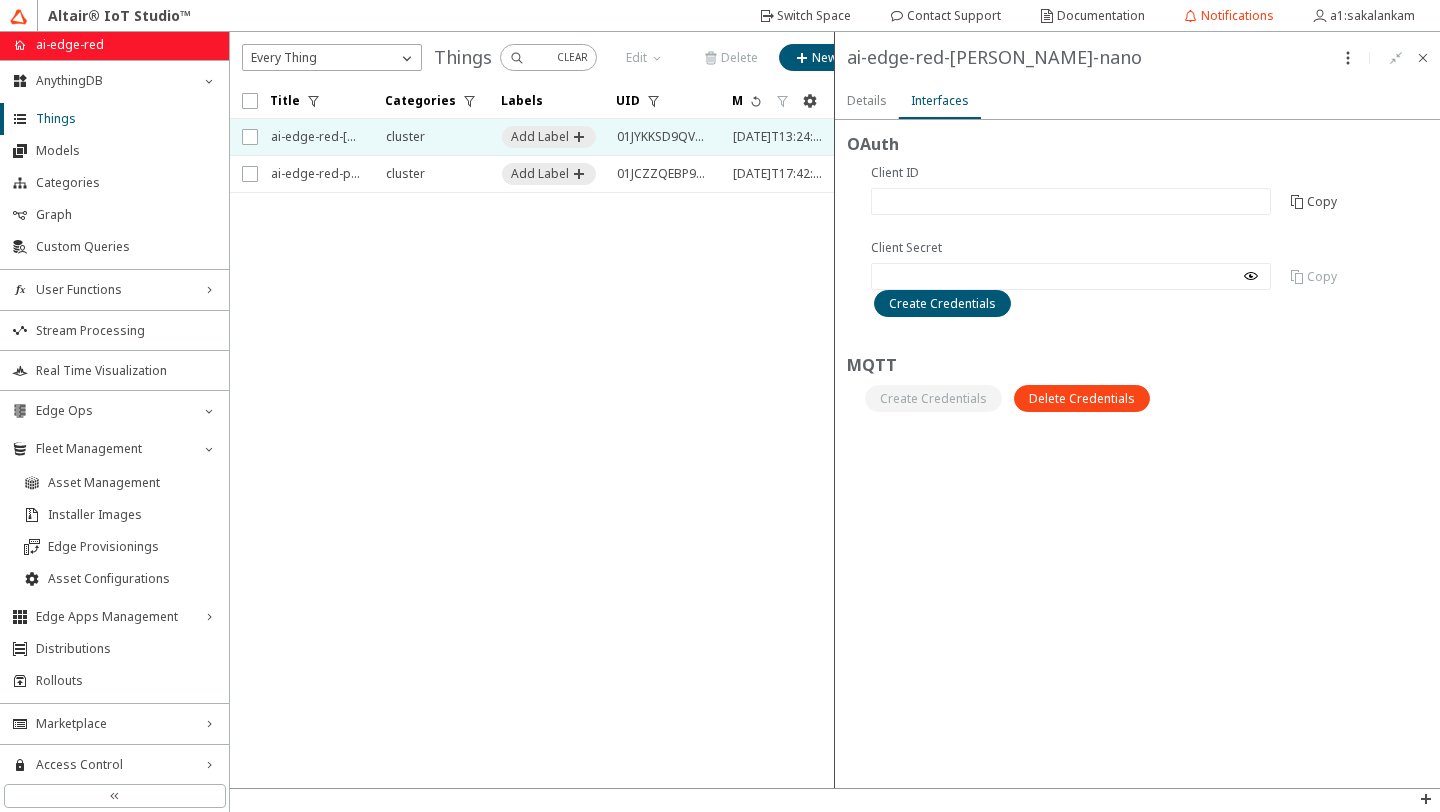 click on "Details" at bounding box center [0, 0] 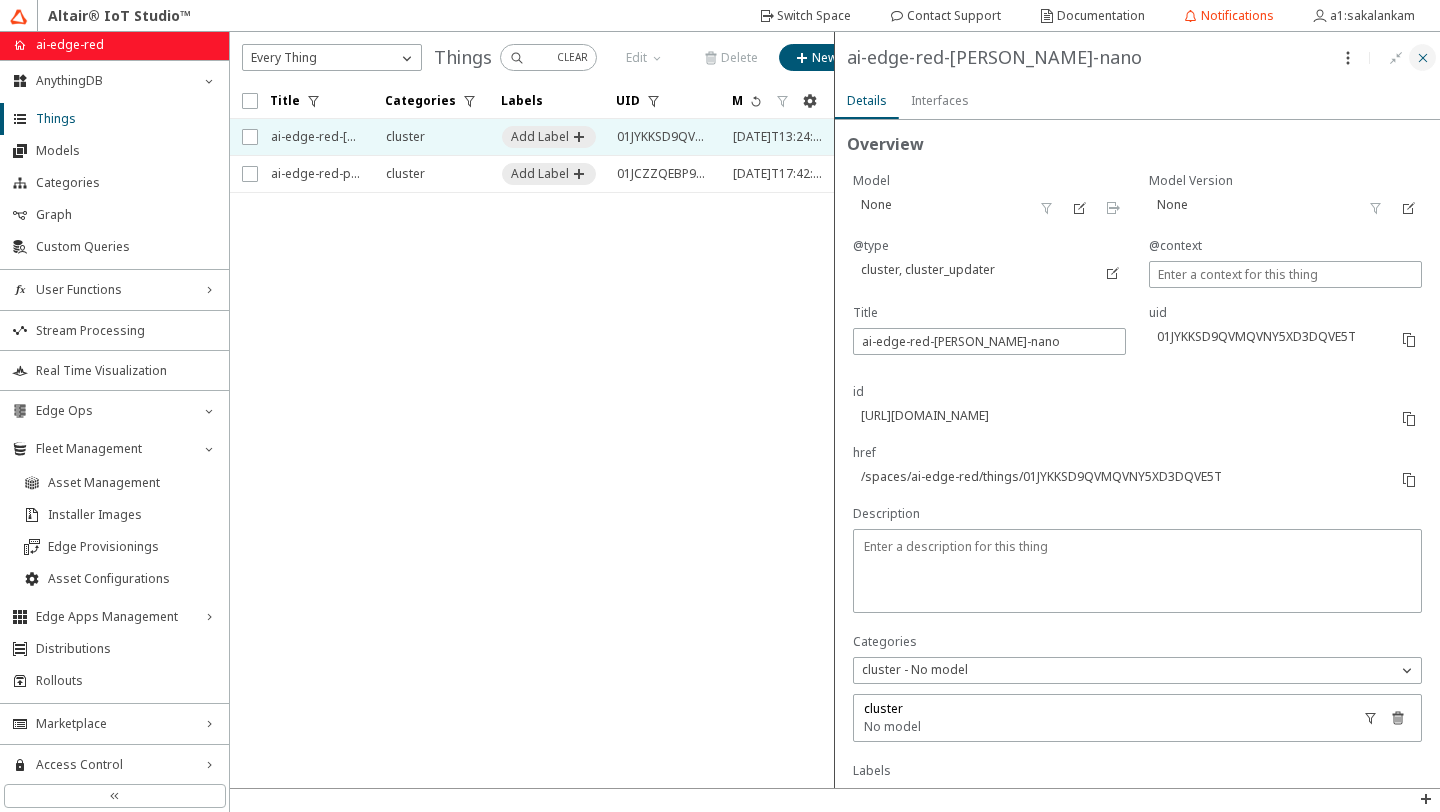 click 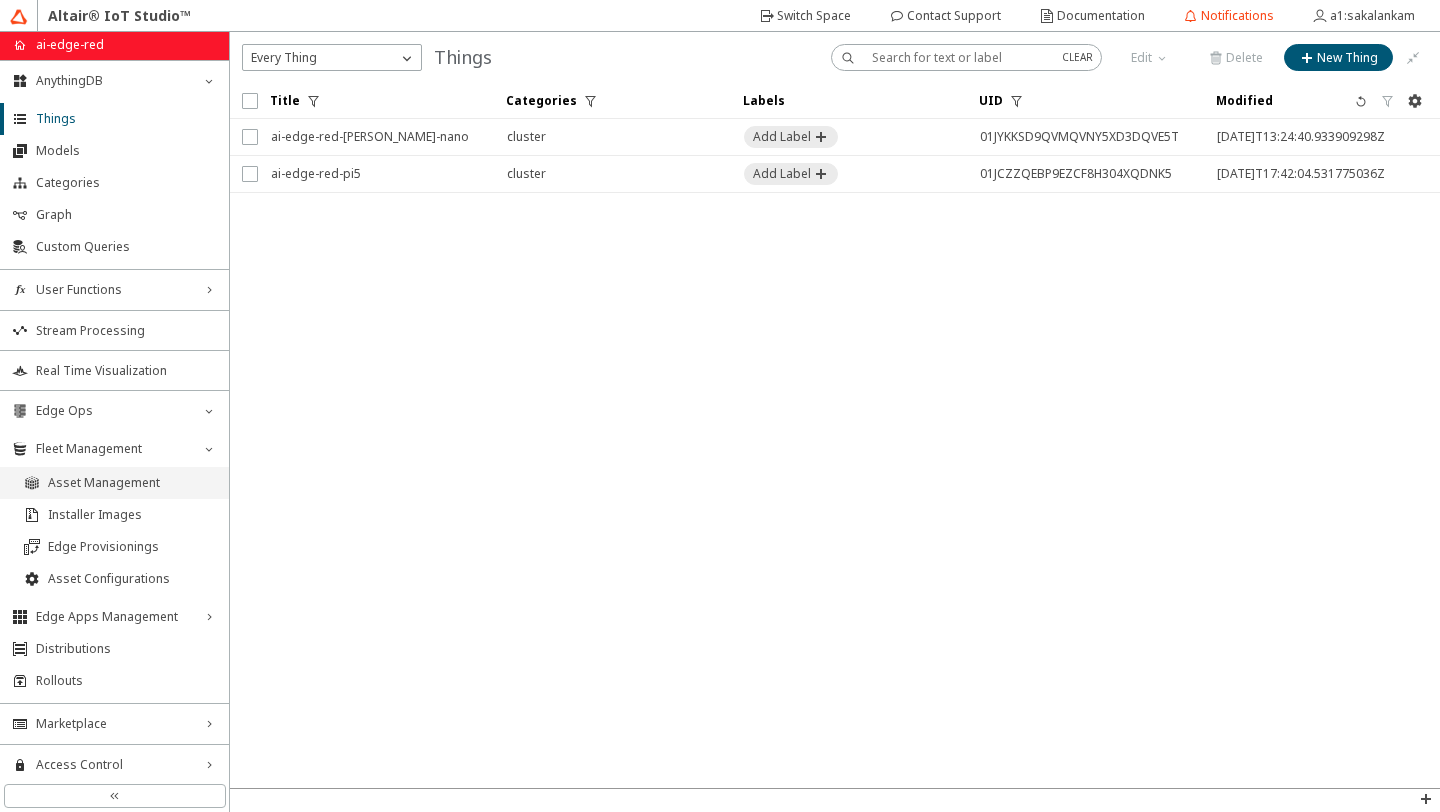click on "Asset Management" at bounding box center [114, 483] 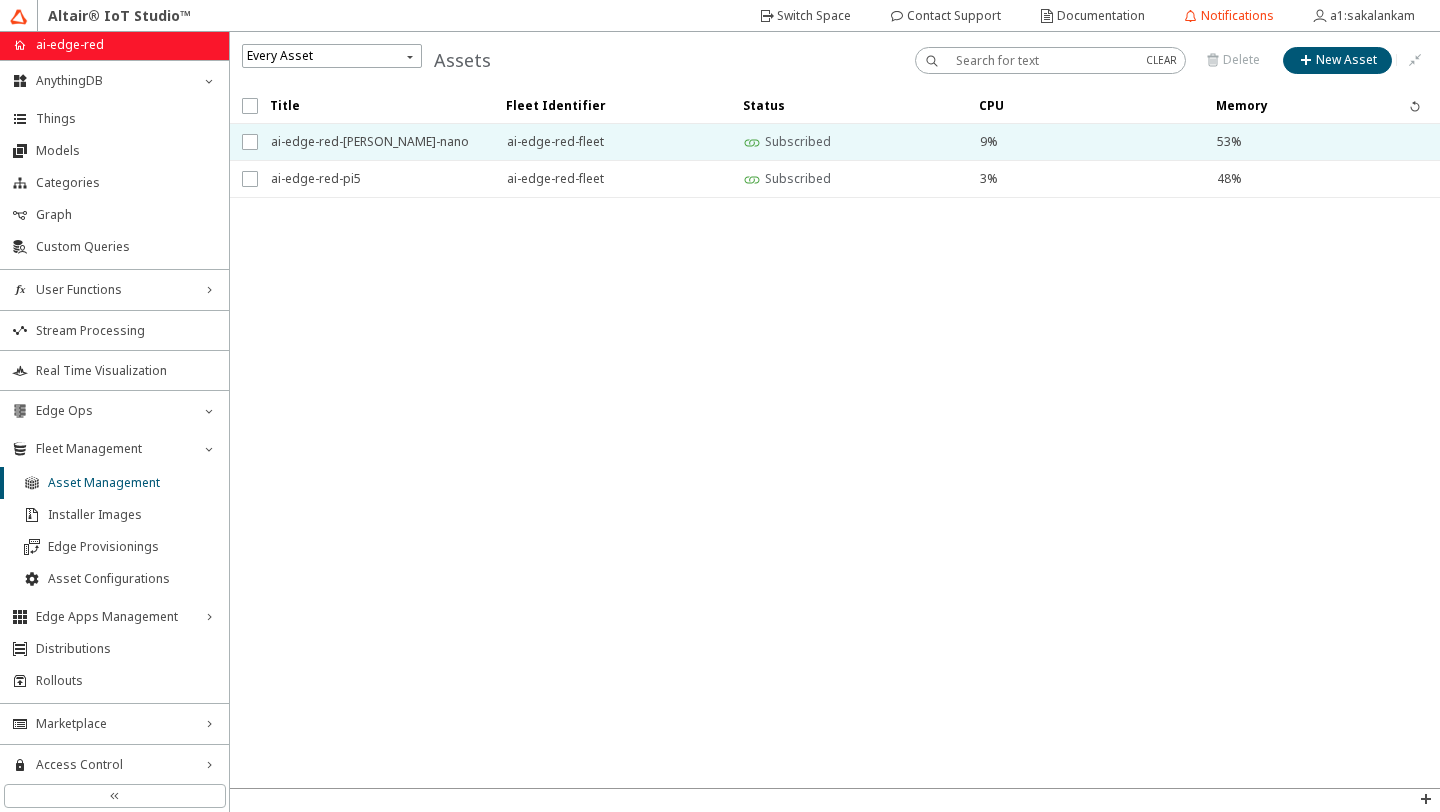 click on "ai-edge-red-[PERSON_NAME]-nano" at bounding box center (376, 142) 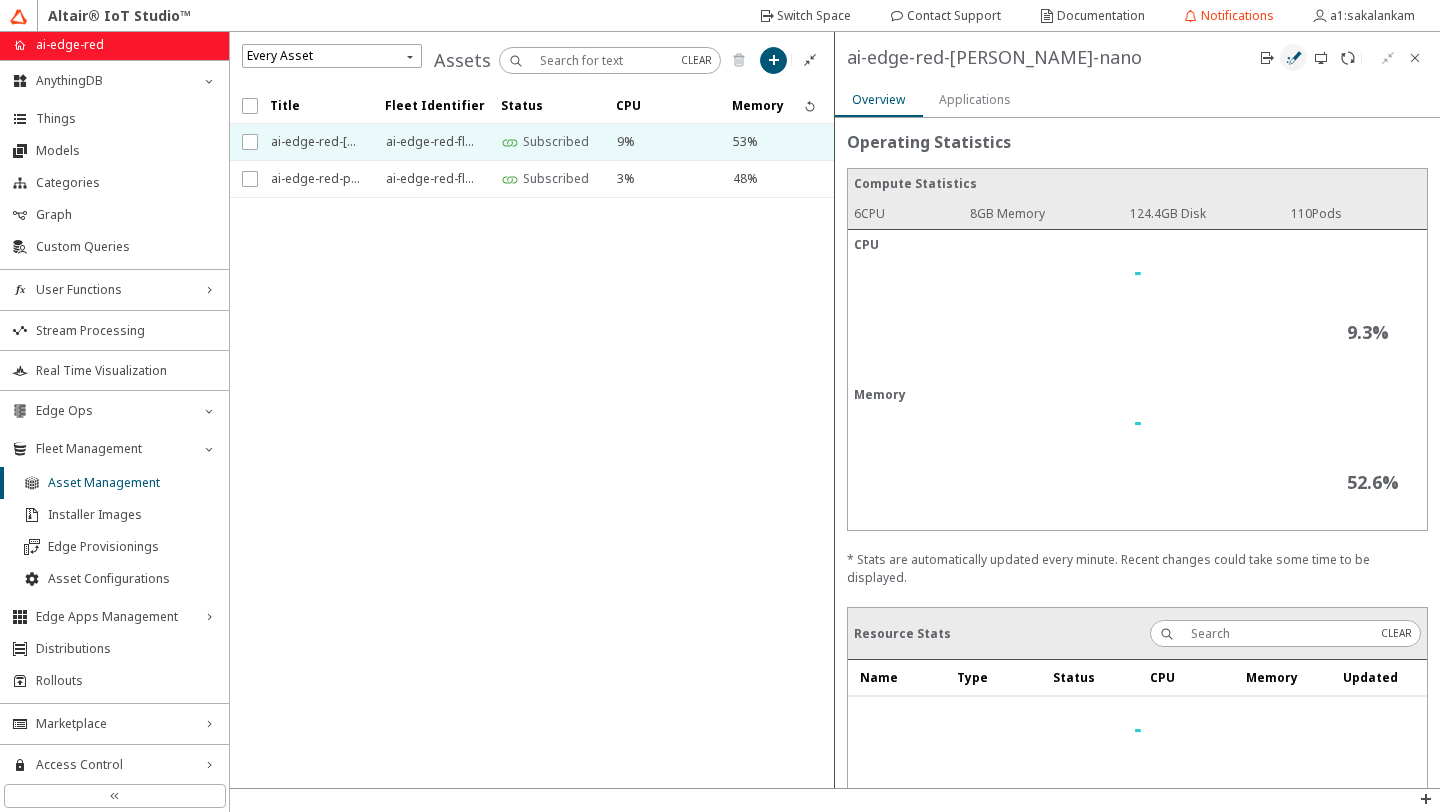 click 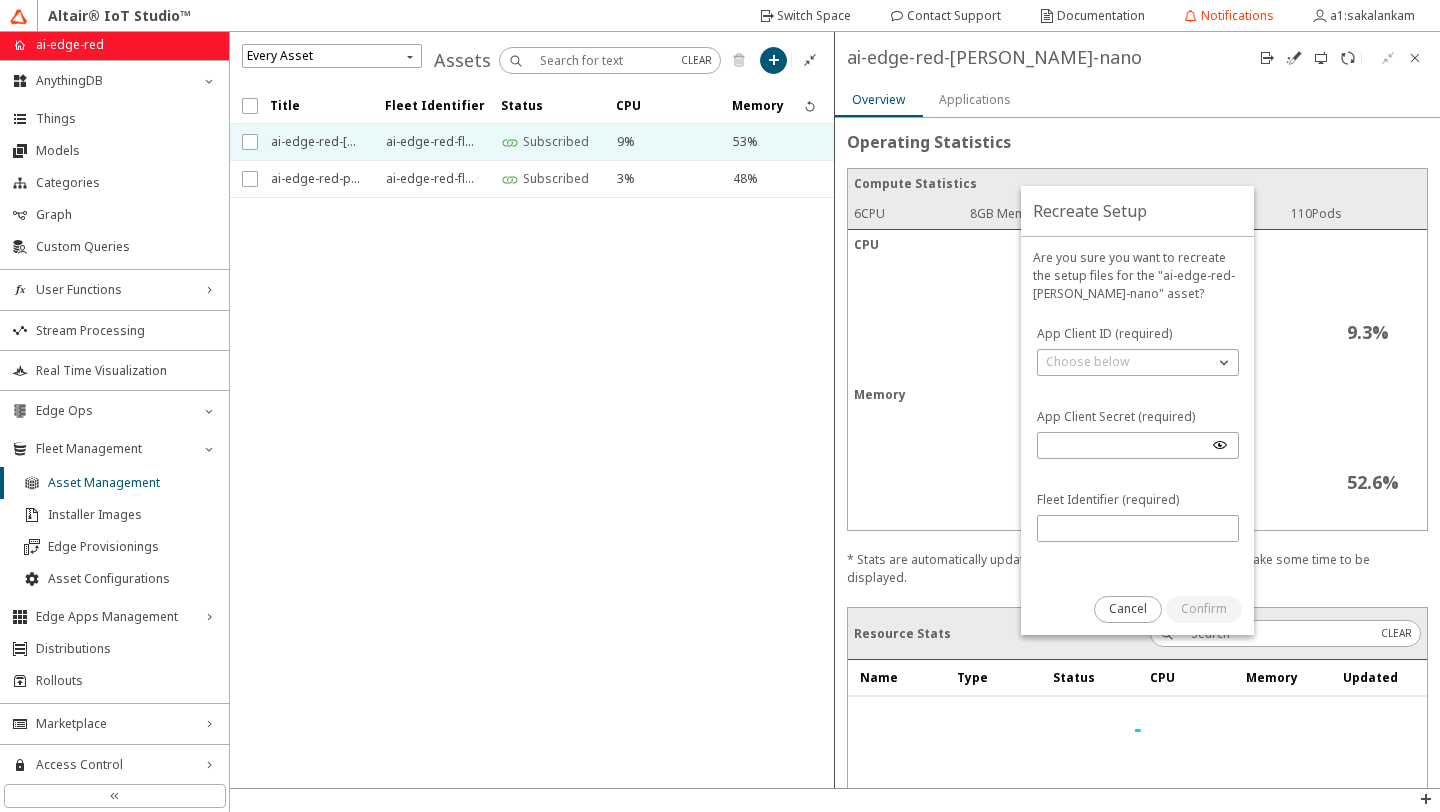 click on "Recreate Setup
Are you sure you want to recreate the setup files for the "ai-edge-red-jetson-orin-nano" asset?" at bounding box center [1137, 410] 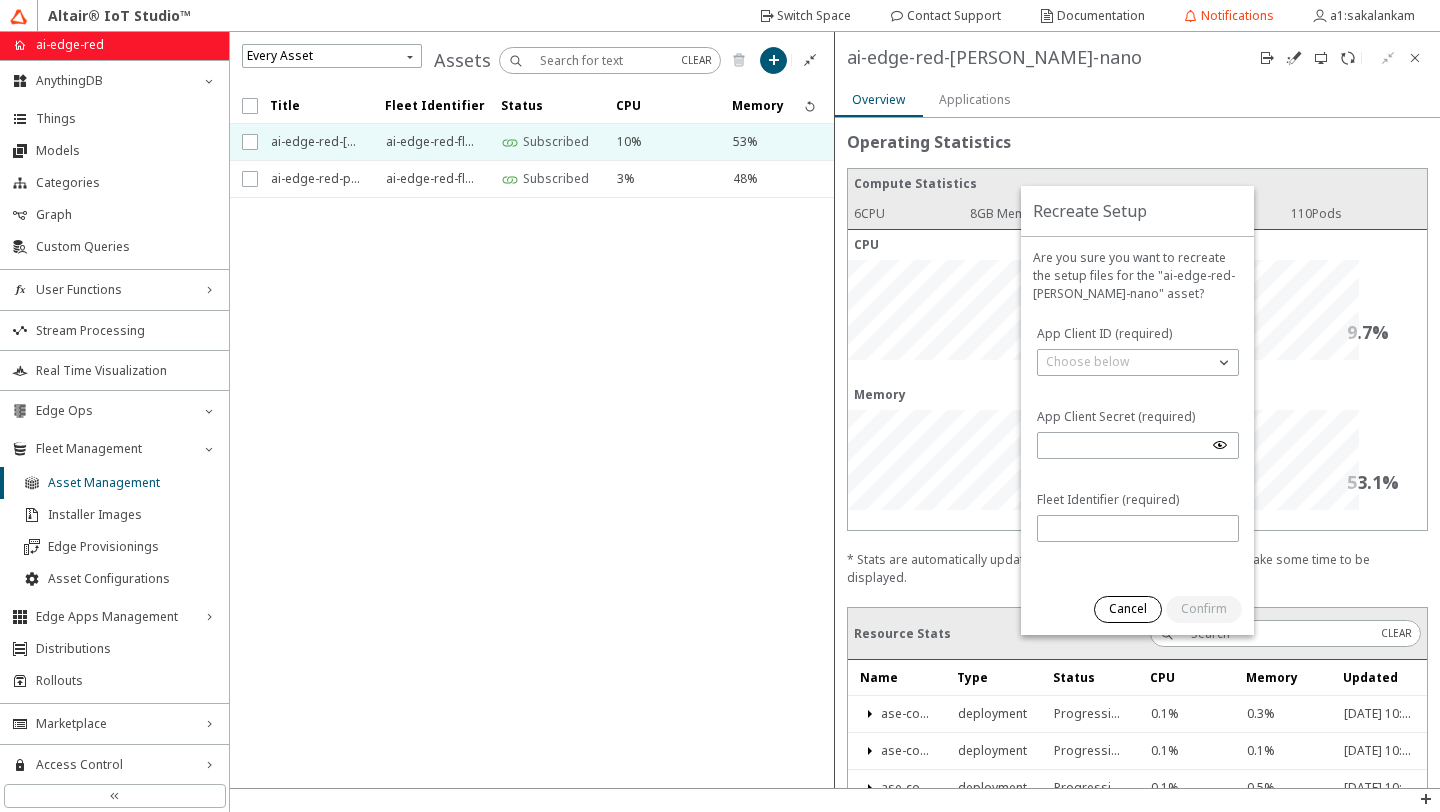 click on "Cancel" at bounding box center (0, 0) 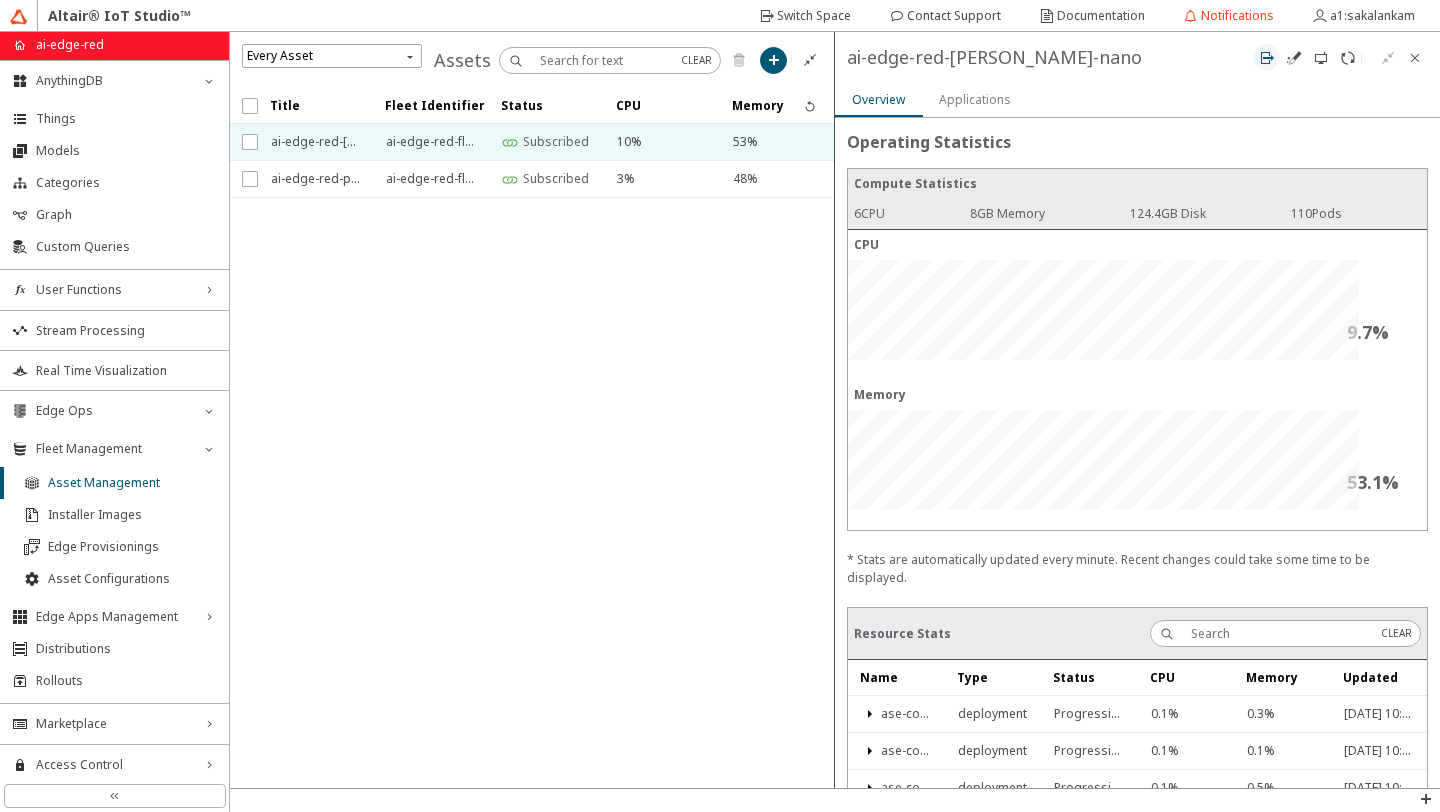 click 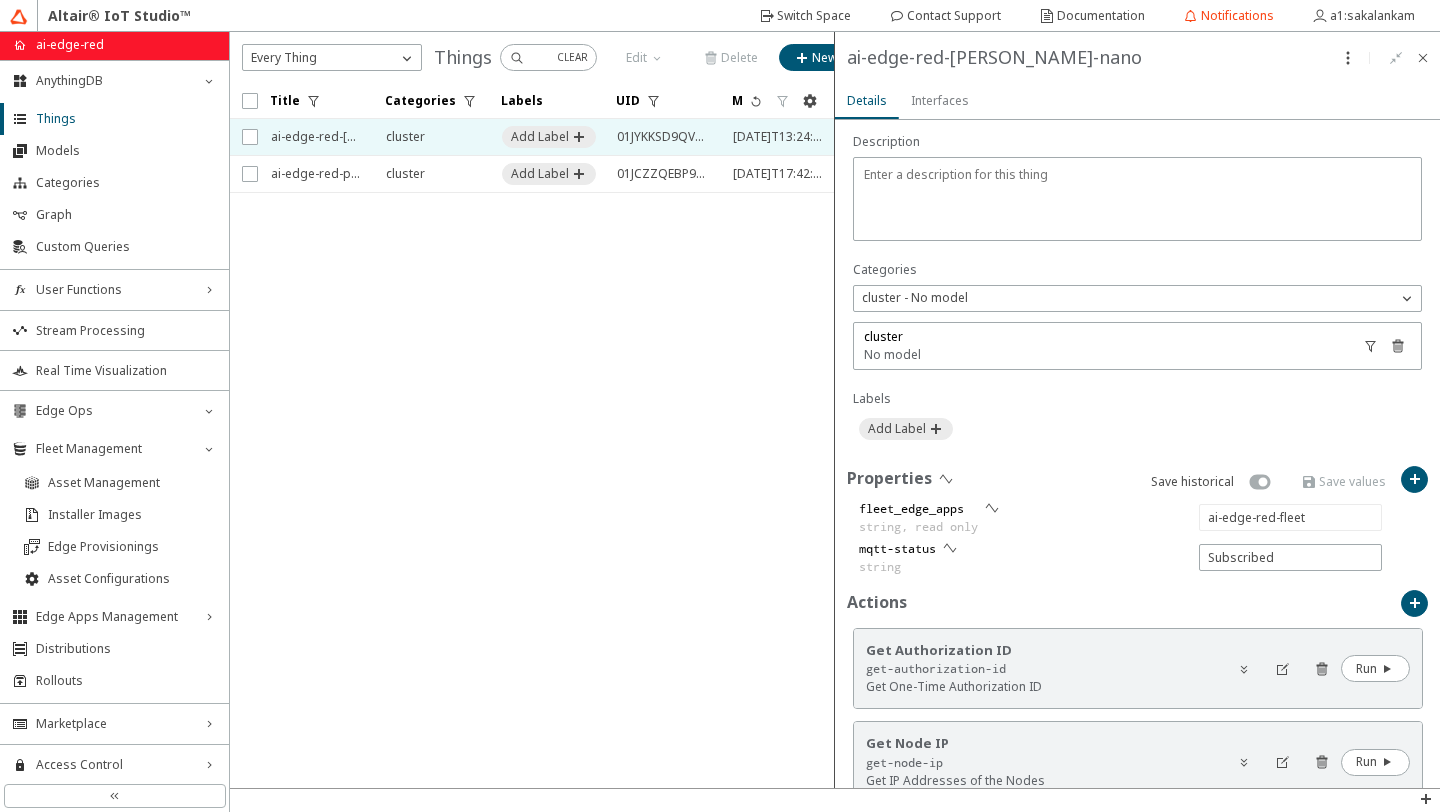 scroll, scrollTop: 0, scrollLeft: 0, axis: both 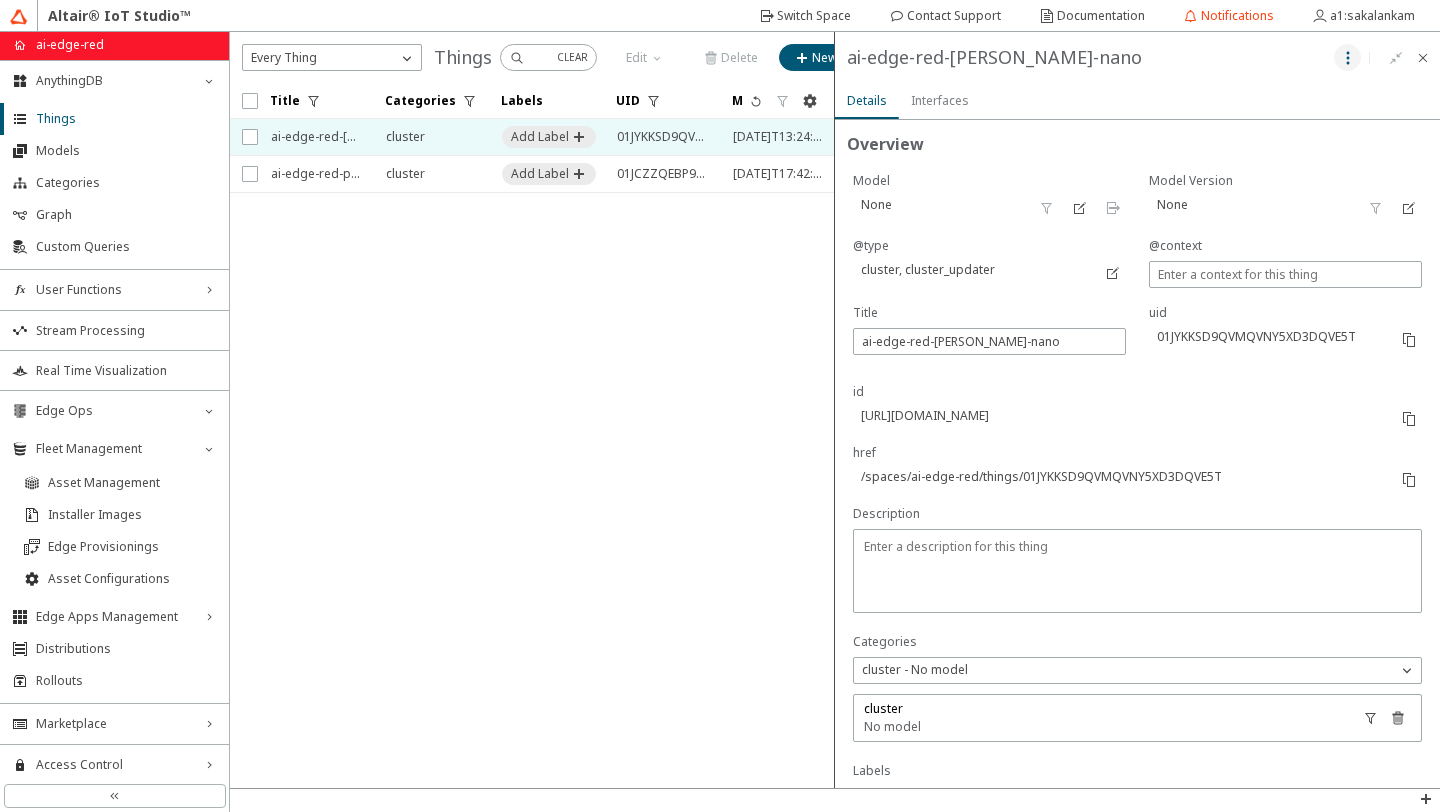 click 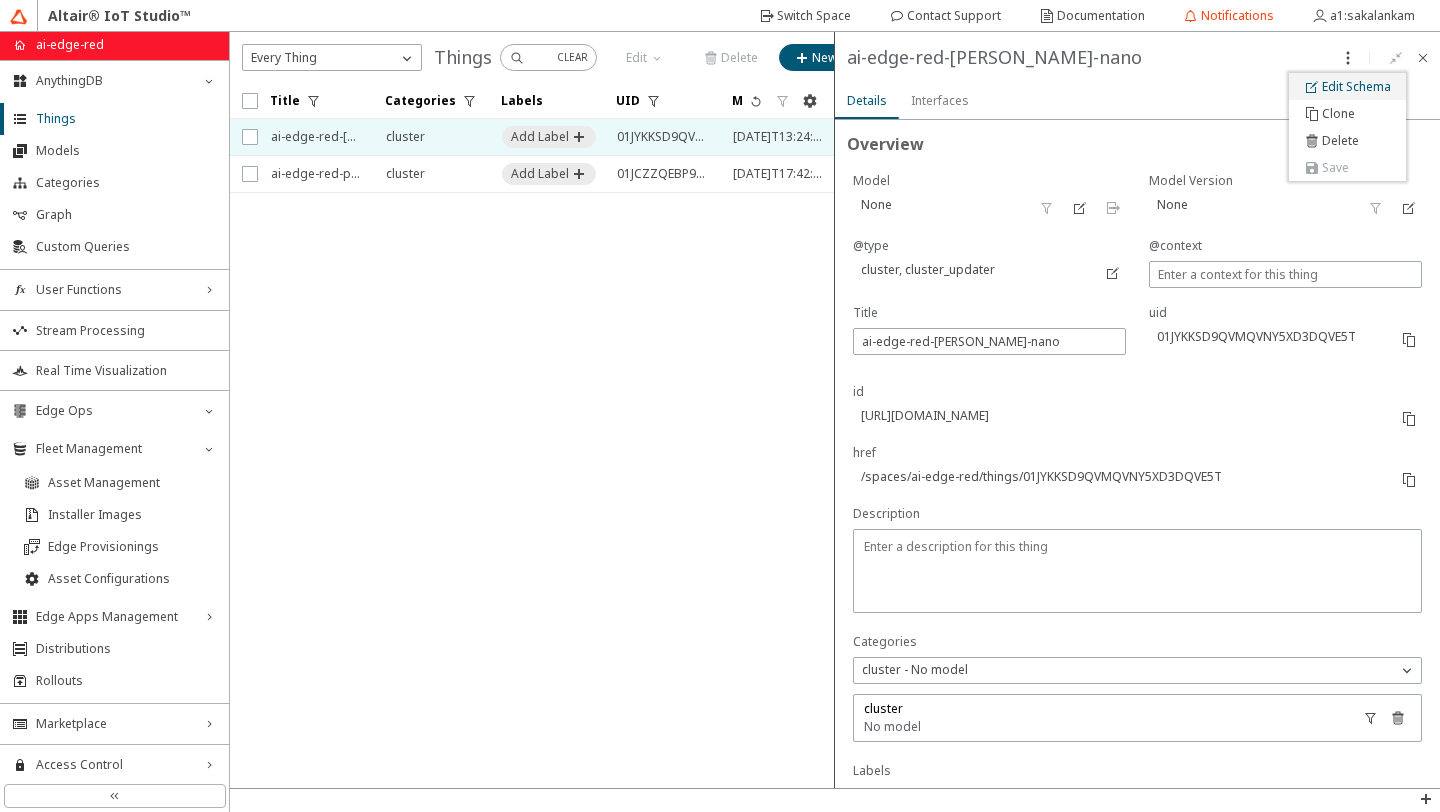 click on "Edit Schema" 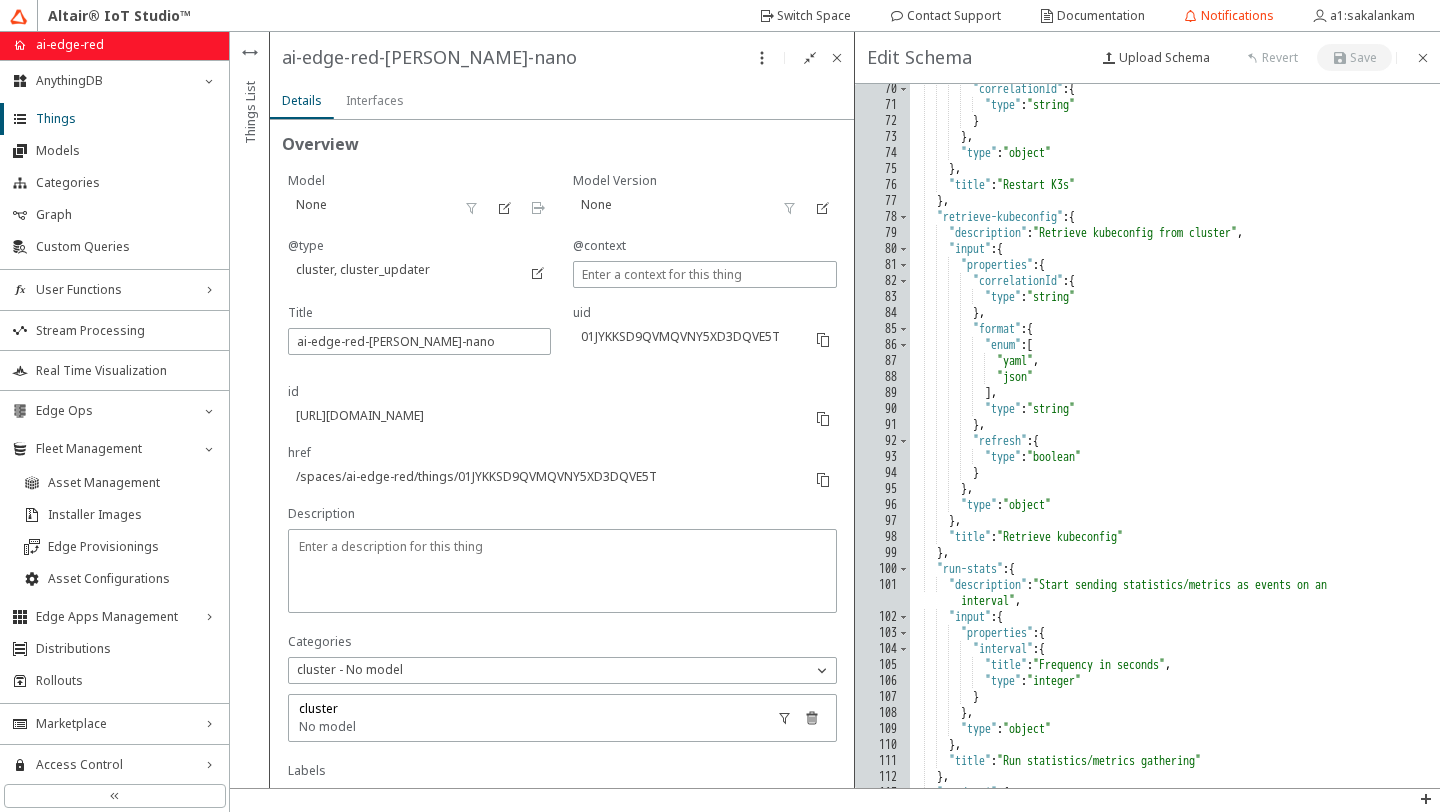 scroll, scrollTop: 368, scrollLeft: 0, axis: vertical 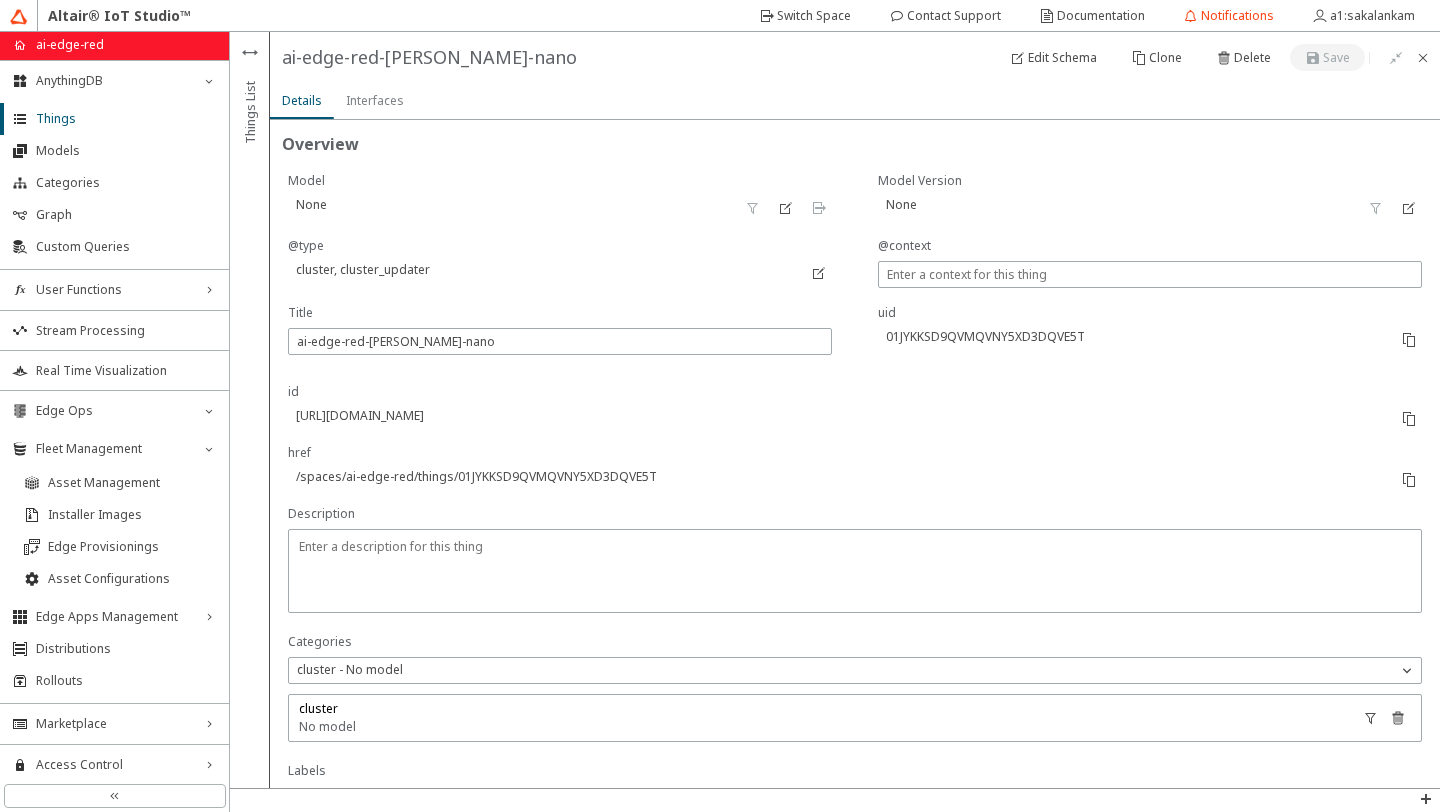 click on "Overview" at bounding box center (855, 144) 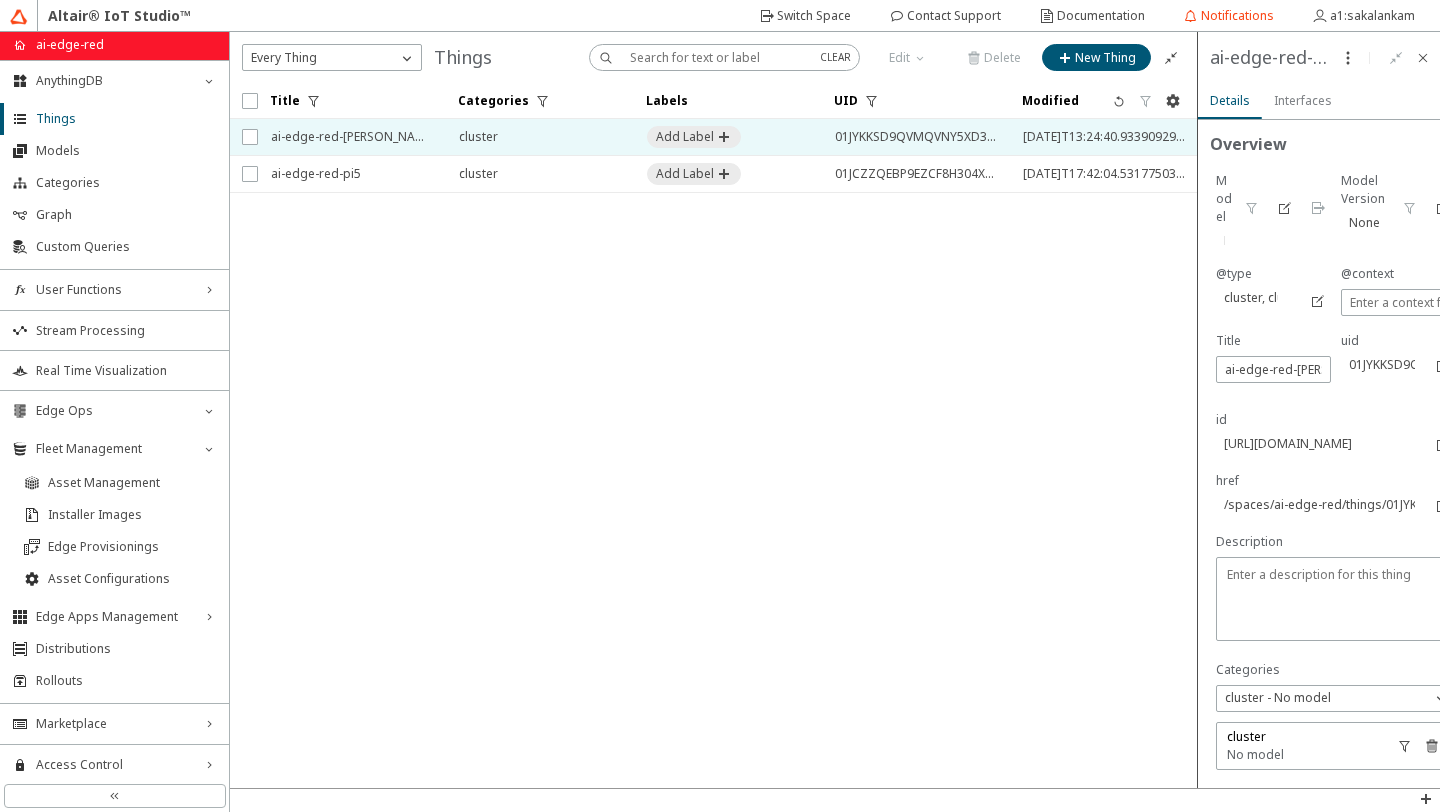 drag, startPoint x: 833, startPoint y: 151, endPoint x: 1287, endPoint y: 109, distance: 455.9386 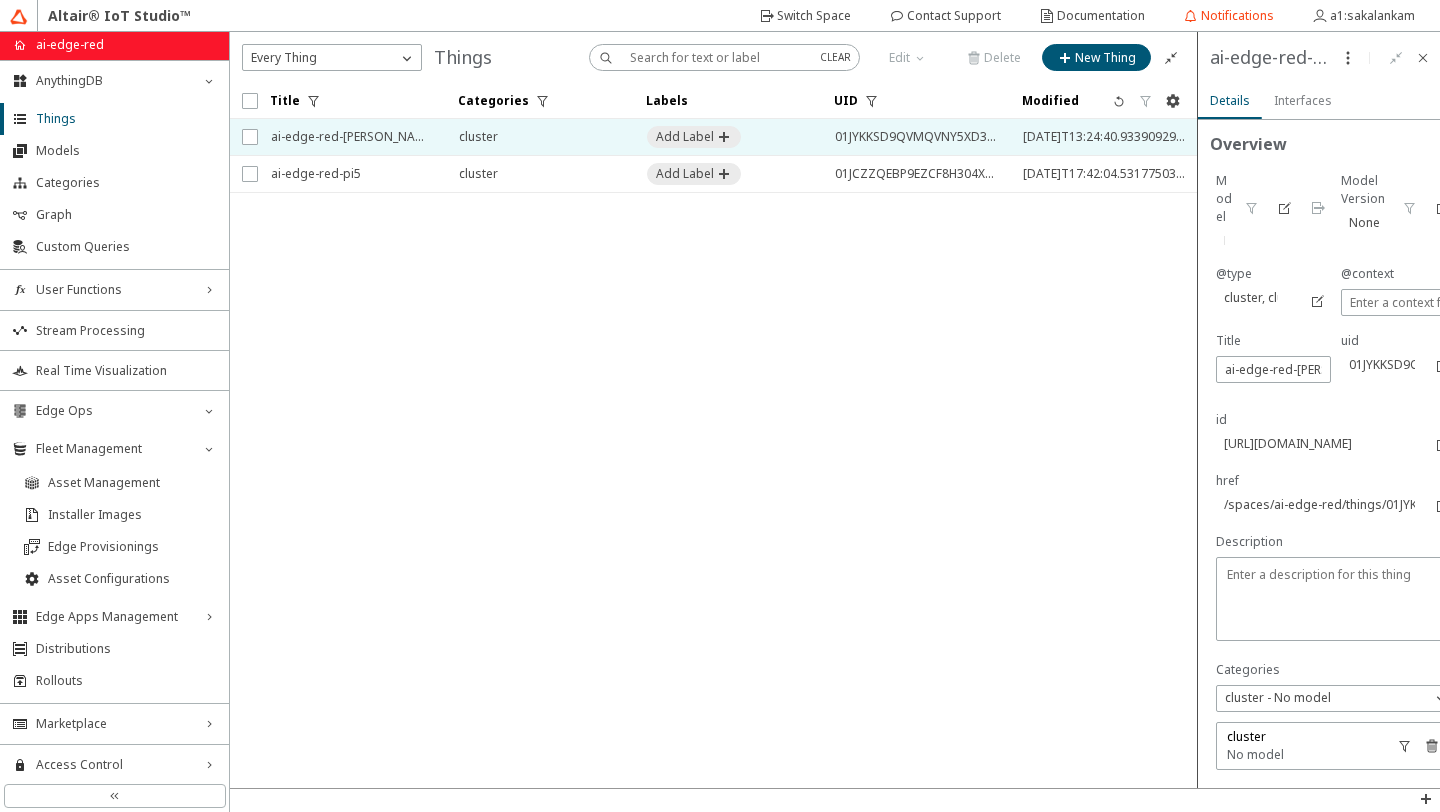 click on "Pin List
Overview cluster No model Labels Properties Save historical fleet_edge_apps string, read only mqtt-status string Actions Get Authorization ID get-authorization-id Get One-Time Authorization ID Get Node IP get-node-ip Get IP Addresses of the Nodes Manage Deployment manage-deployment Manage a kubernetes deployment Restart K3s restart-k3s Restart the K3s service Retrieve kubeconfig retrieve-kubeconfig Retrieve kubeconfig from cluster Run statistics/metrics gathering run-stats Start sending statistics/metrics as events on an interval Send API send-api Send an API request to the cluster. Send kubectl send-kubectl Send a kubectl command to the cluster. Command must be an array of words stop-stats" at bounding box center (835, 410) 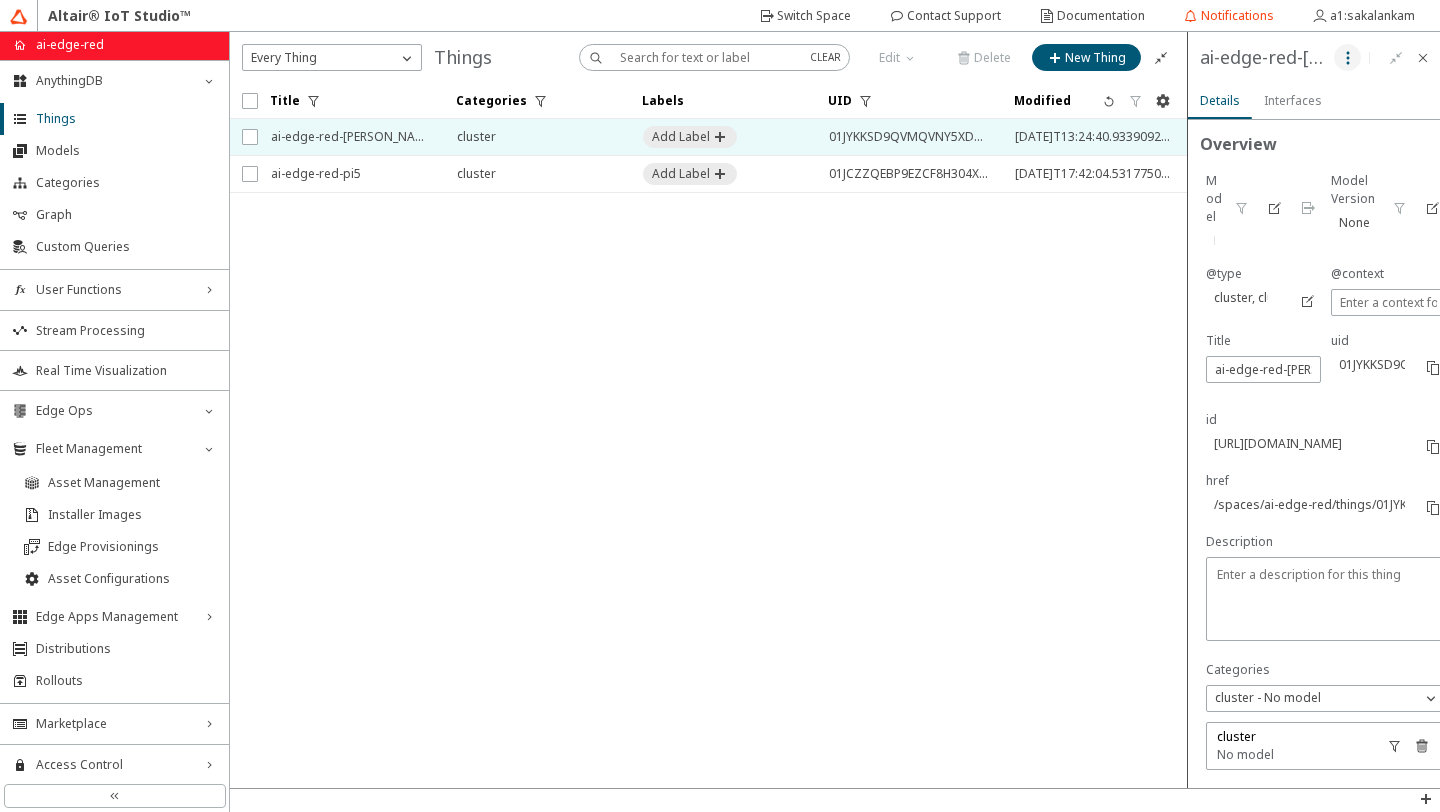 click at bounding box center [1347, 57] 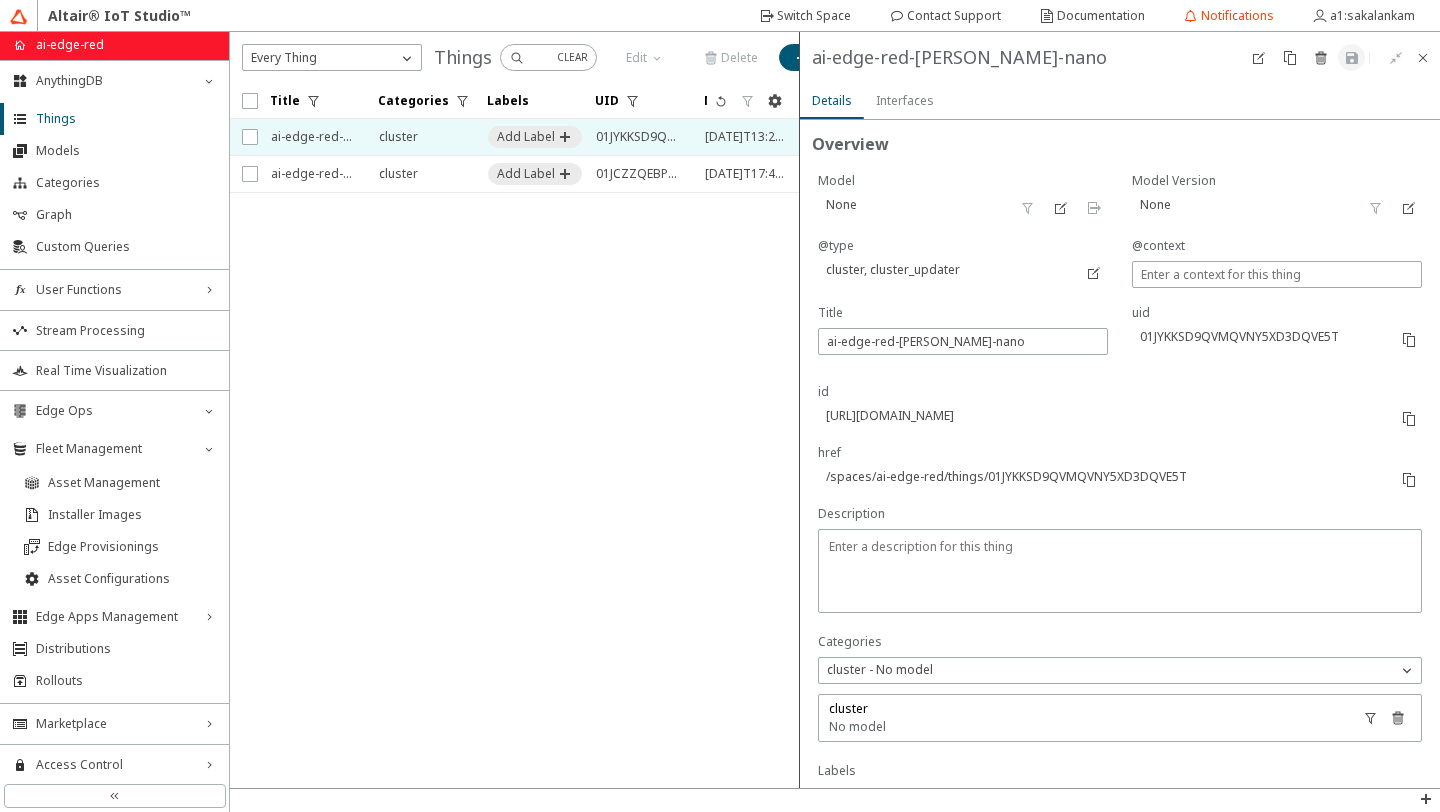 drag, startPoint x: 1185, startPoint y: 261, endPoint x: 797, endPoint y: 310, distance: 391.08182 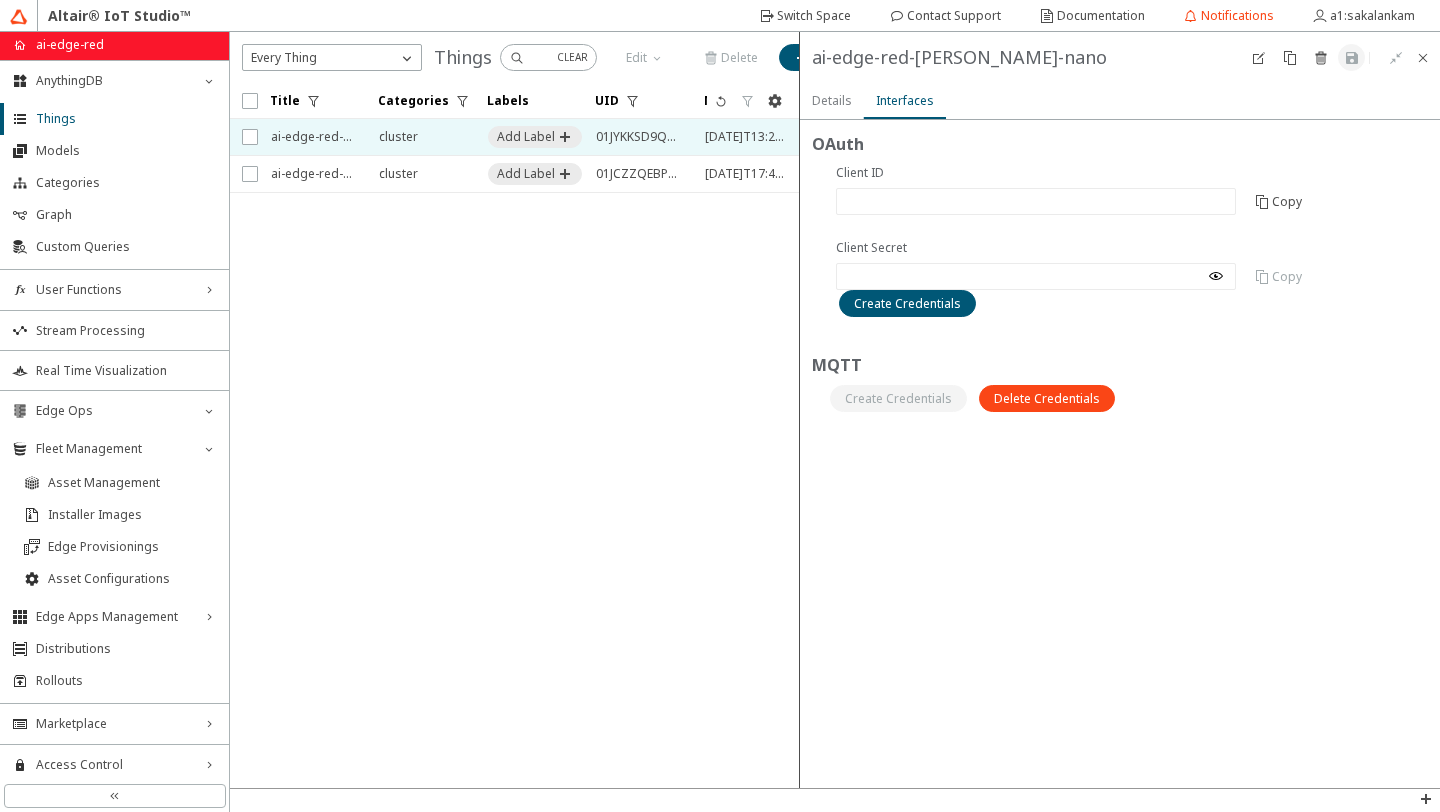 click on "Details" at bounding box center [0, 0] 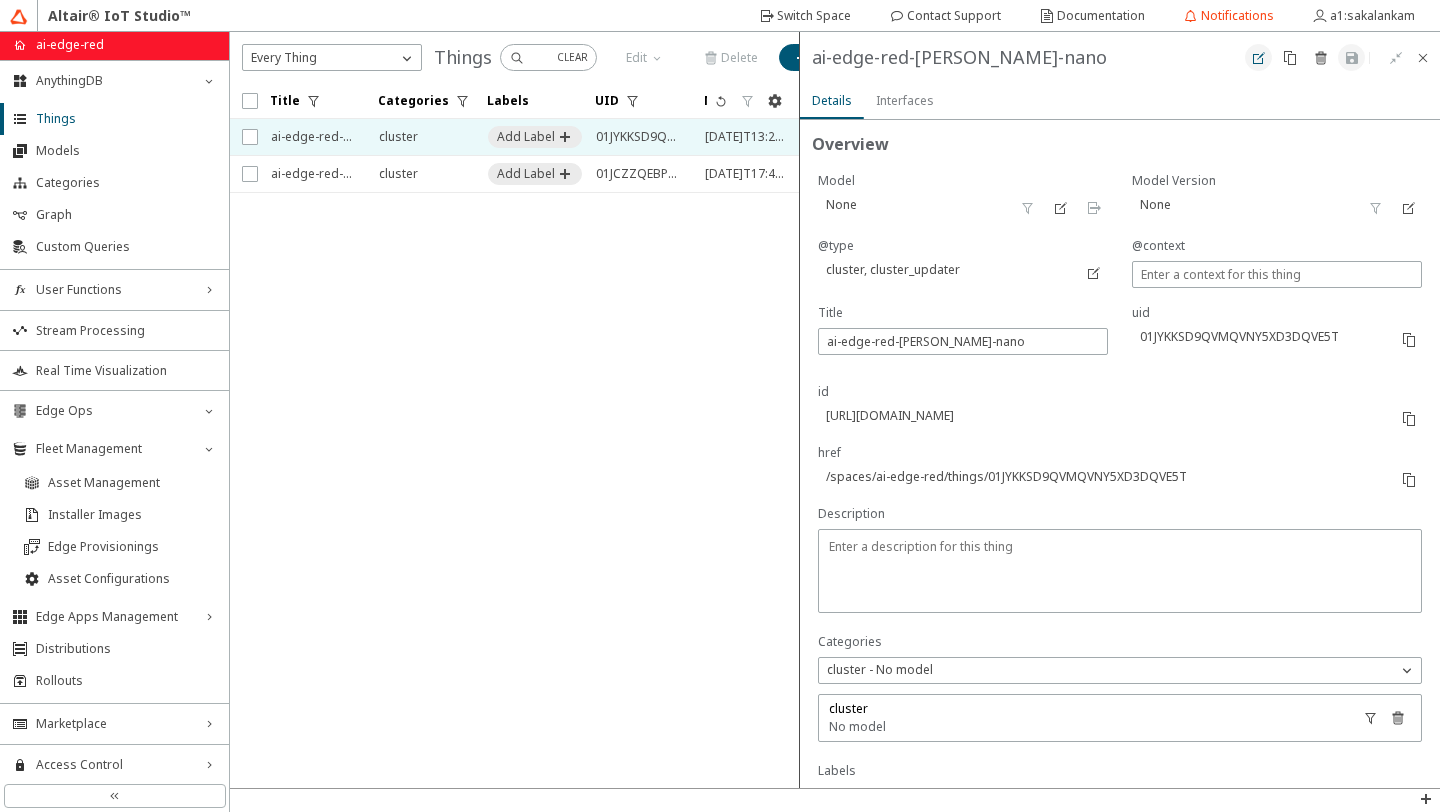 click 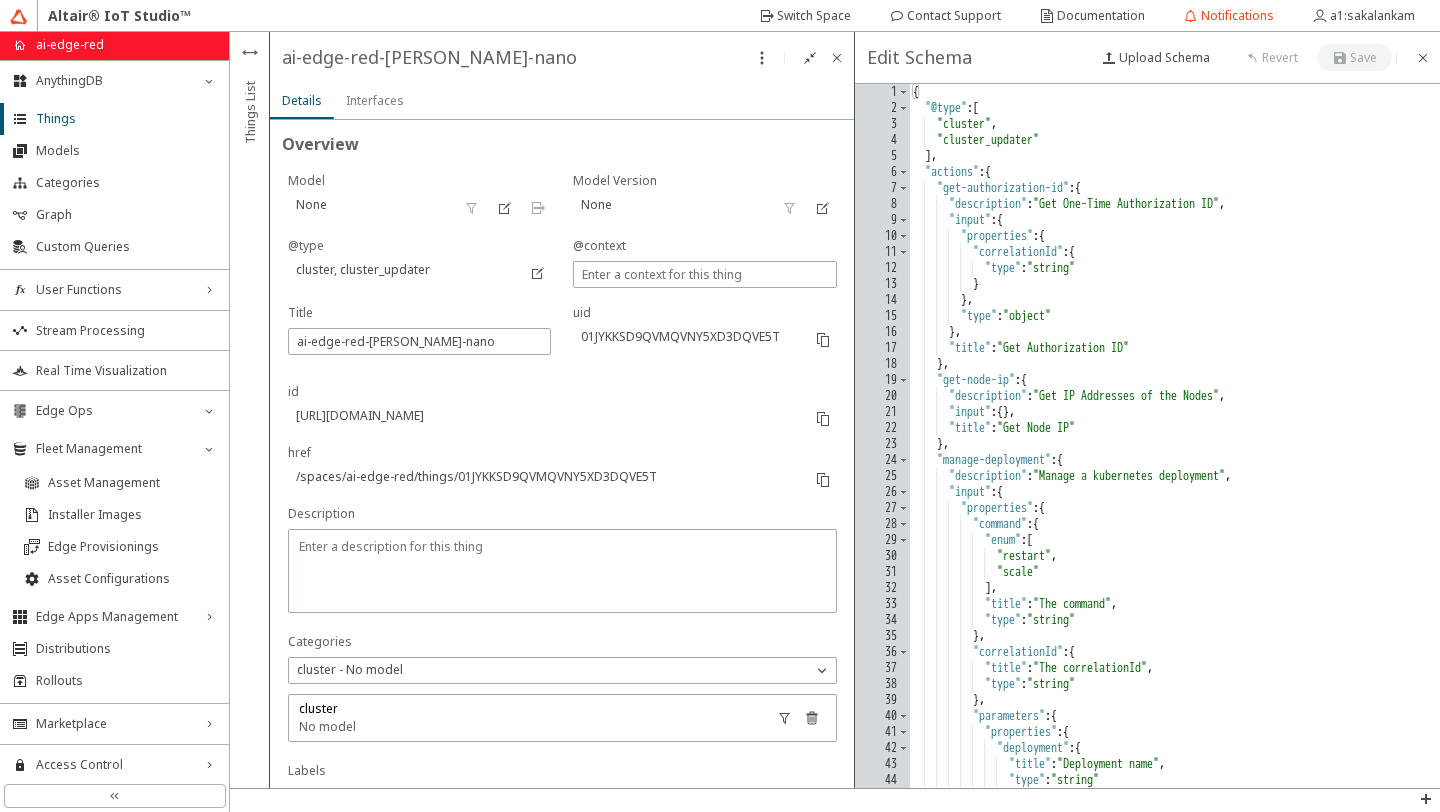 click on "{    "@type" :  [       "cluster" ,       "cluster_updater"    ] ,    "actions" :  {       "get-authorization-id" :  {          "description" :  "Get One-Time Authorization ID" ,          "input" :  {             "properties" :  {                "correlationId" :  {                   "type" :  "string"                }             } ,             "type" :  "object"          } ,          "title" :  "Get Authorization ID"       } ,       "get-node-ip" :  {          "description" :  "Get IP Addresses of the Nodes" ,          "input" :  { } ,          "title" :  "Get Node IP"       } ,       "manage-deployment" :  {          "description" :  "Manage a kubernetes deployment" ,          "input" :  {             "properties" :  {                "command" :  {                   "enum" :  [                      "restart" ,                      "scale"                   ] ,                   "title" :  "The command" ,                   "type" :  "string"                } ,                "correlationId" :  {          ," at bounding box center [1174, 452] 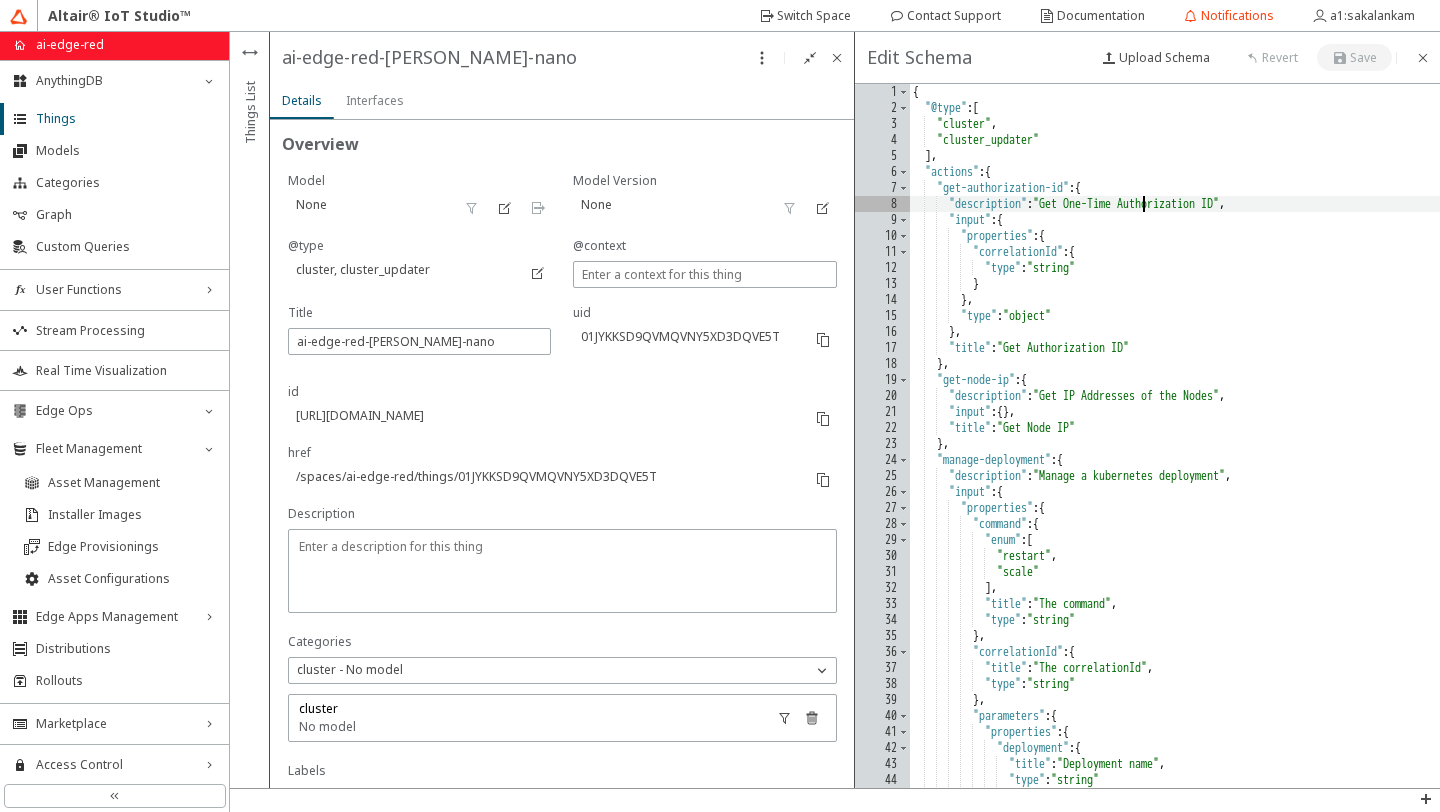 type on ""uid": "01JYKKSD9QVMQVNY5XD3DQVE5T"
}" 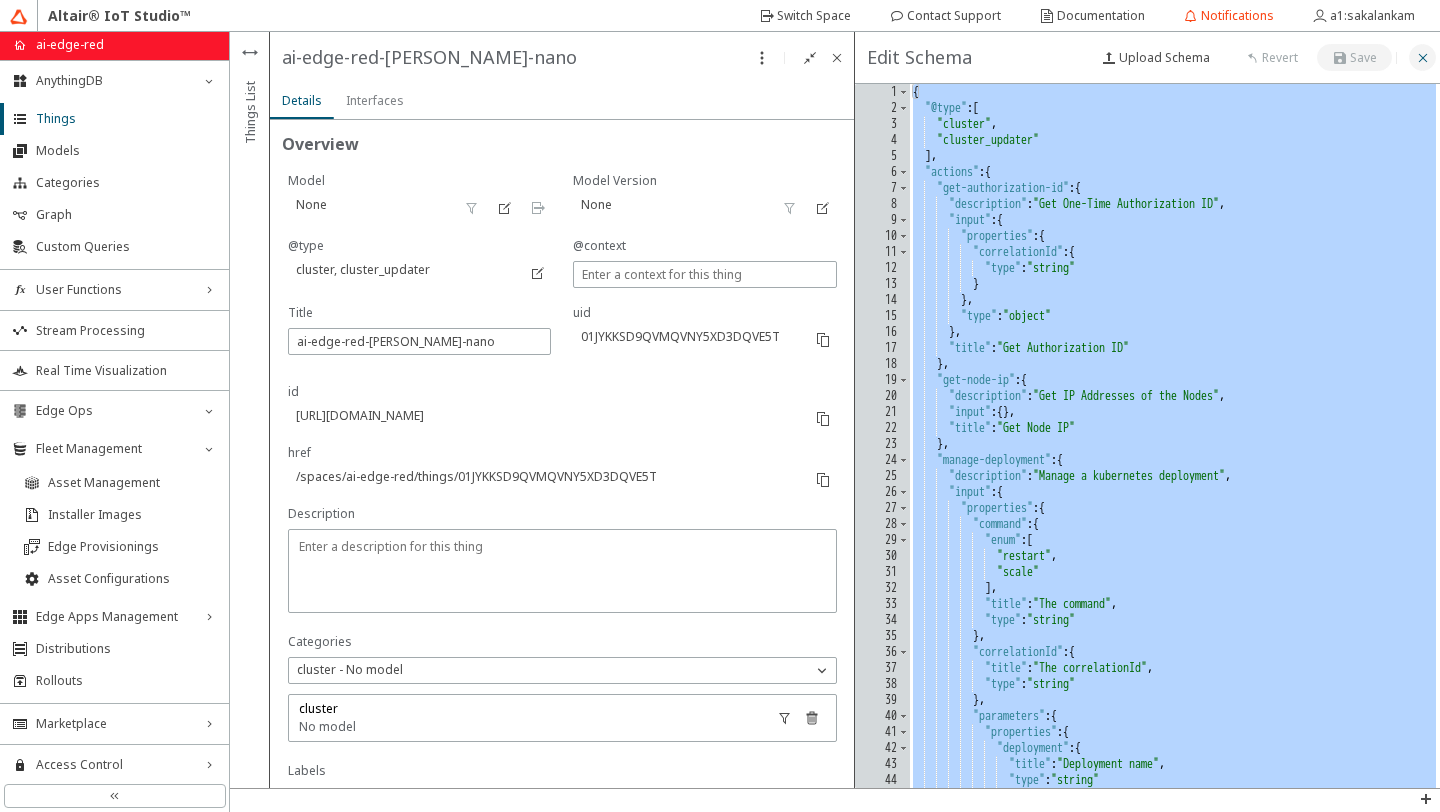 click 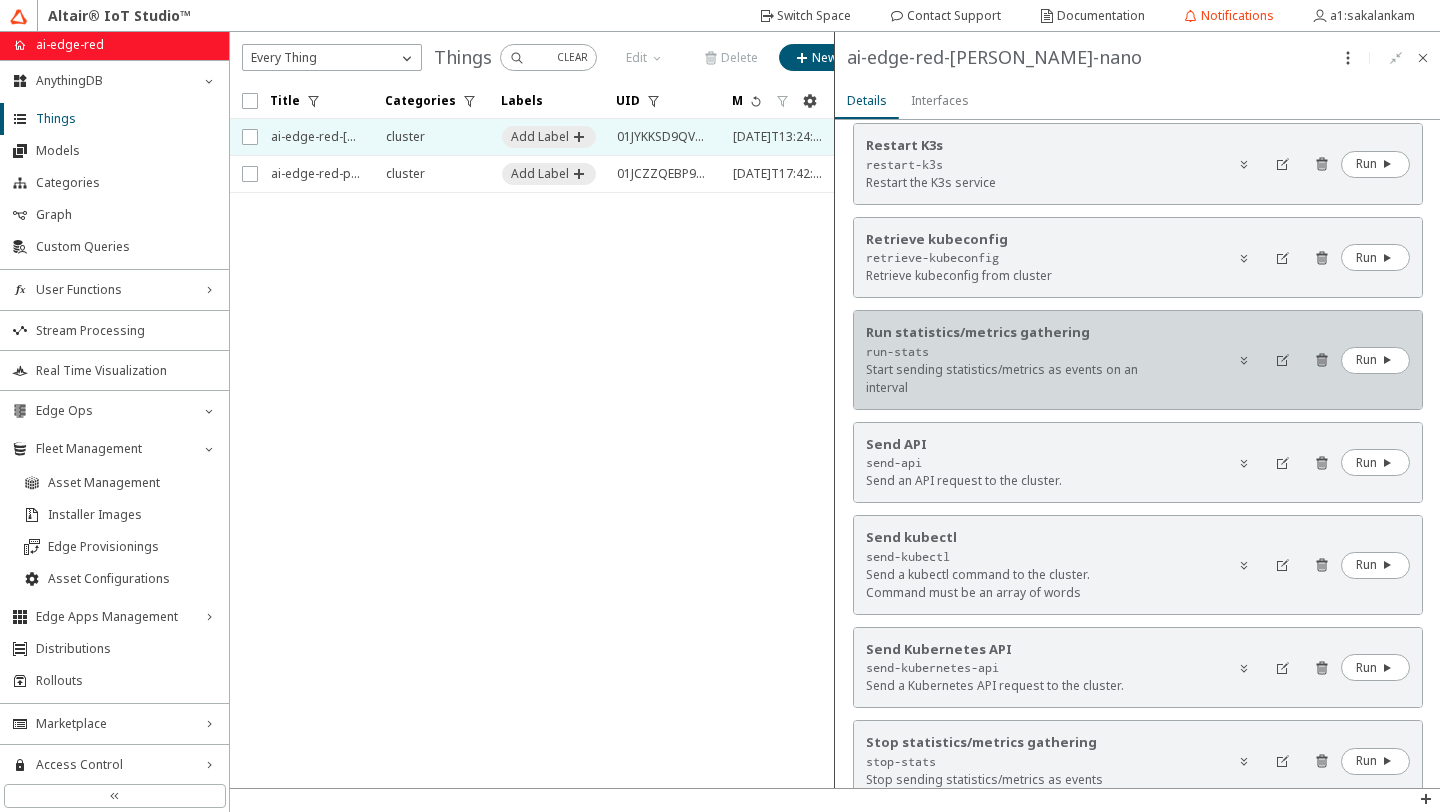 scroll, scrollTop: 1155, scrollLeft: 0, axis: vertical 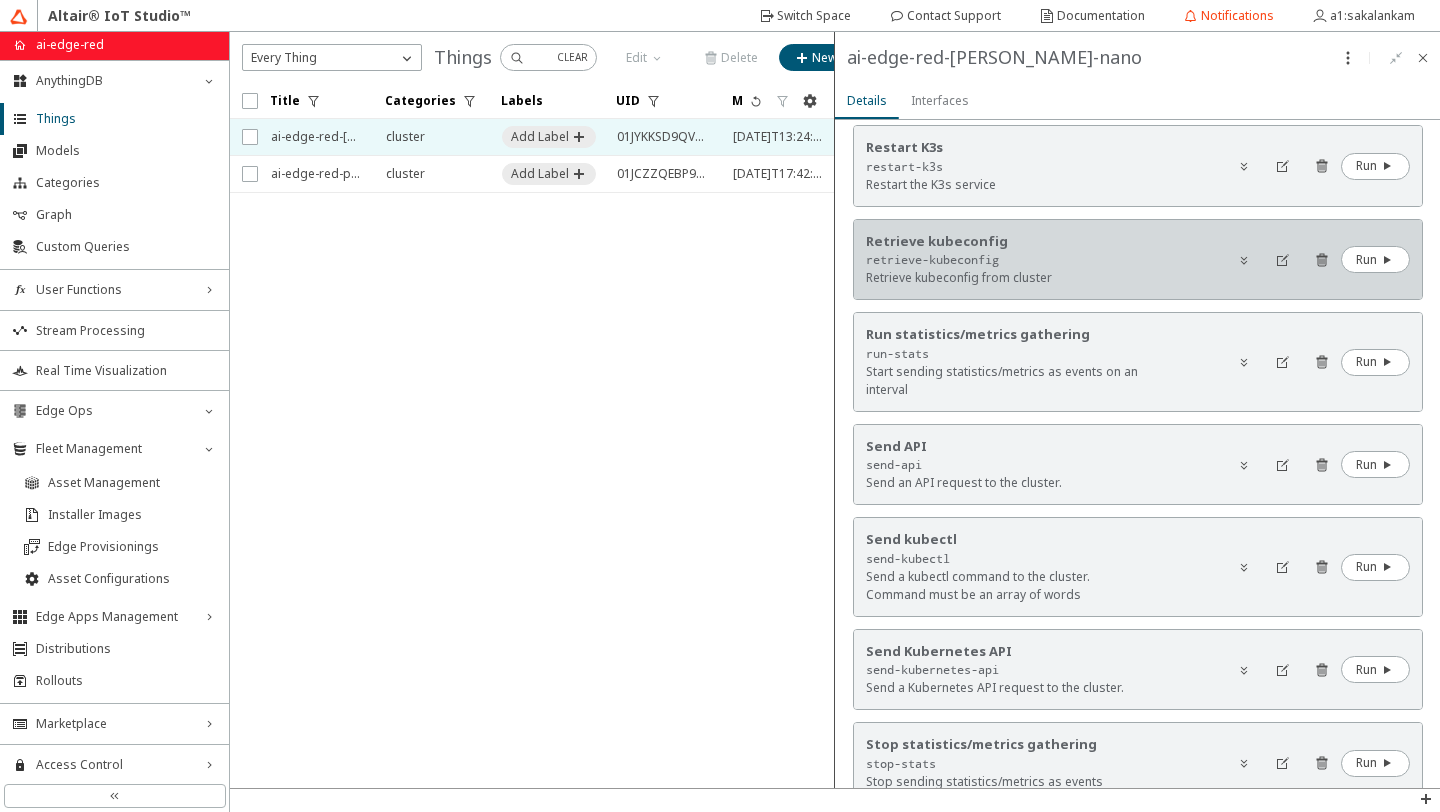 click on "retrieve-kubeconfig" at bounding box center (1009, 260) 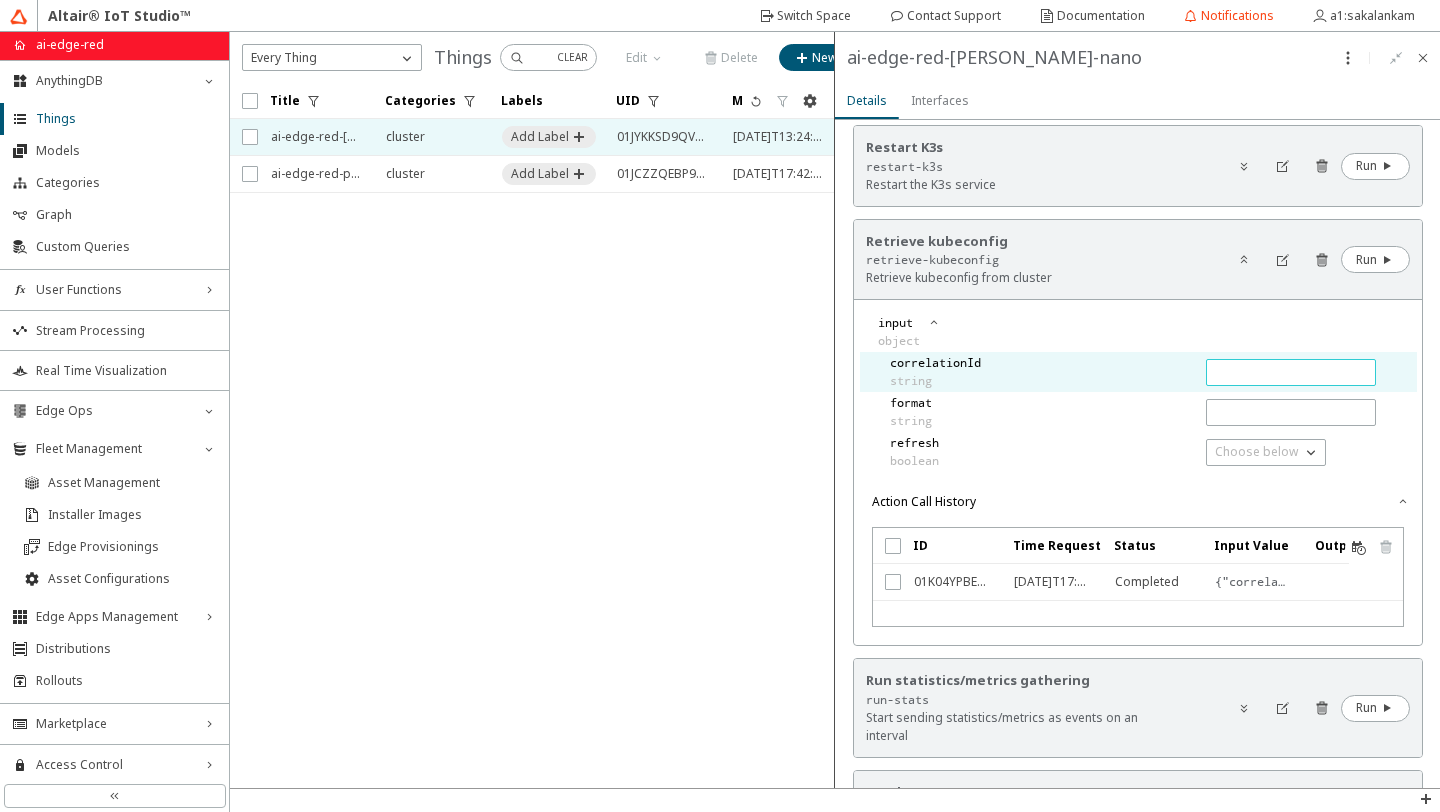 click at bounding box center (1291, 372) 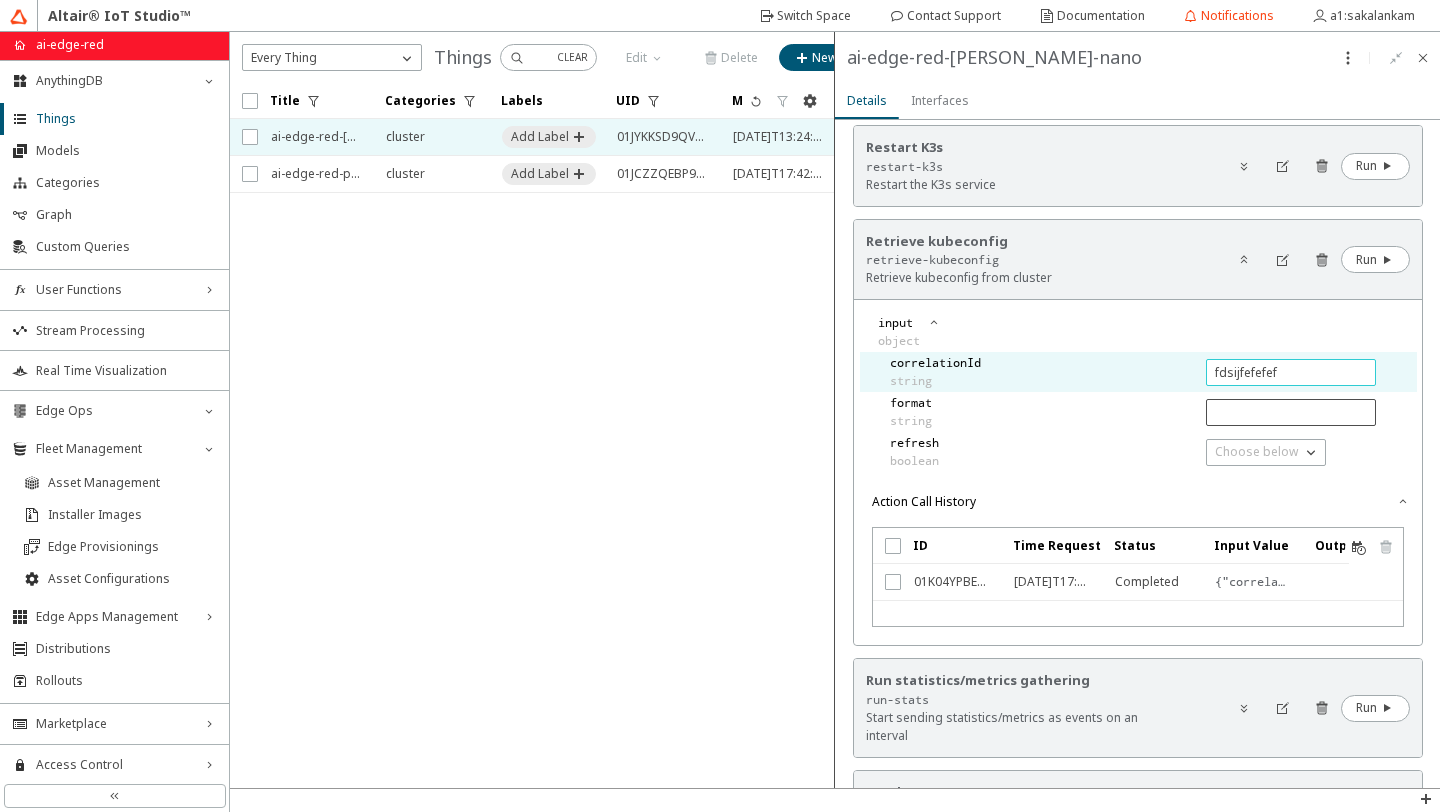 type on "fdsijfefefef" 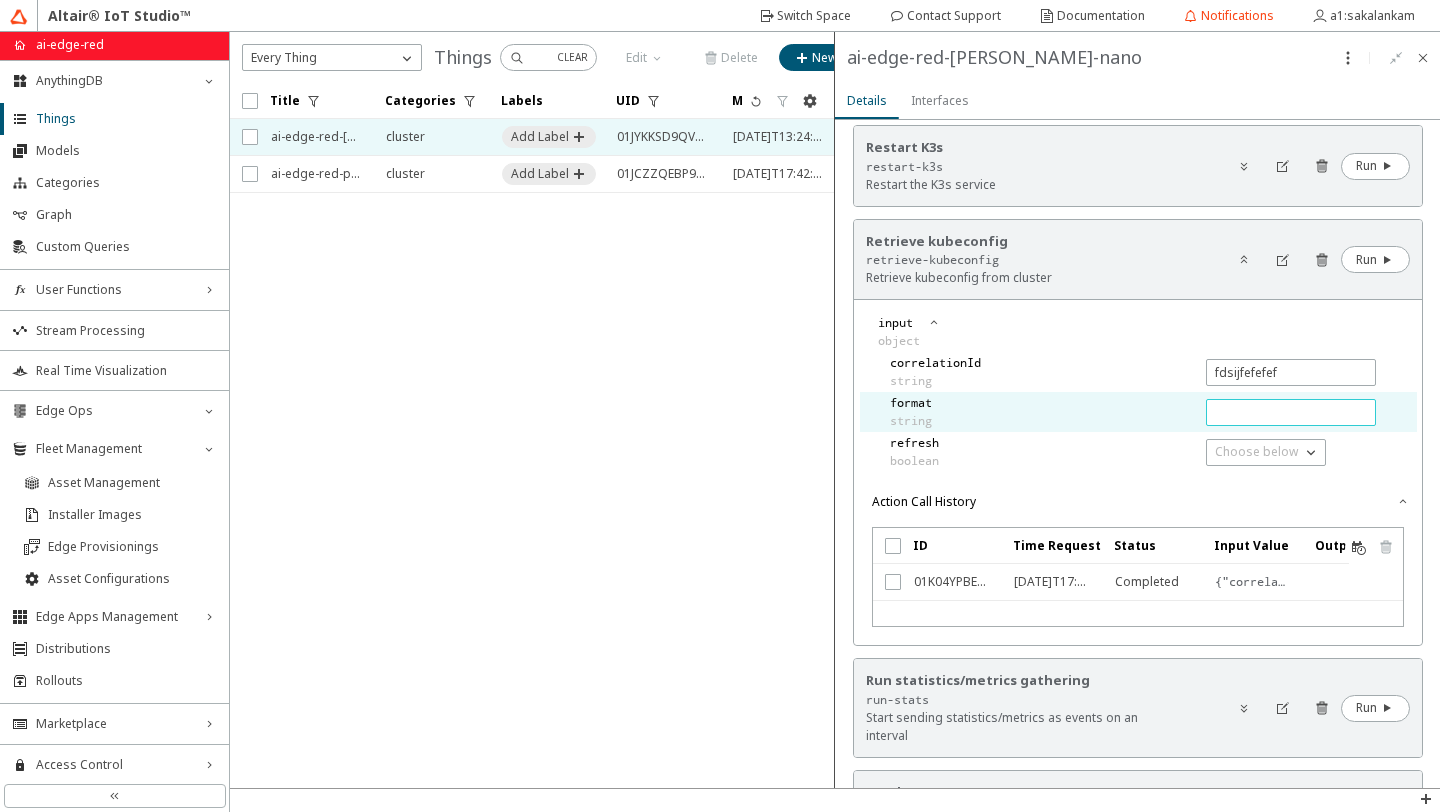 click at bounding box center [1291, 412] 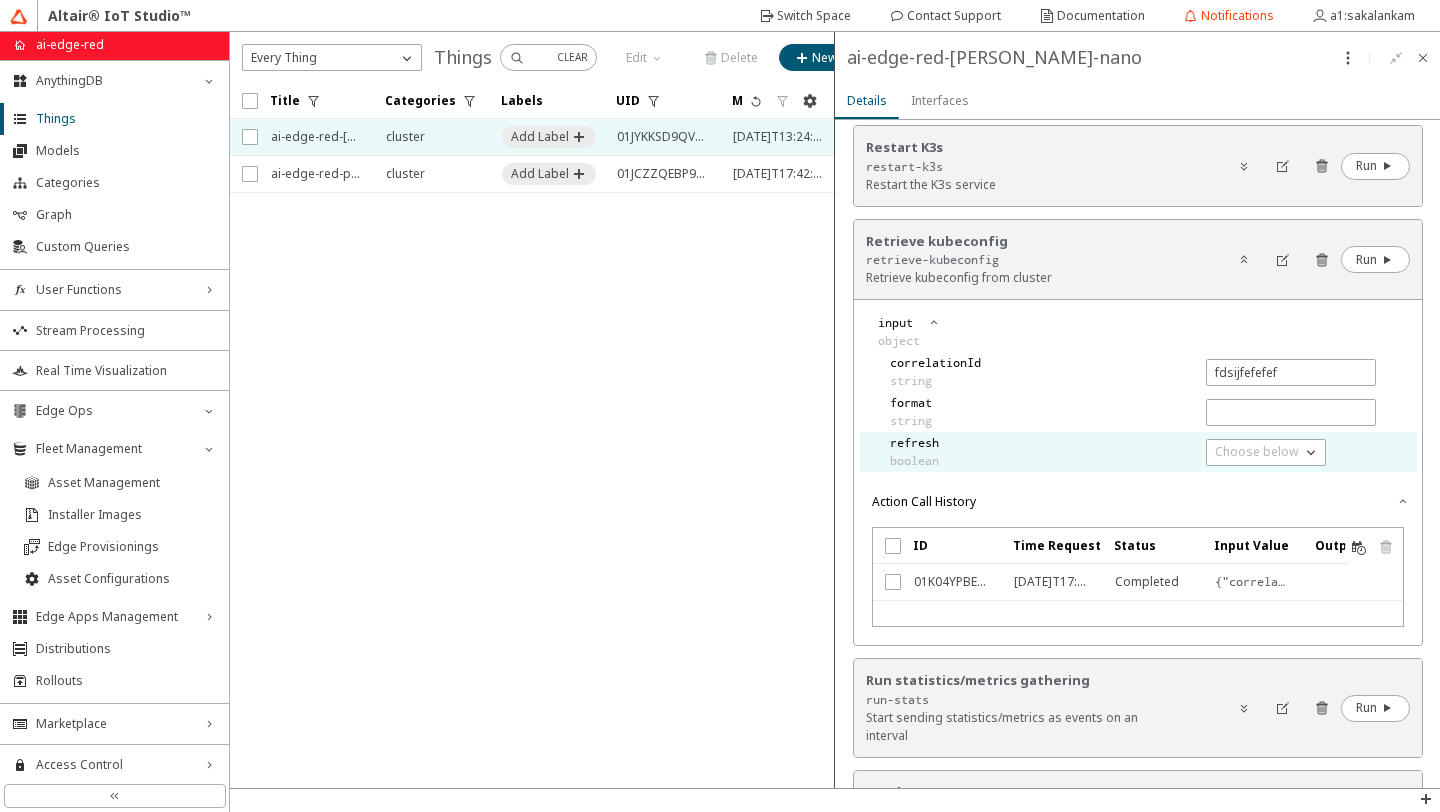 click on "refresh boolean" at bounding box center (1133, 452) 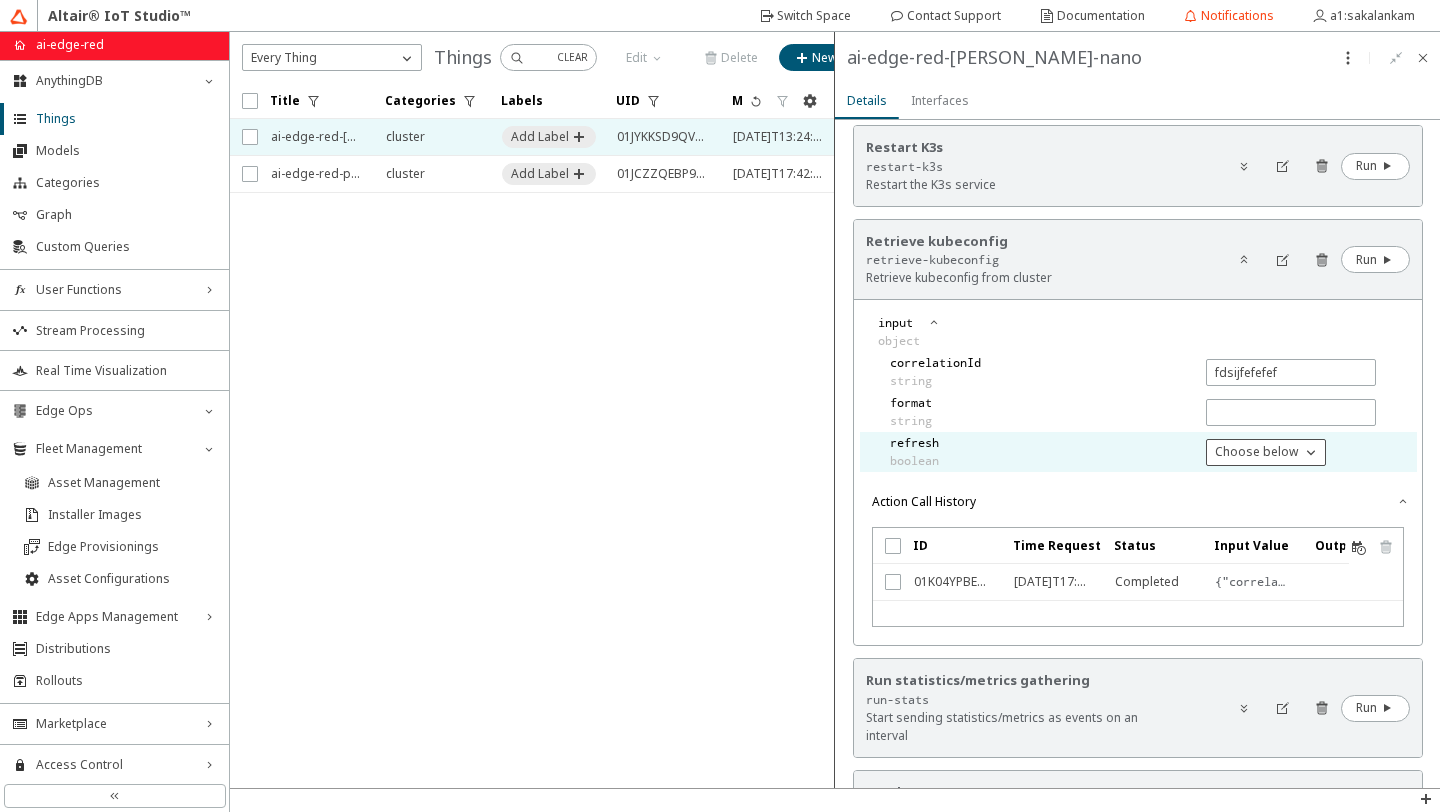click on "Choose below" 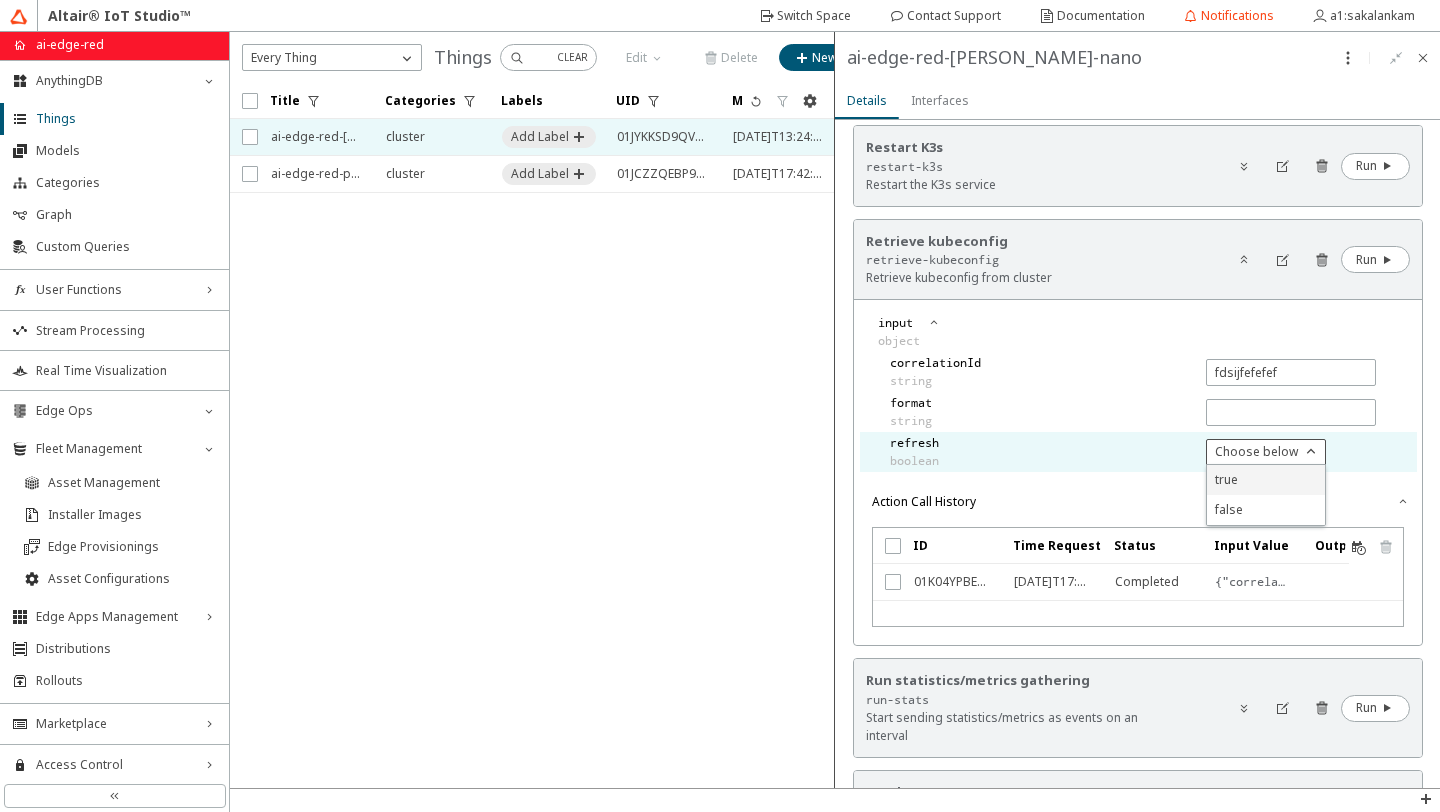 click on "true" 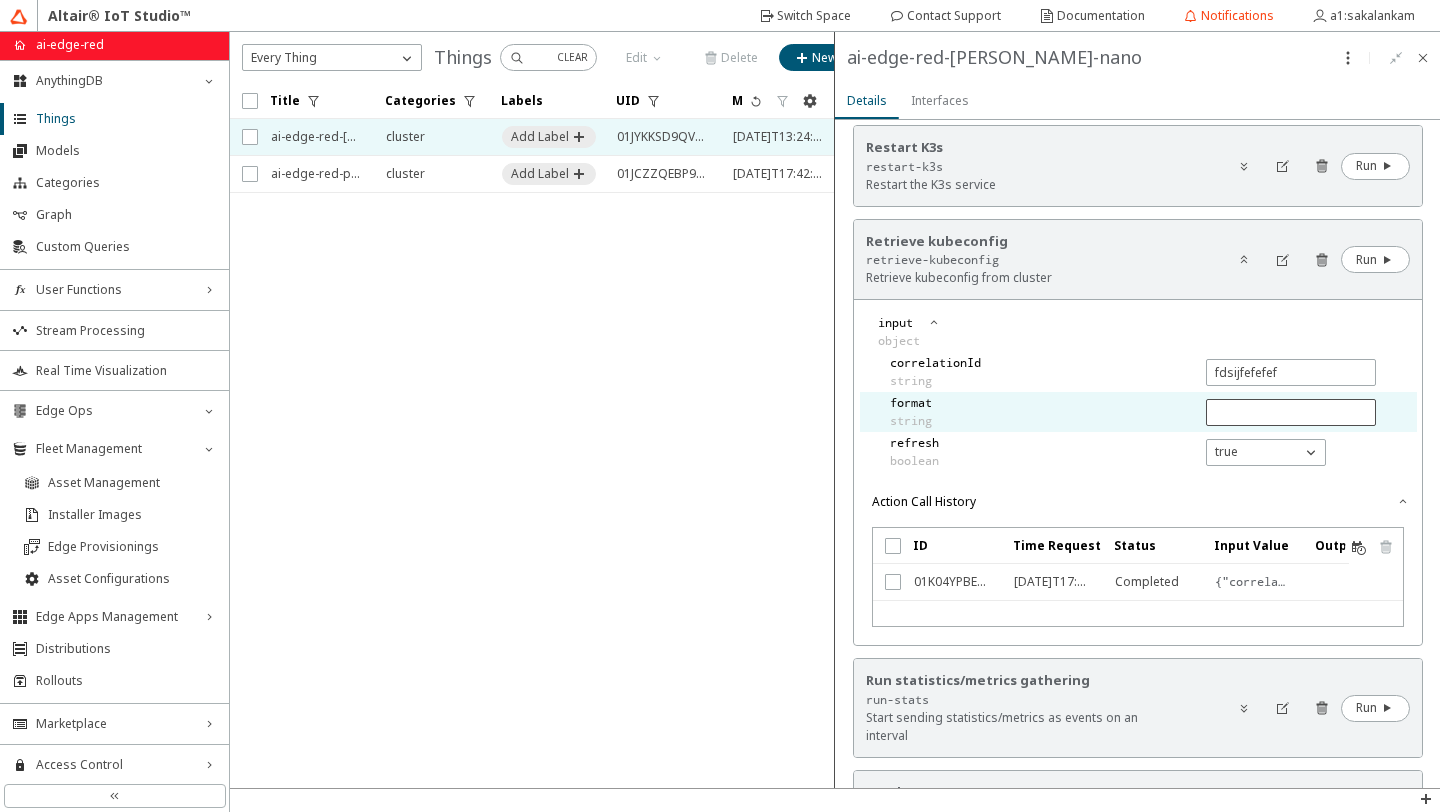 click 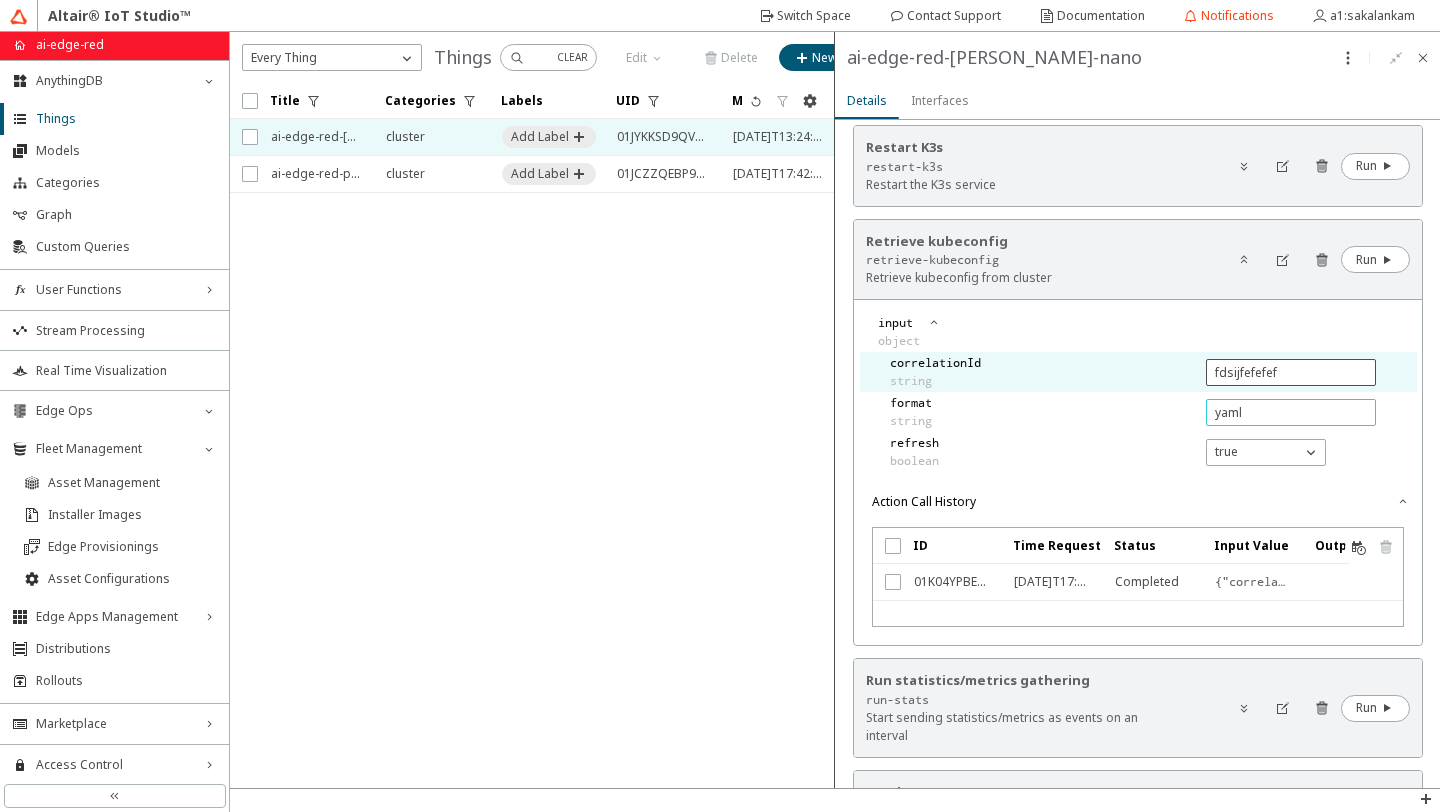 type on "yaml" 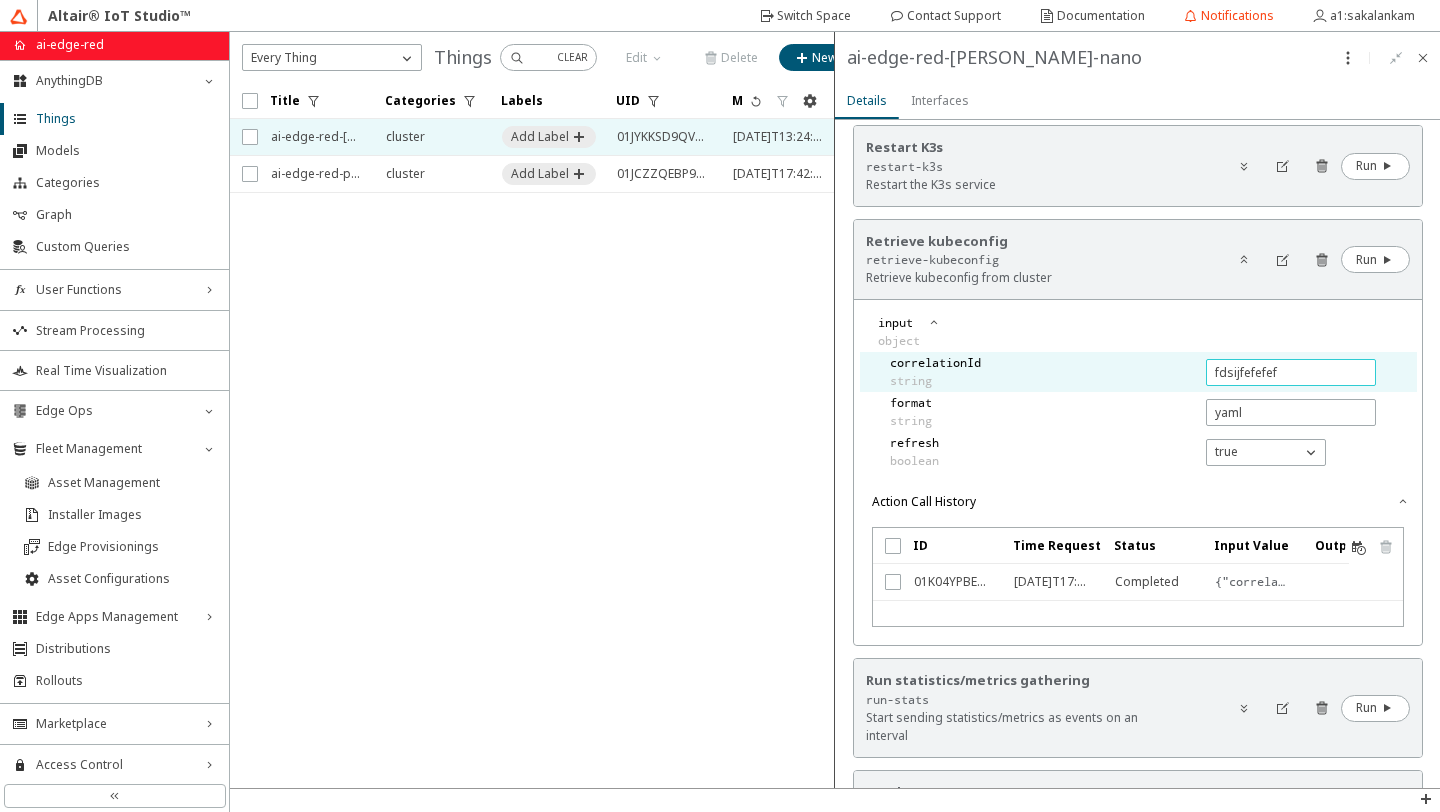 drag, startPoint x: 1290, startPoint y: 371, endPoint x: 1155, endPoint y: 370, distance: 135.00371 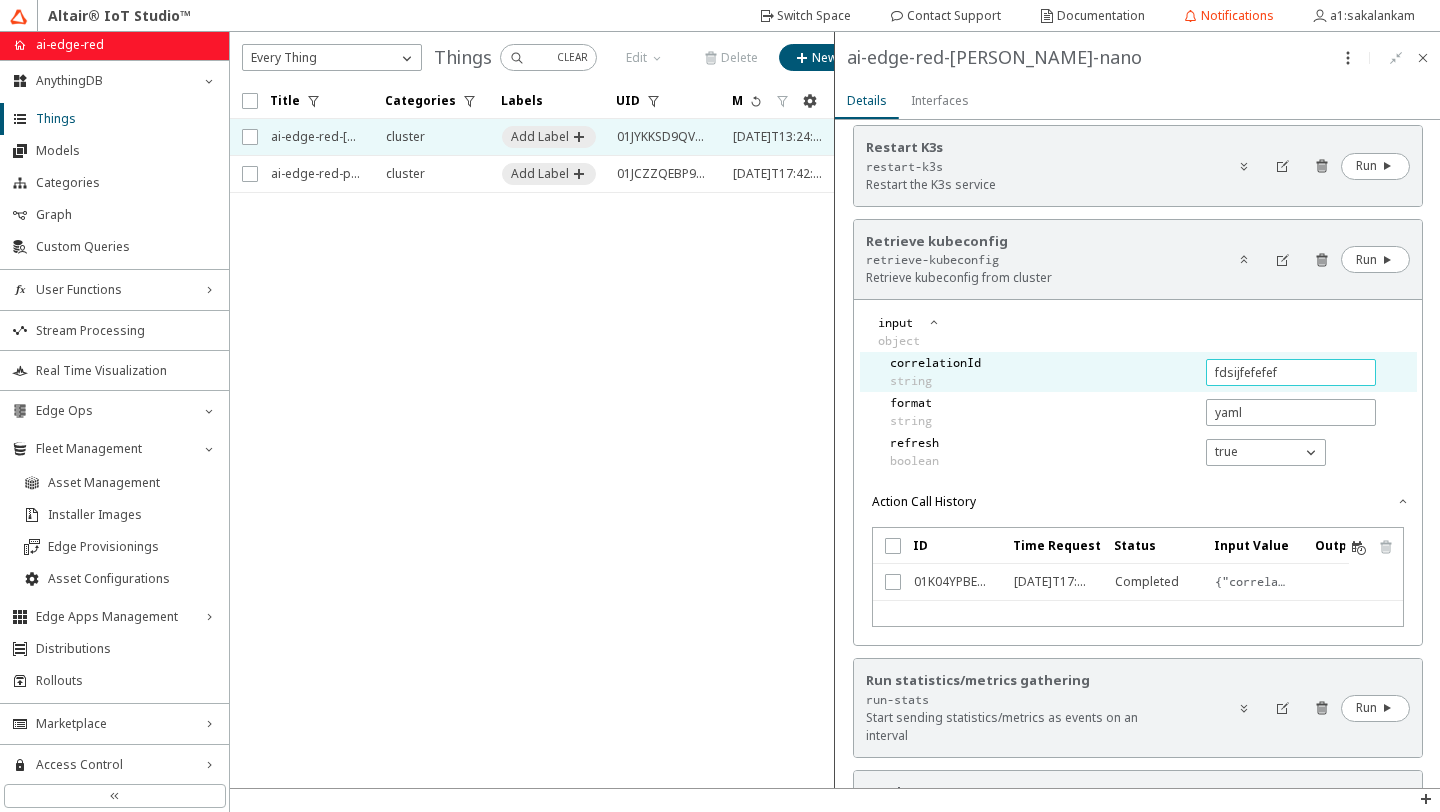 click on "correlationId string" at bounding box center (1133, 372) 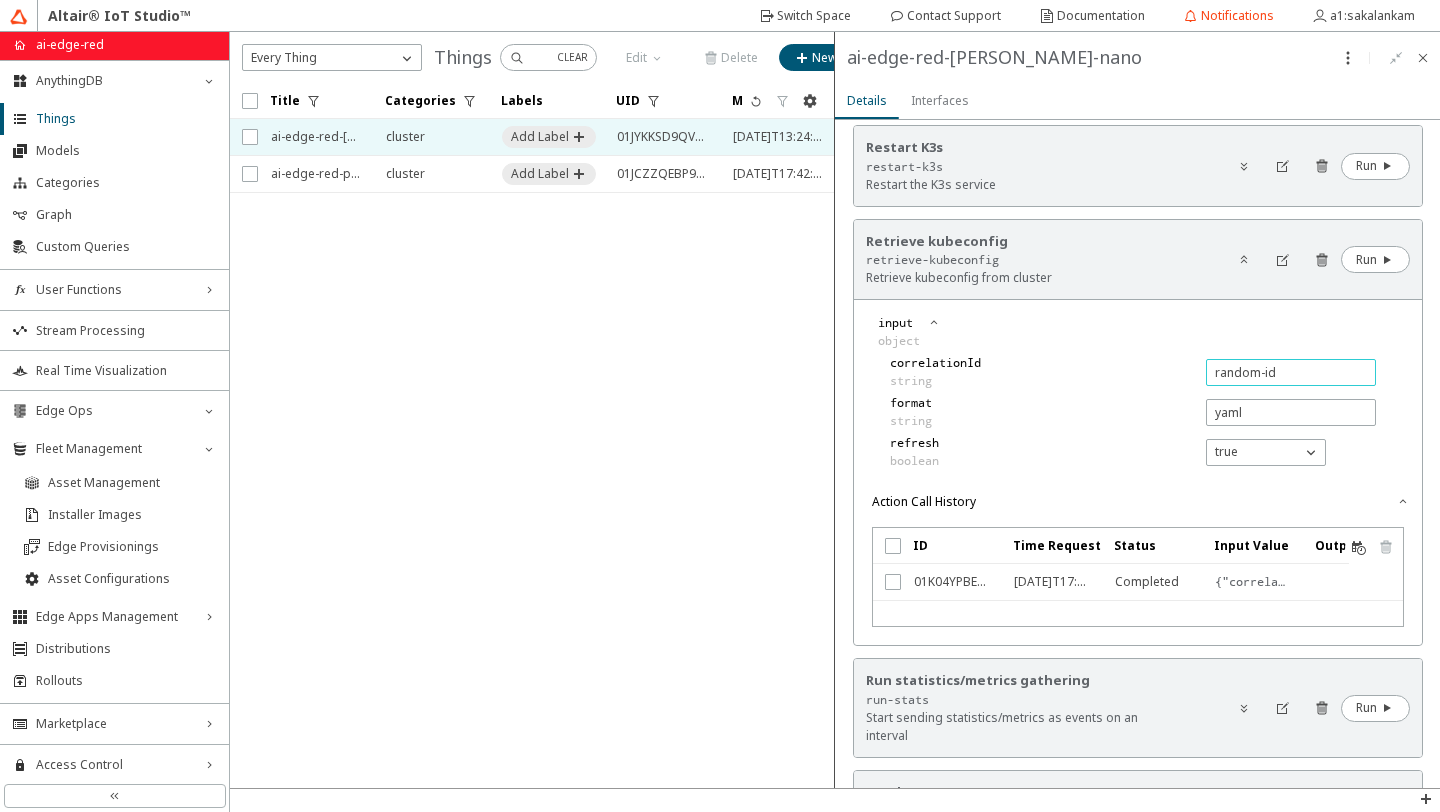 type on "random-id" 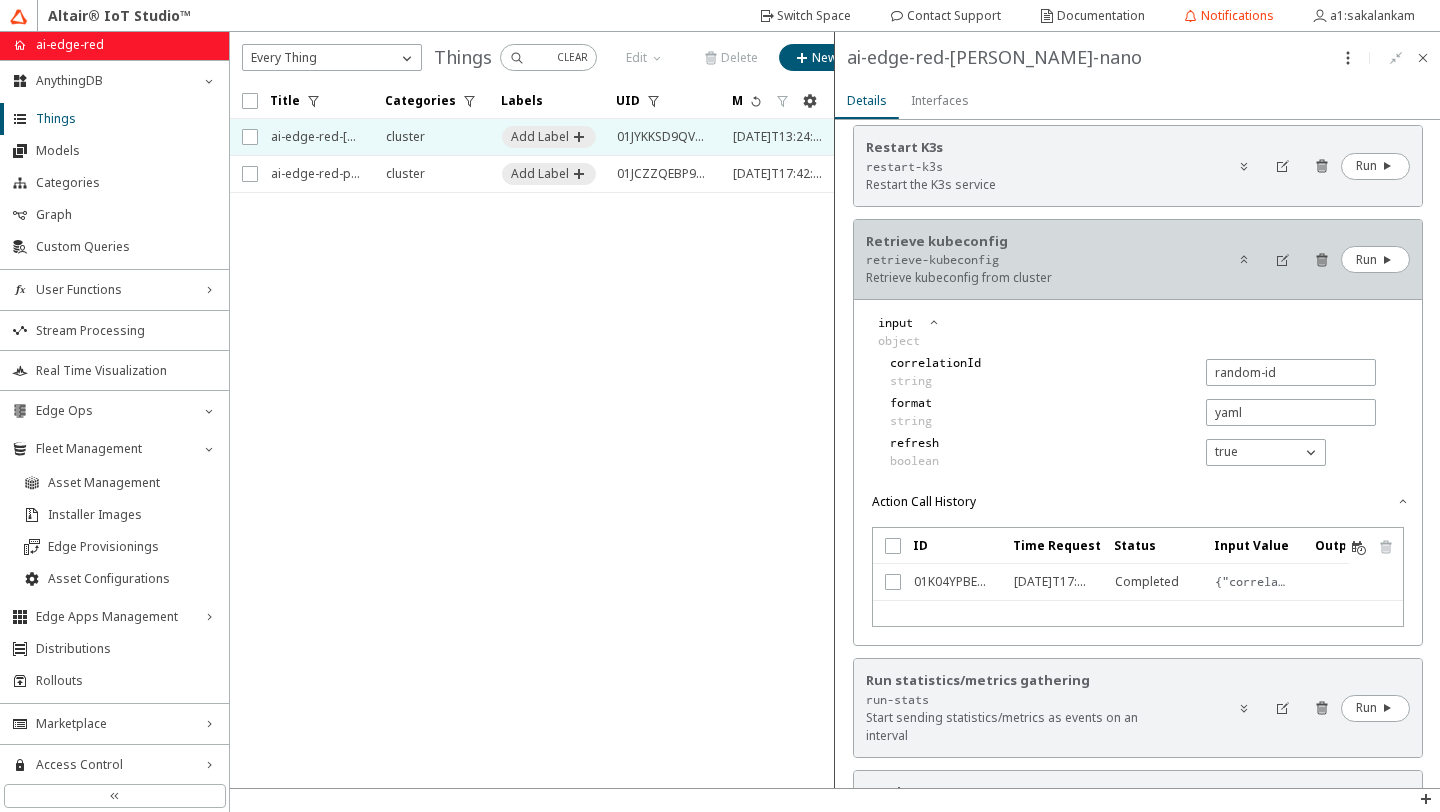click on "retrieve-kubeconfig" at bounding box center (0, 0) 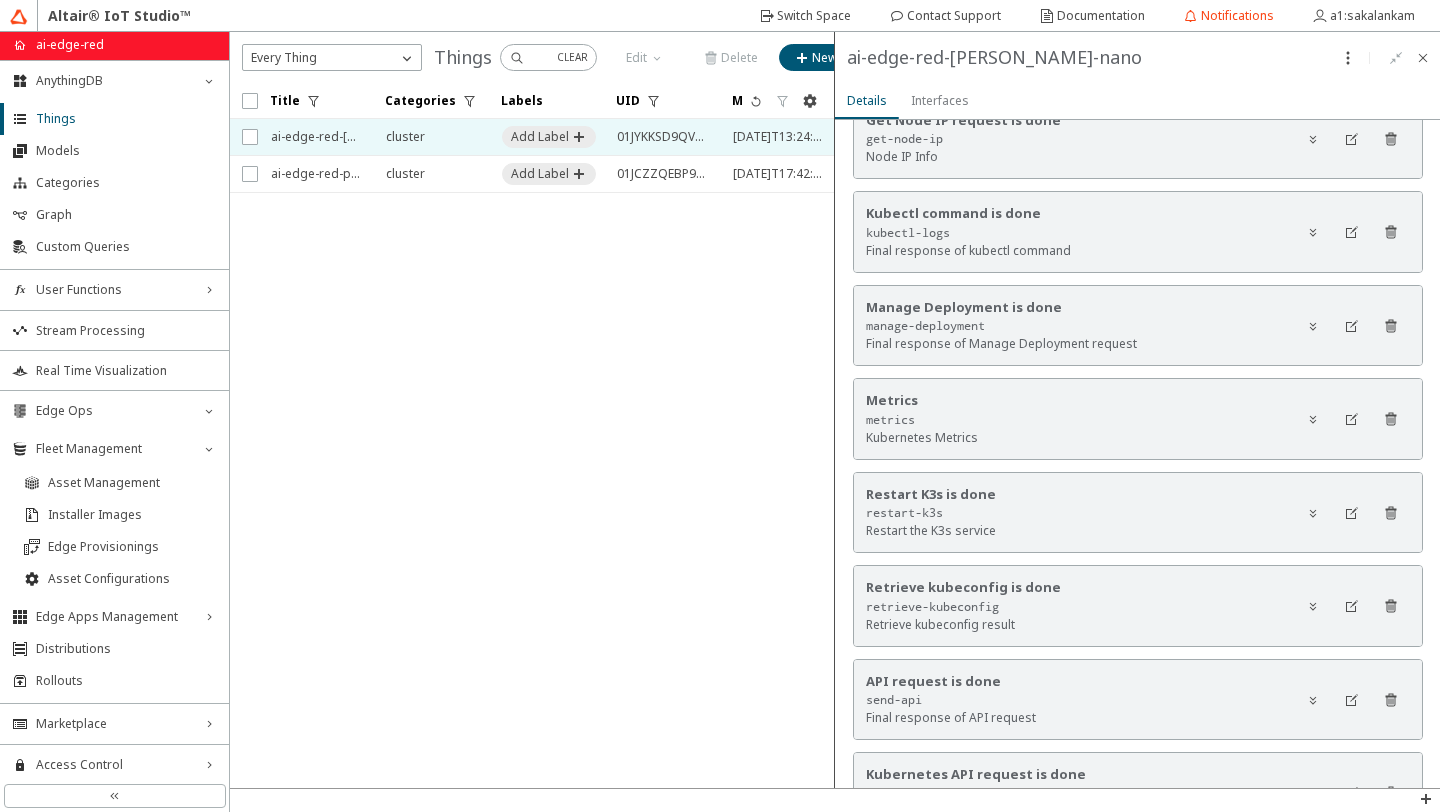 scroll, scrollTop: 2272, scrollLeft: 0, axis: vertical 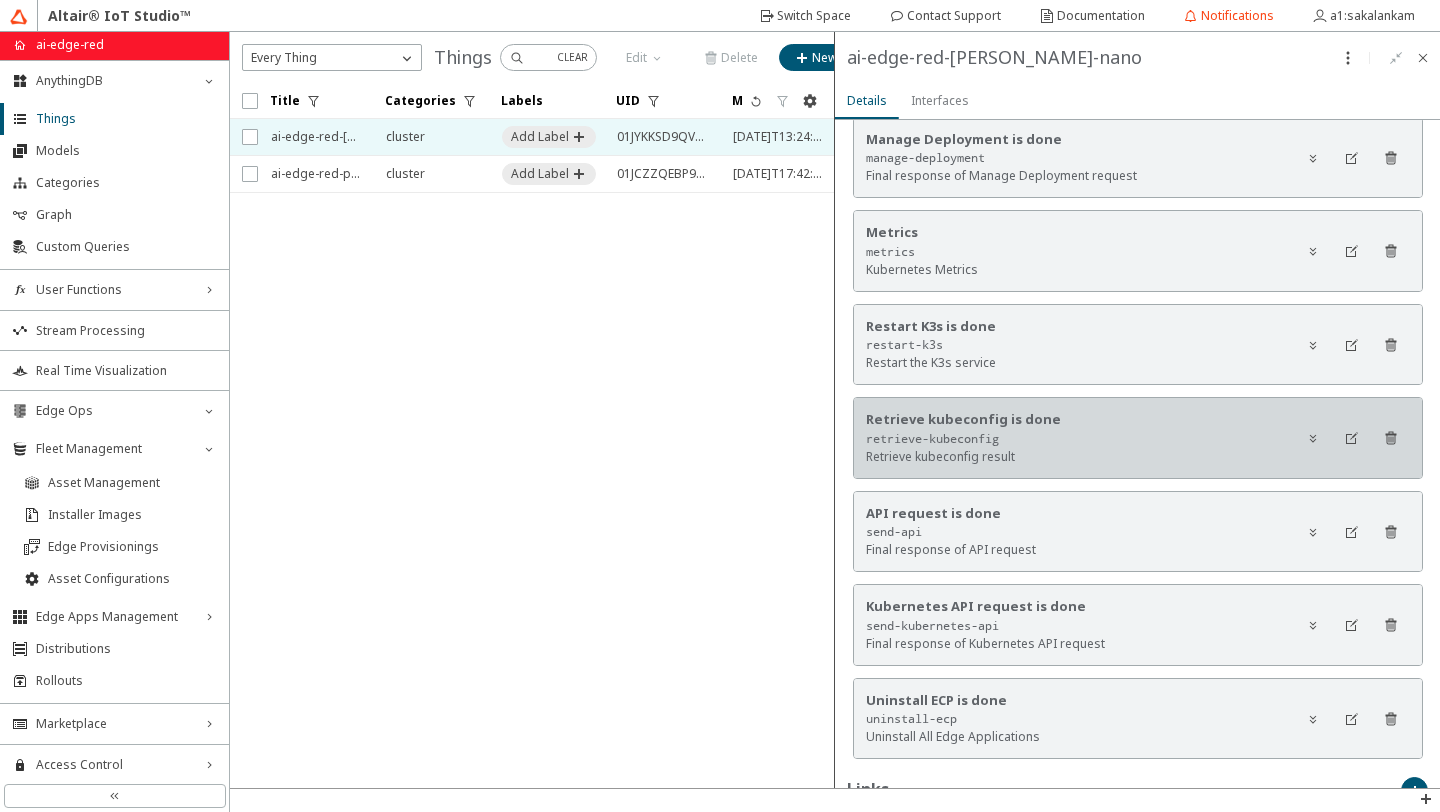 click on "Retrieve kubeconfig result" at bounding box center (1015, 457) 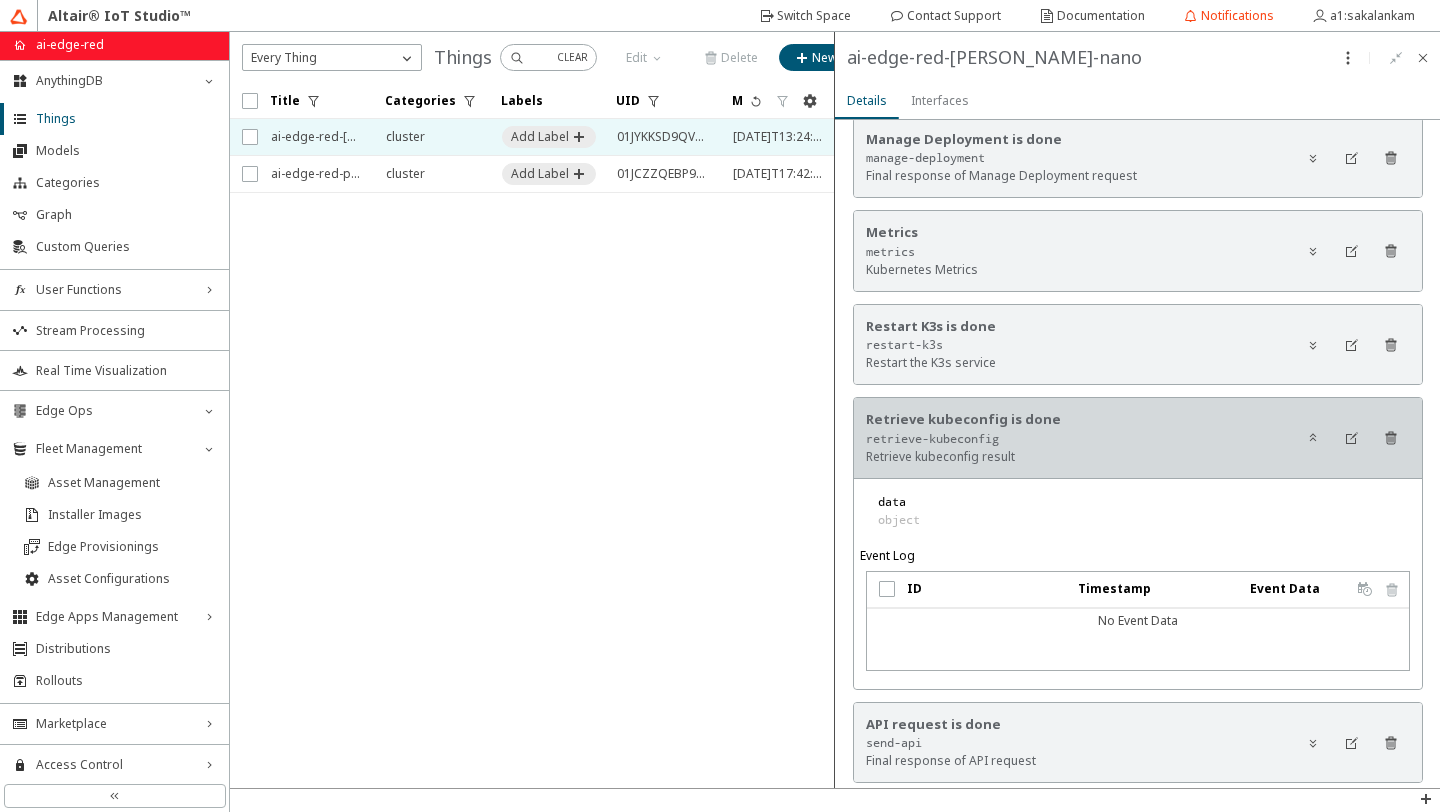 scroll, scrollTop: 2545, scrollLeft: 0, axis: vertical 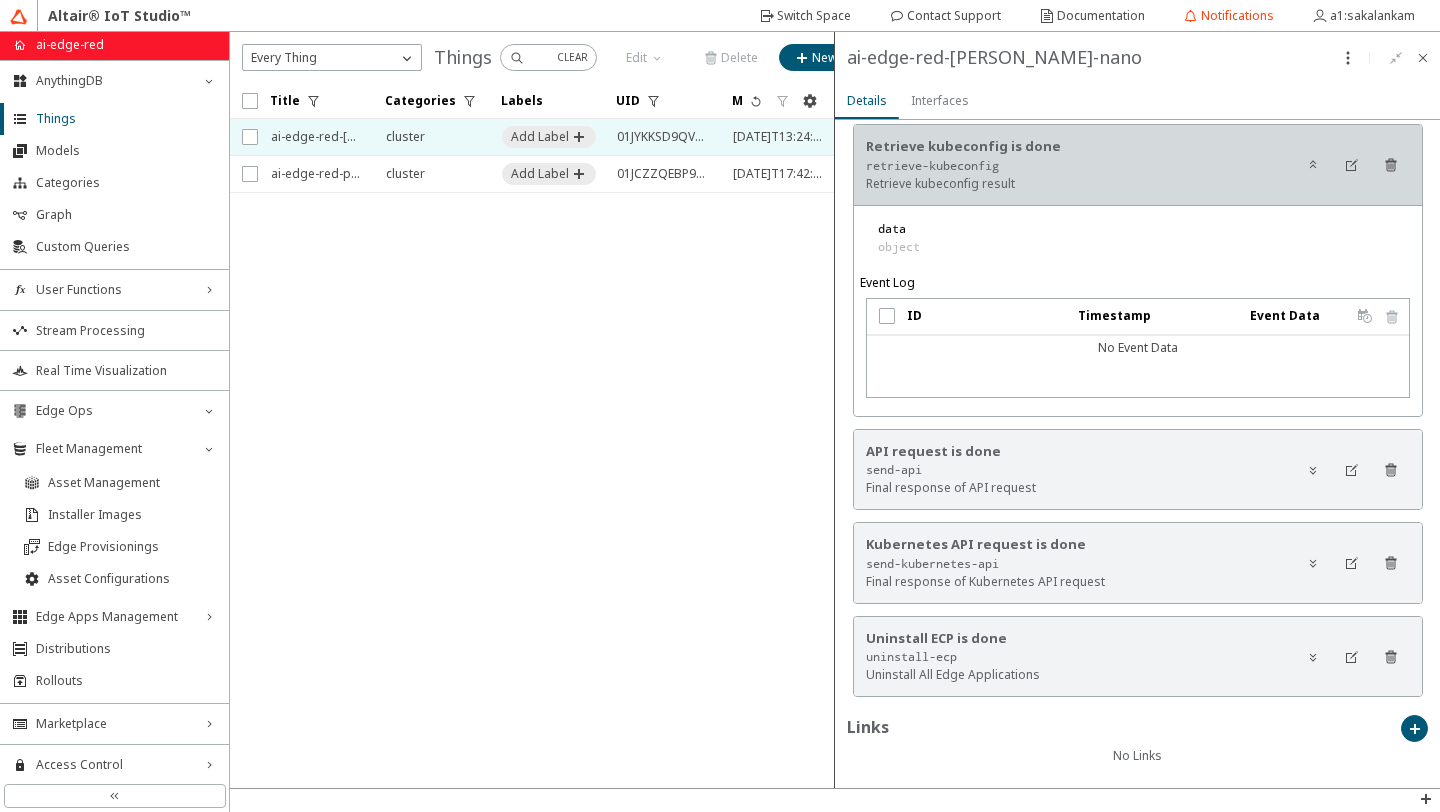 click on "Retrieve kubeconfig result" at bounding box center (0, 0) 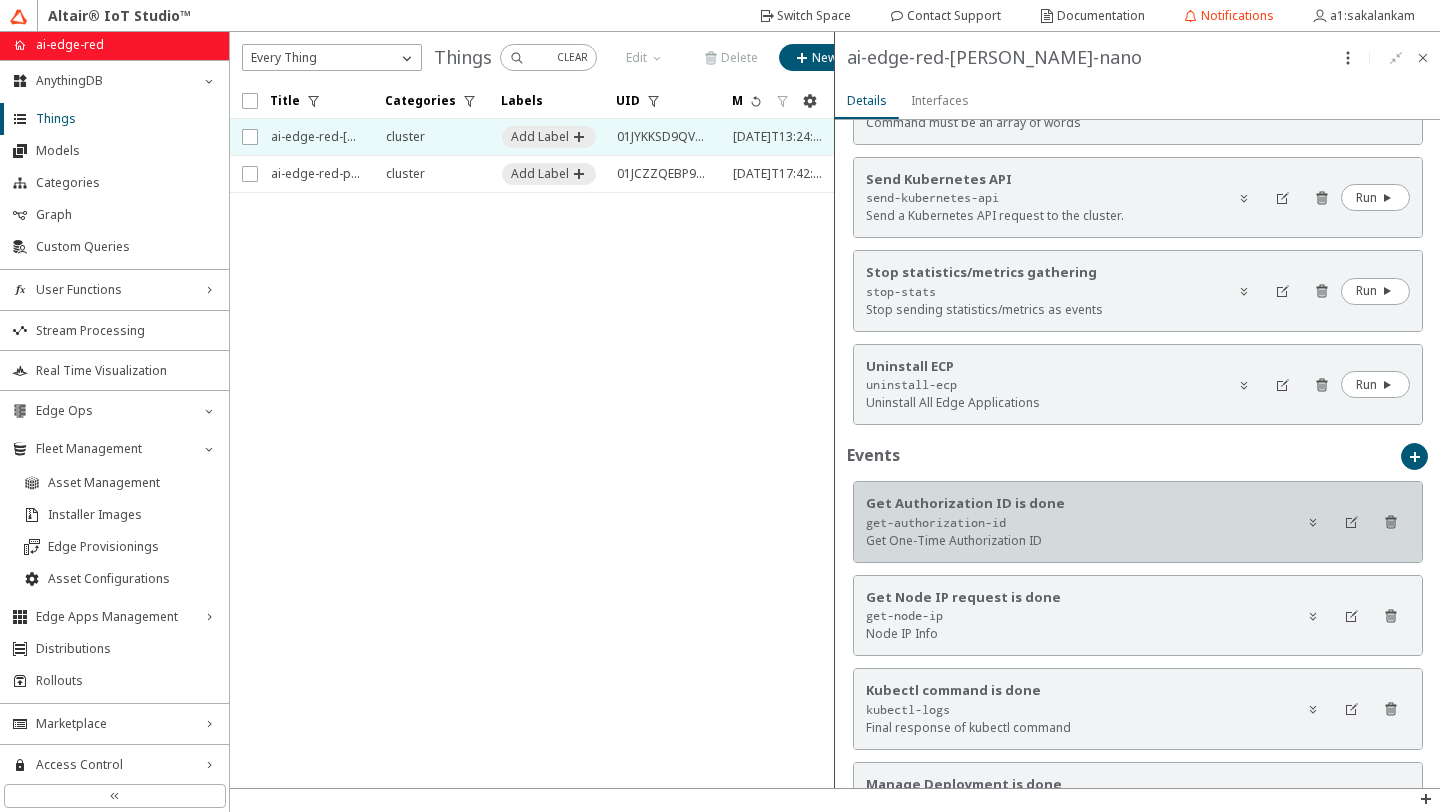 scroll, scrollTop: 1946, scrollLeft: 0, axis: vertical 